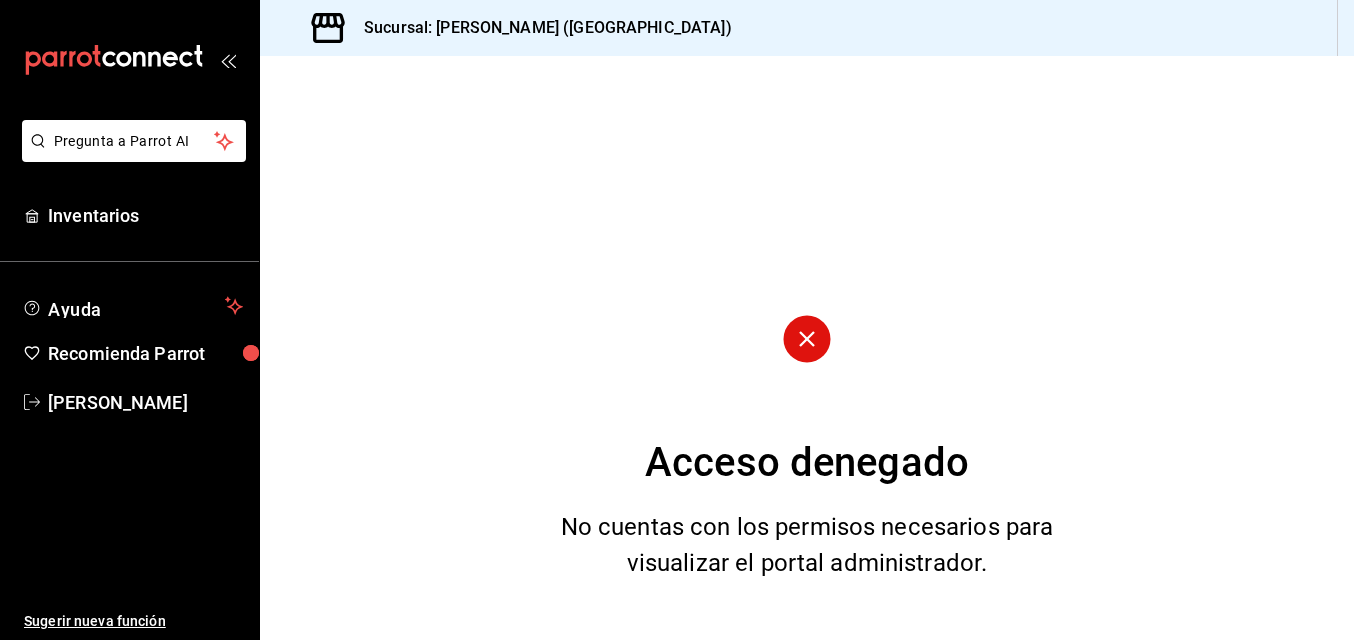 scroll, scrollTop: 0, scrollLeft: 0, axis: both 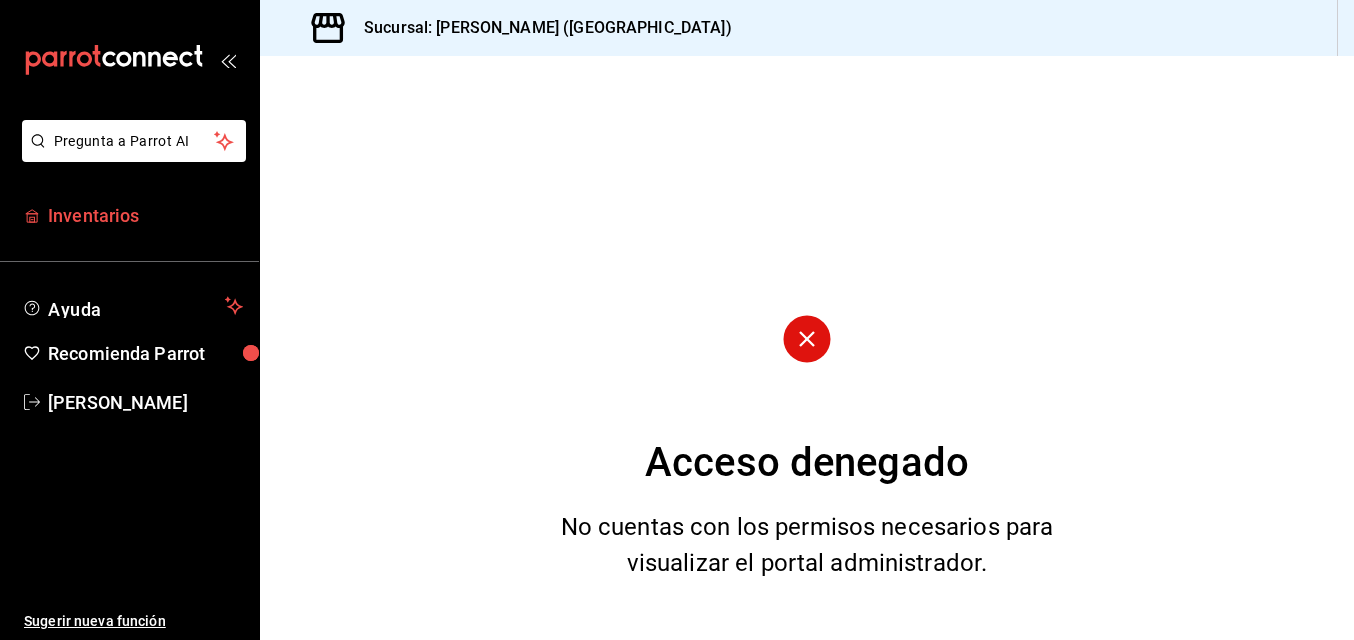 click on "Inventarios" at bounding box center (145, 215) 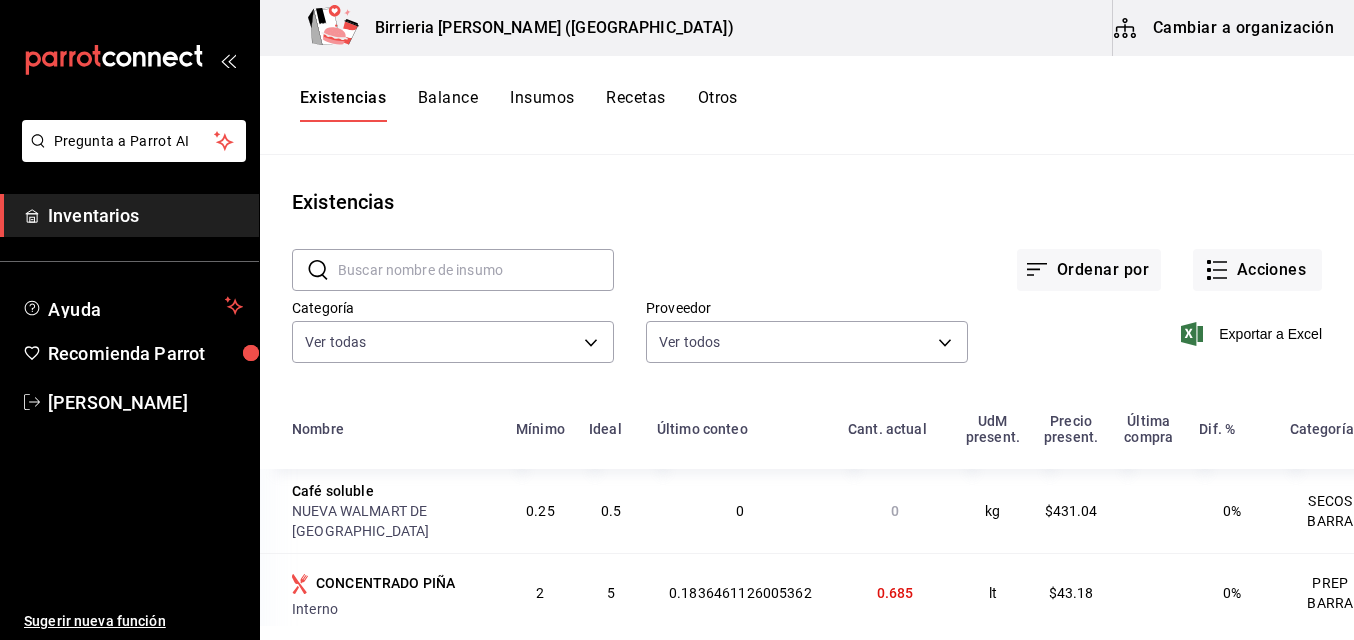 click on "Ordenar por Acciones" at bounding box center (968, 254) 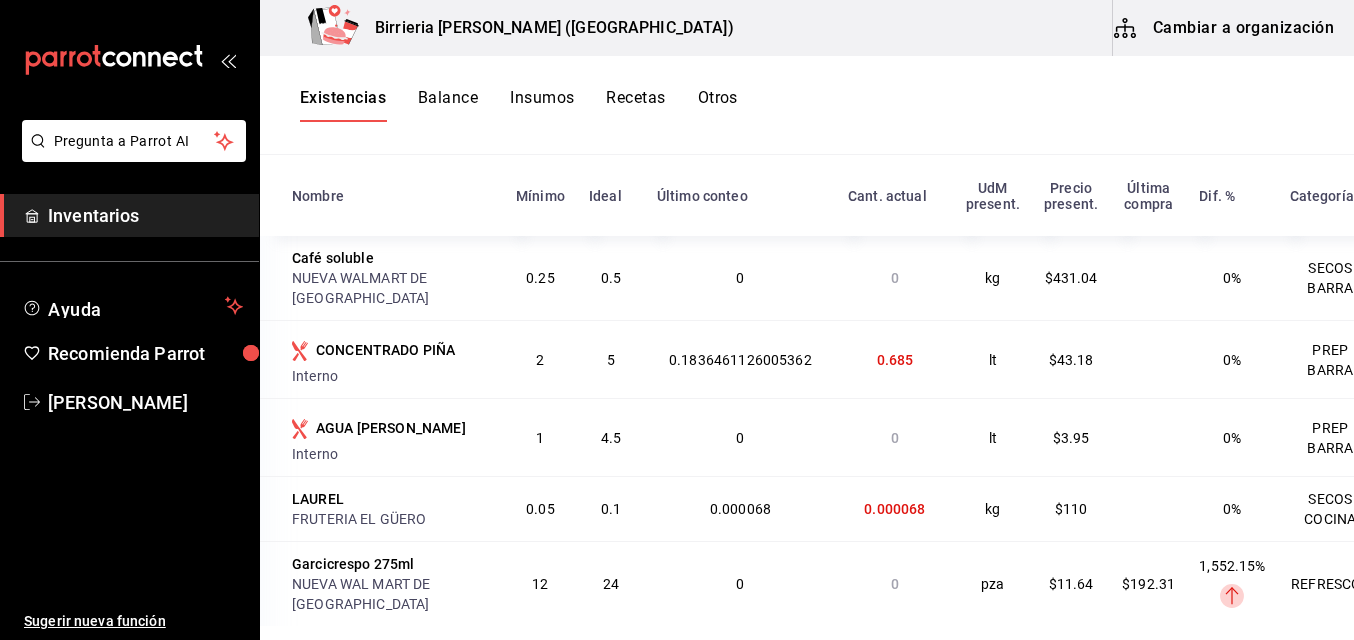 scroll, scrollTop: 0, scrollLeft: 0, axis: both 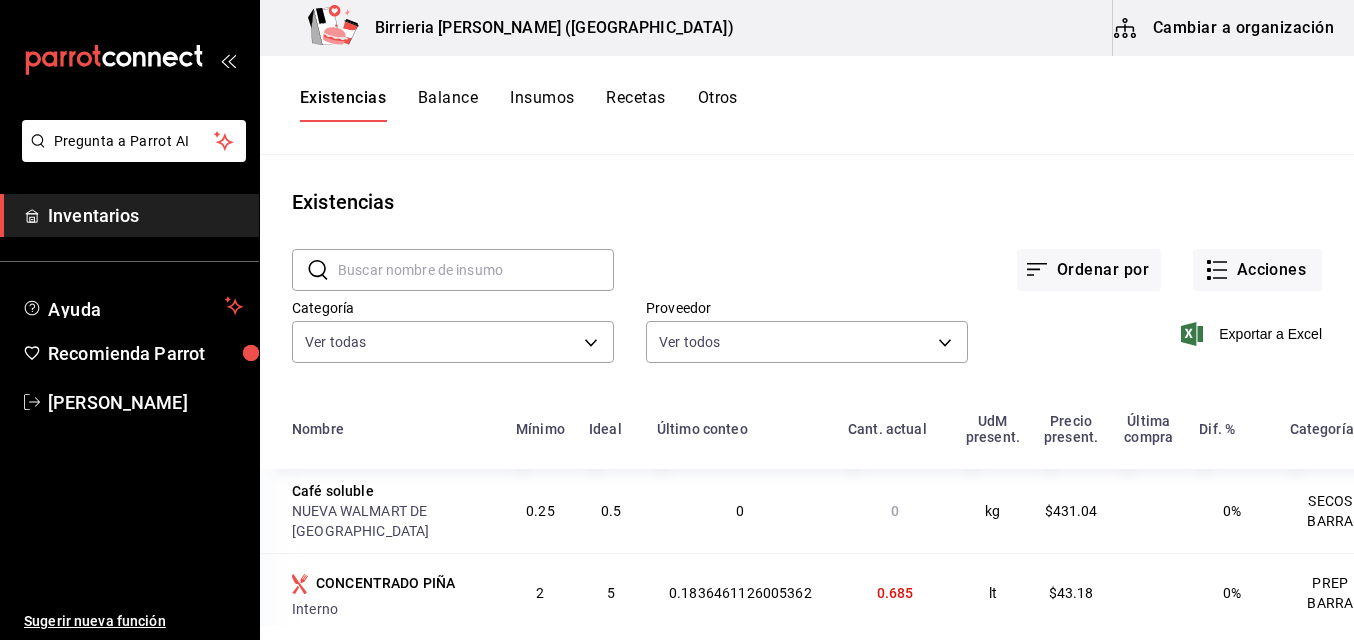 click on "Existencias ​ ​ Ordenar por Acciones Categoría Ver todas 9f1475d1-f46d-4cd7-b512-abe5d833bb75,f5217d7b-3010-4b74-99d5-3f69a0f083de,4ff65864-0862-4bdd-8ed1-a9048bd906c5,e6bc060a-2ad9-4666-889f-7079637271f1,ccf6f270-7856-47b8-878f-eac292fdd961,07bcac53-6a08-40e8-a6ba-3d06f5ae17d5,cc78b49f-794d-4abc-96d6-6ad22da9a61e,be901a98-147a-49e7-a0c0-40943da55557,d5606fae-6ca2-434a-8573-92e9fc0ad571,ec1073d0-eb6e-455f-bca3-03989c284c64,95160941-27d0-4bd5-8722-61e4eb70a1ec,2a55c830-8a5c-4221-9c74-a5743a6edde6,01921651-932e-4853-9623-1081fef52038,f862ff32-e39e-4f97-a691-92da34bf3f4c Proveedor Ver todos Exportar a Excel Nombre Mínimo Ideal Último conteo Cant. actual [GEOGRAPHIC_DATA] present. Precio present. Última compra Dif. % Categoría Café soluble NUEVA WALMART DE MEXICO 0.25 0.5 0 0 kg $431.04 0% SECOS BARRA   CONCENTRADO PIÑA Interno 2 5 0.1836461126005362 0.685 lt $43.18 0% PREP BARRA   AGUA [PERSON_NAME] Interno 1 4.5 0 0 lt $3.95 0% PREP BARRA LAUREL FRUTERIA EL GÜERO 0.05 0.1 0.000068 0.000068 kg $110 0% SECOS COCINA 12 0" at bounding box center (807, 390) 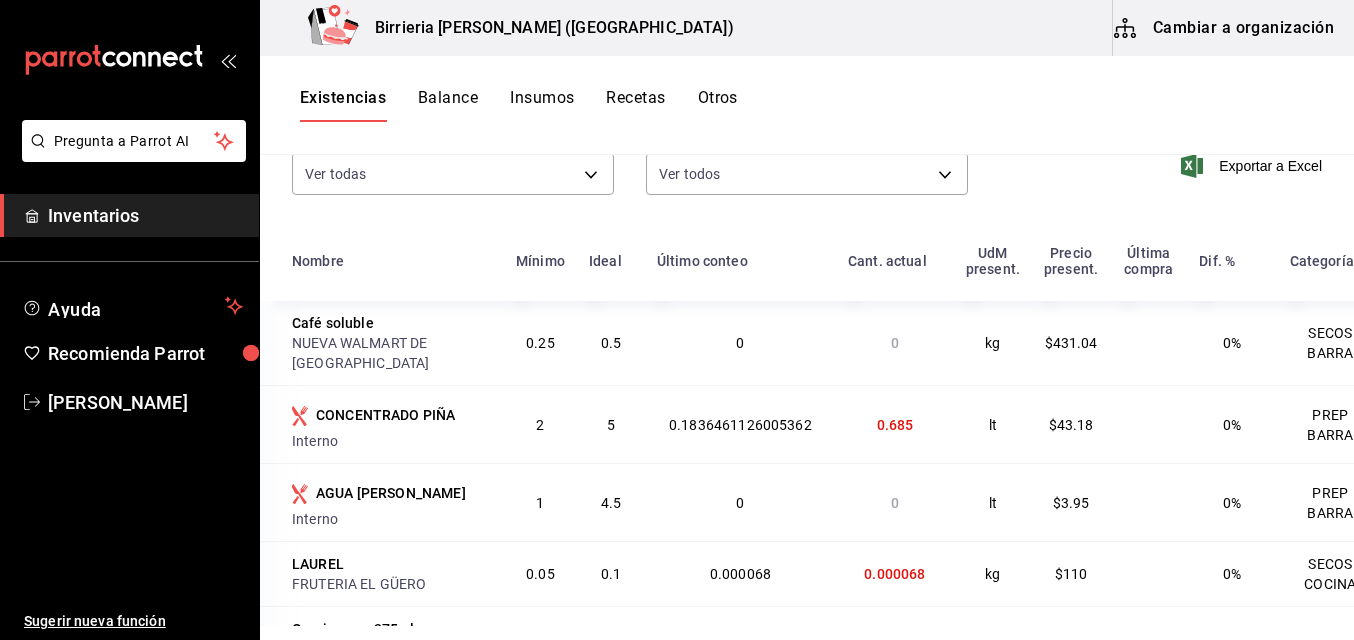 scroll, scrollTop: 233, scrollLeft: 0, axis: vertical 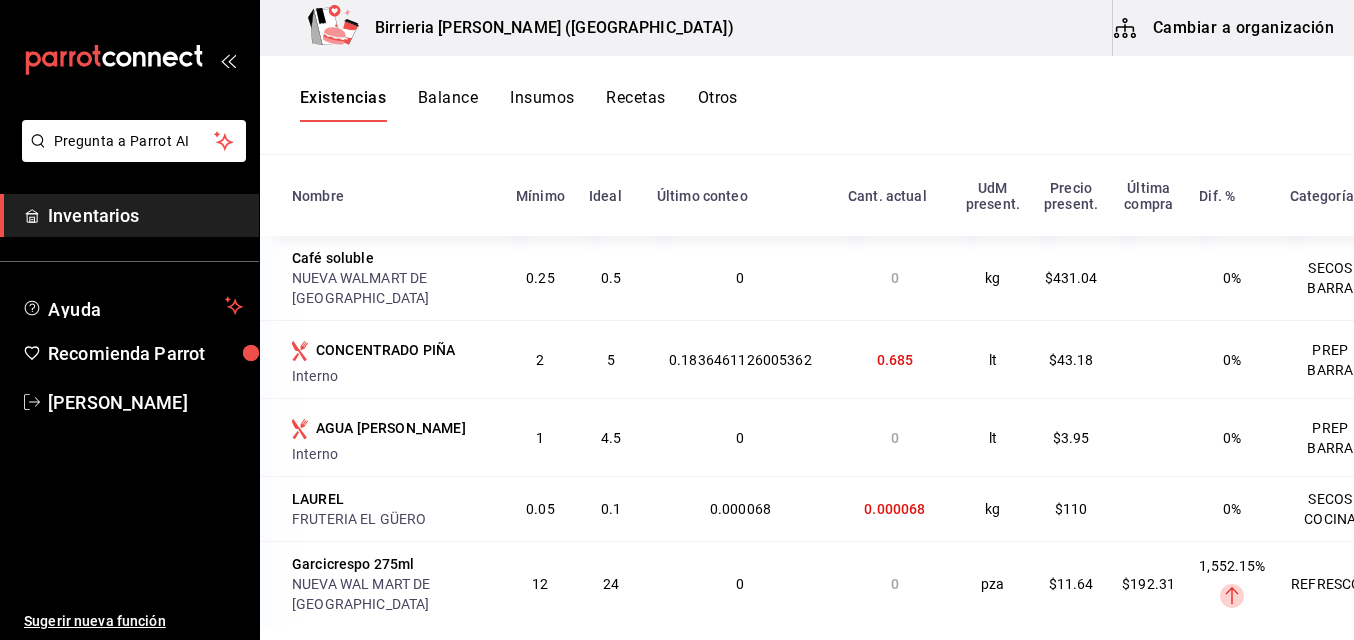 click on "Inventarios" at bounding box center (129, 215) 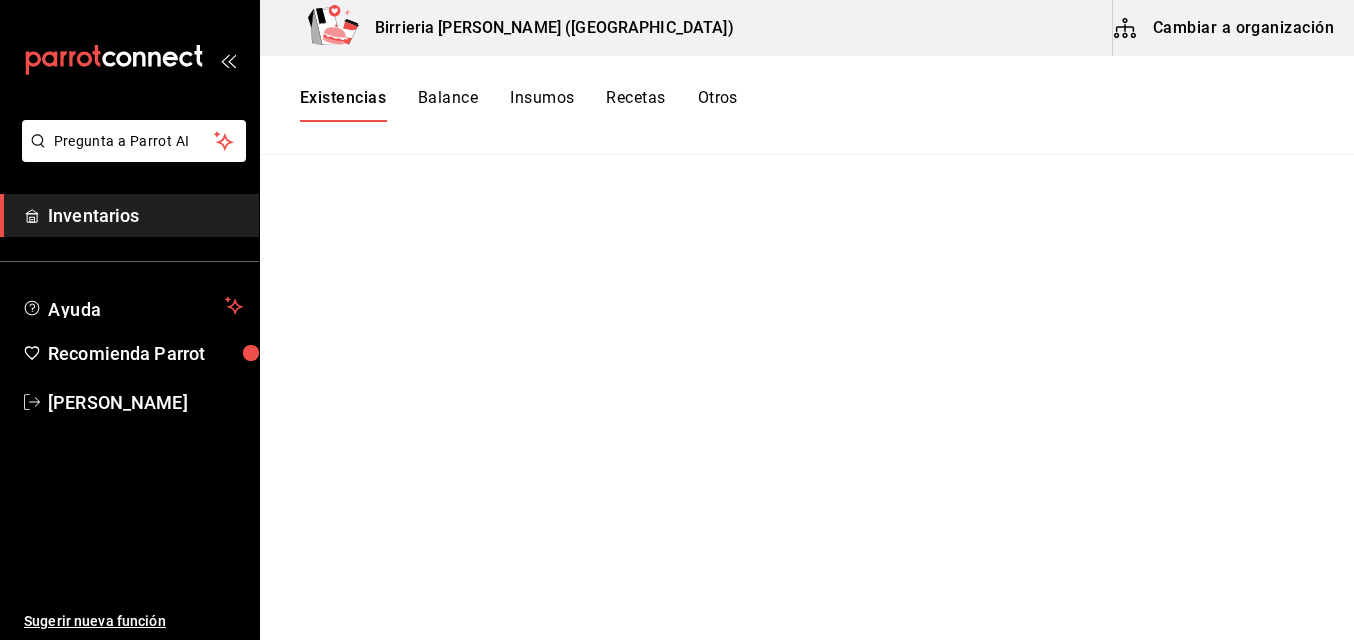 scroll, scrollTop: 0, scrollLeft: 0, axis: both 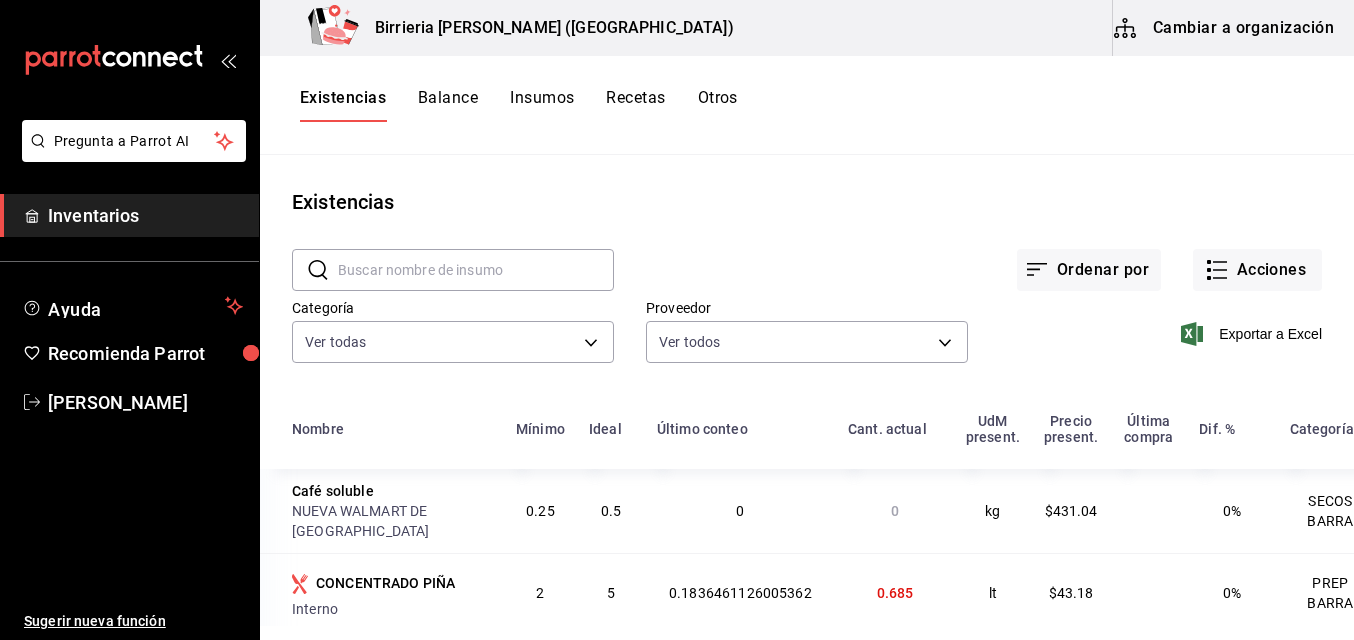 drag, startPoint x: 1121, startPoint y: 197, endPoint x: 924, endPoint y: 228, distance: 199.42416 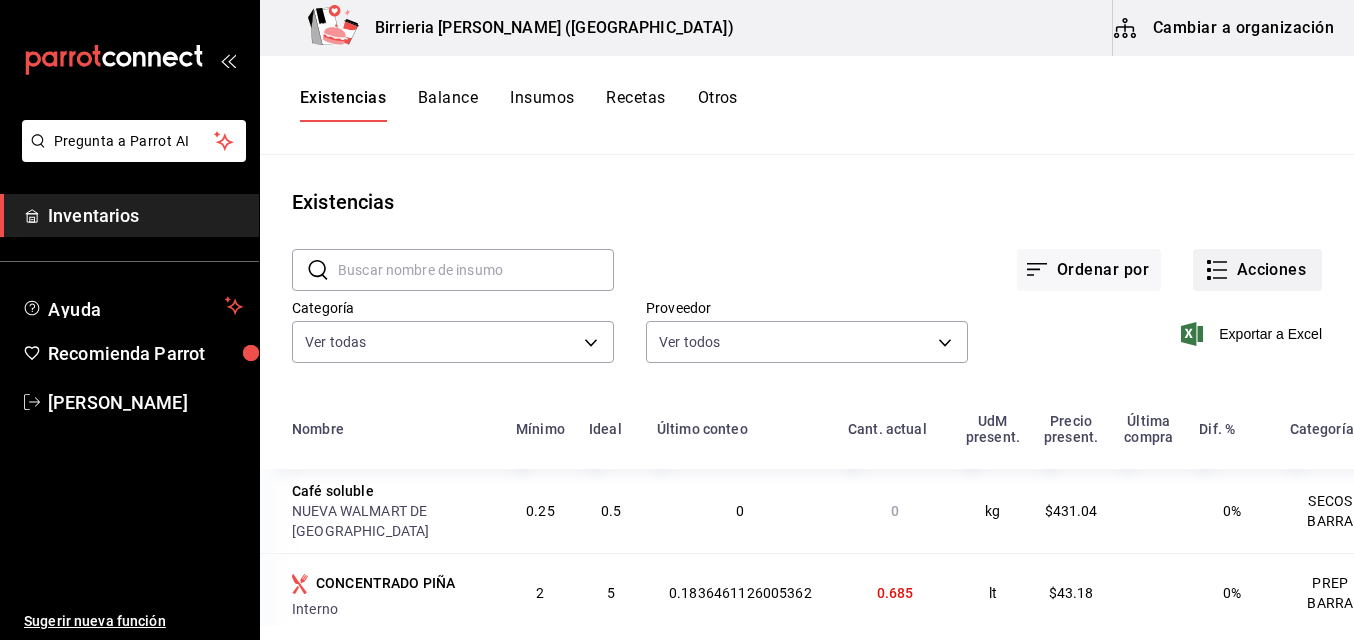 click 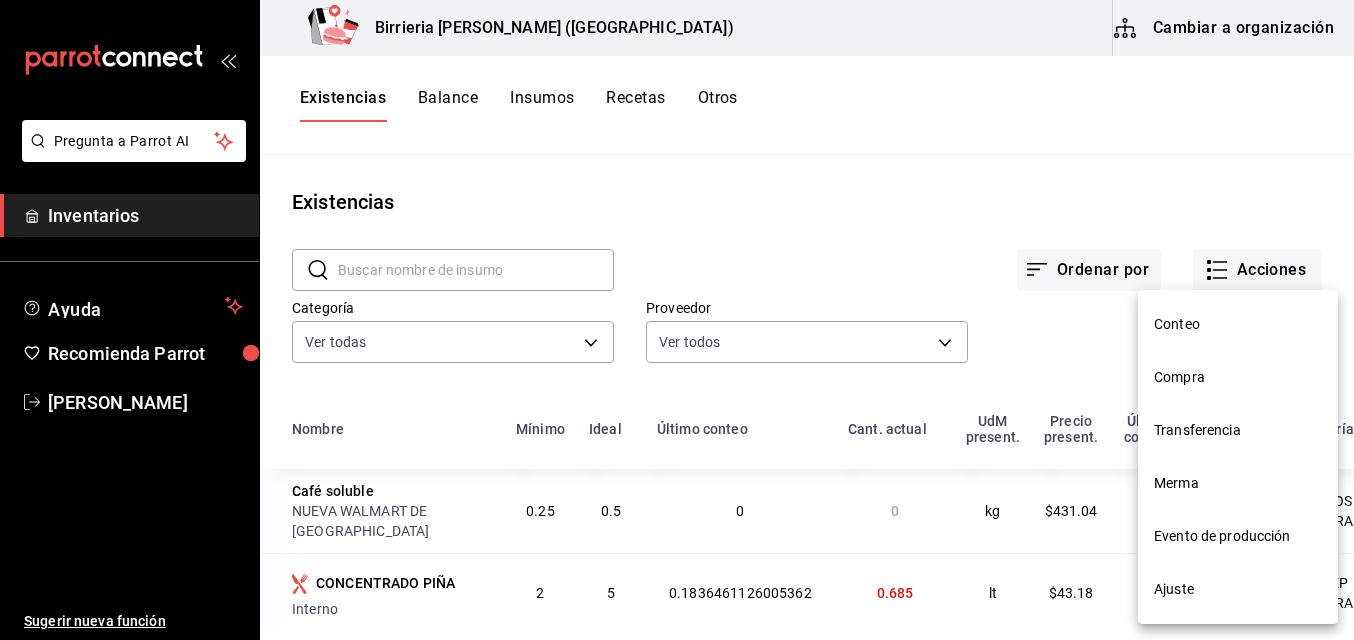 click on "Evento de producción" at bounding box center [1238, 536] 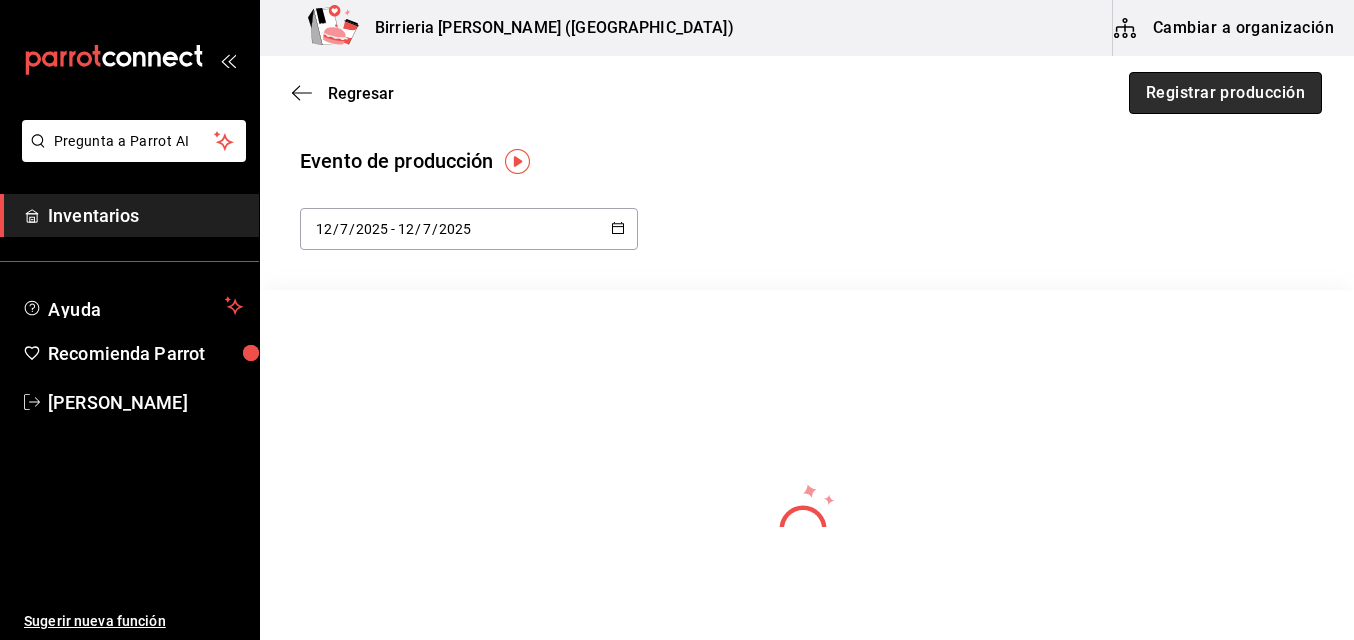 click on "Registrar producción" at bounding box center [1225, 93] 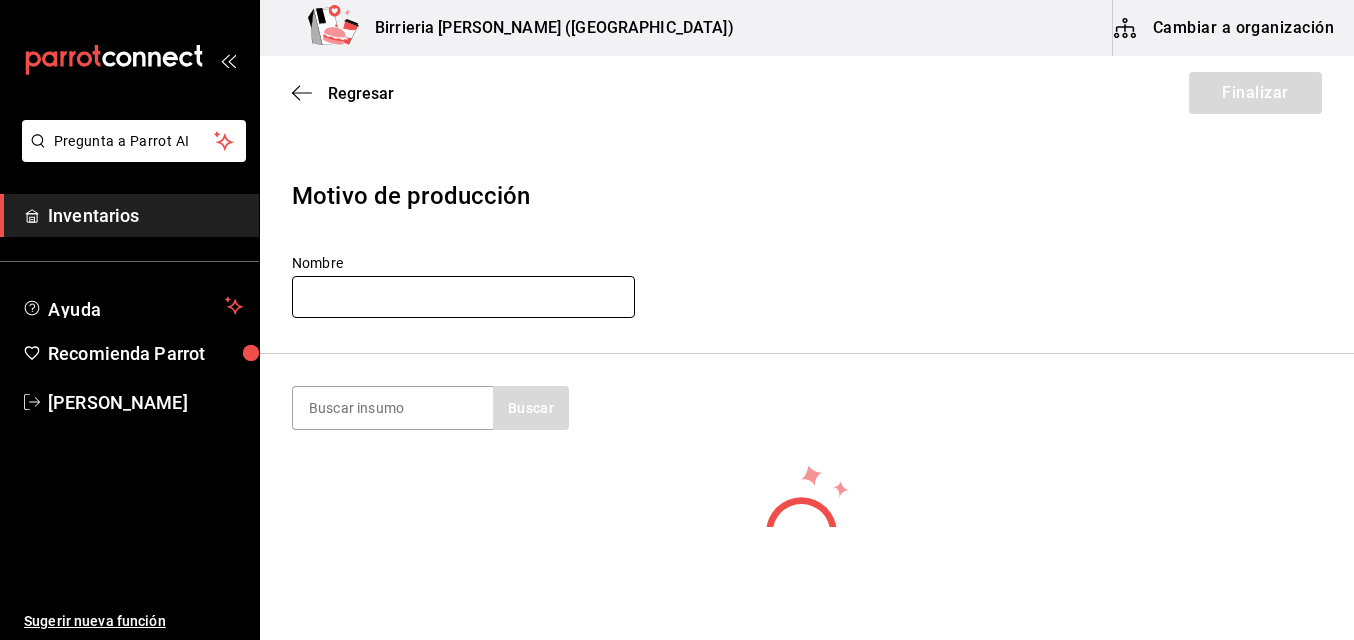 click at bounding box center (463, 297) 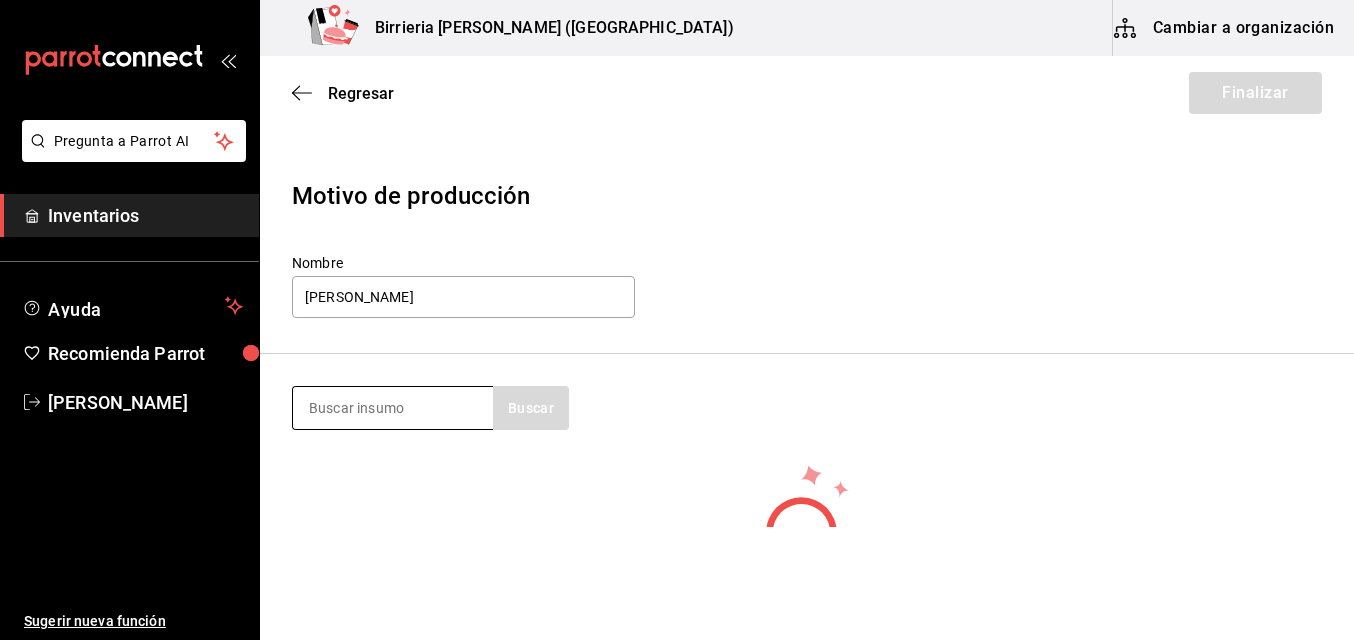 drag, startPoint x: 433, startPoint y: 380, endPoint x: 438, endPoint y: 421, distance: 41.303753 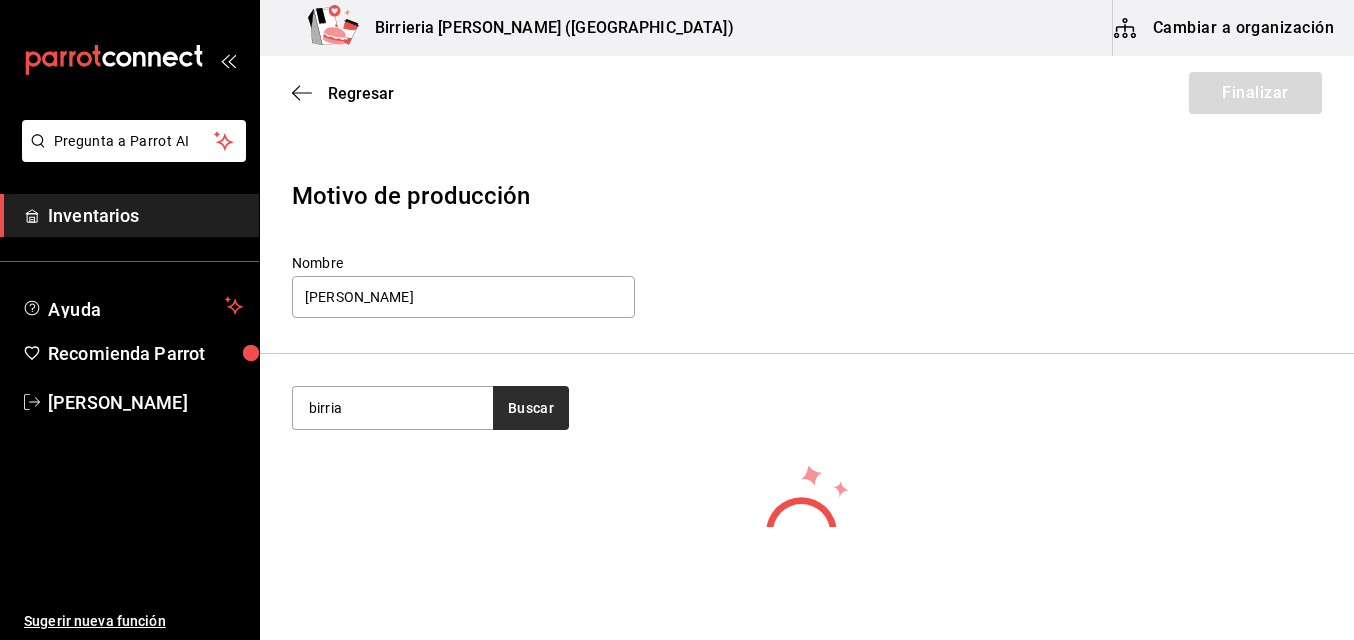 type on "birria" 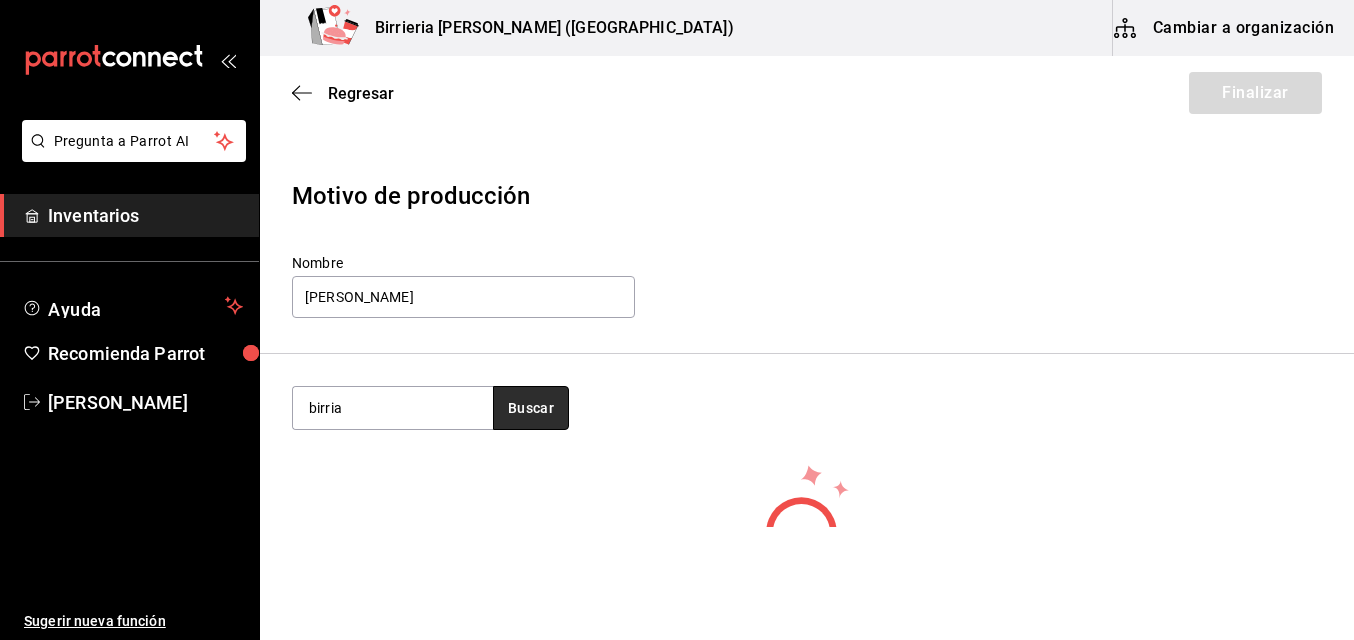 click on "Buscar" at bounding box center (531, 408) 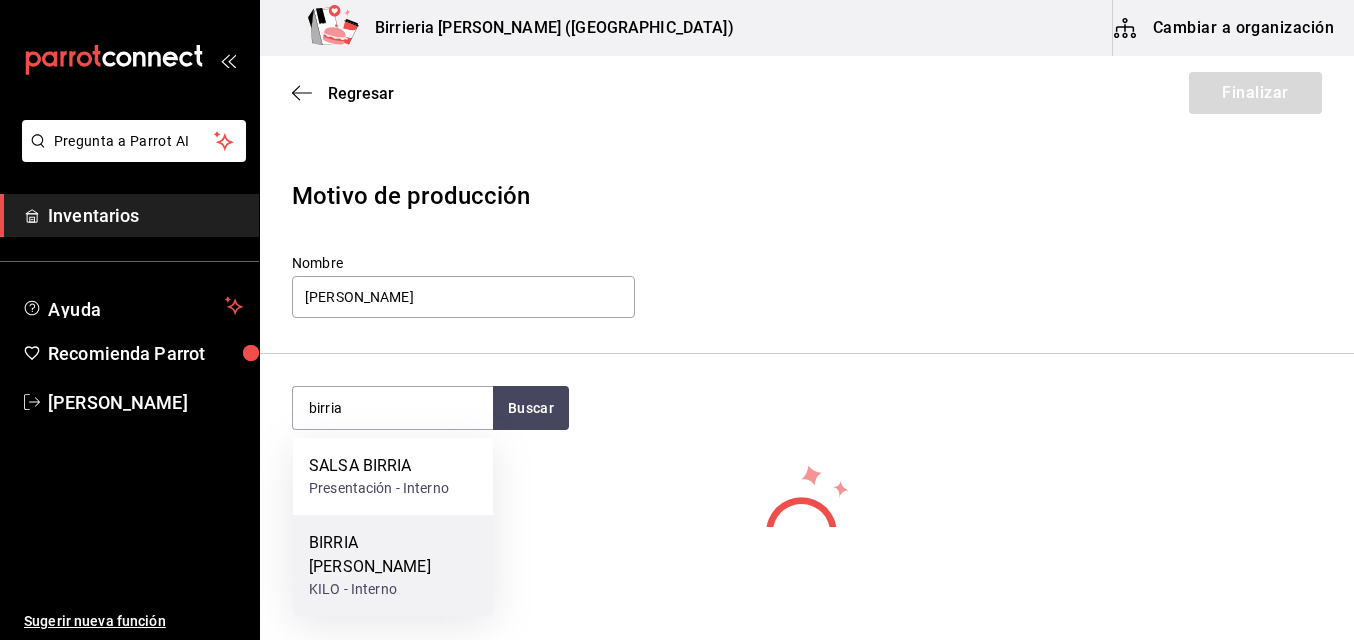 click on "BIRRIA DE CORDERO" at bounding box center (393, 555) 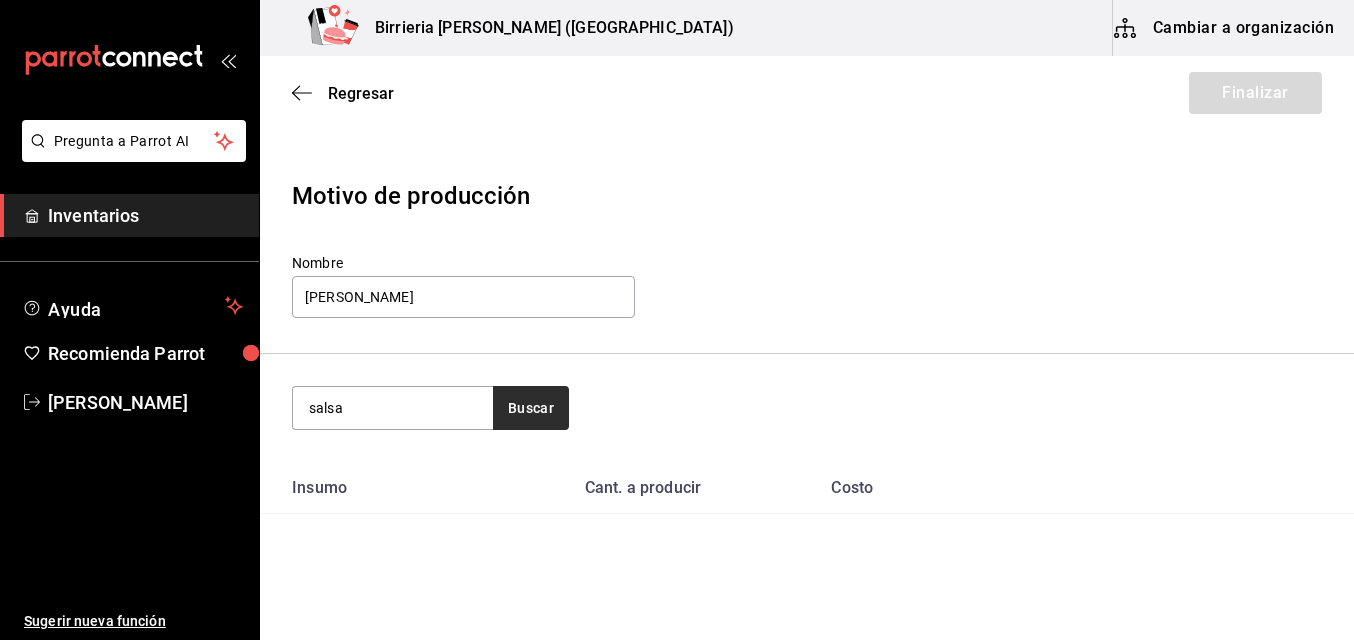 type on "salsa" 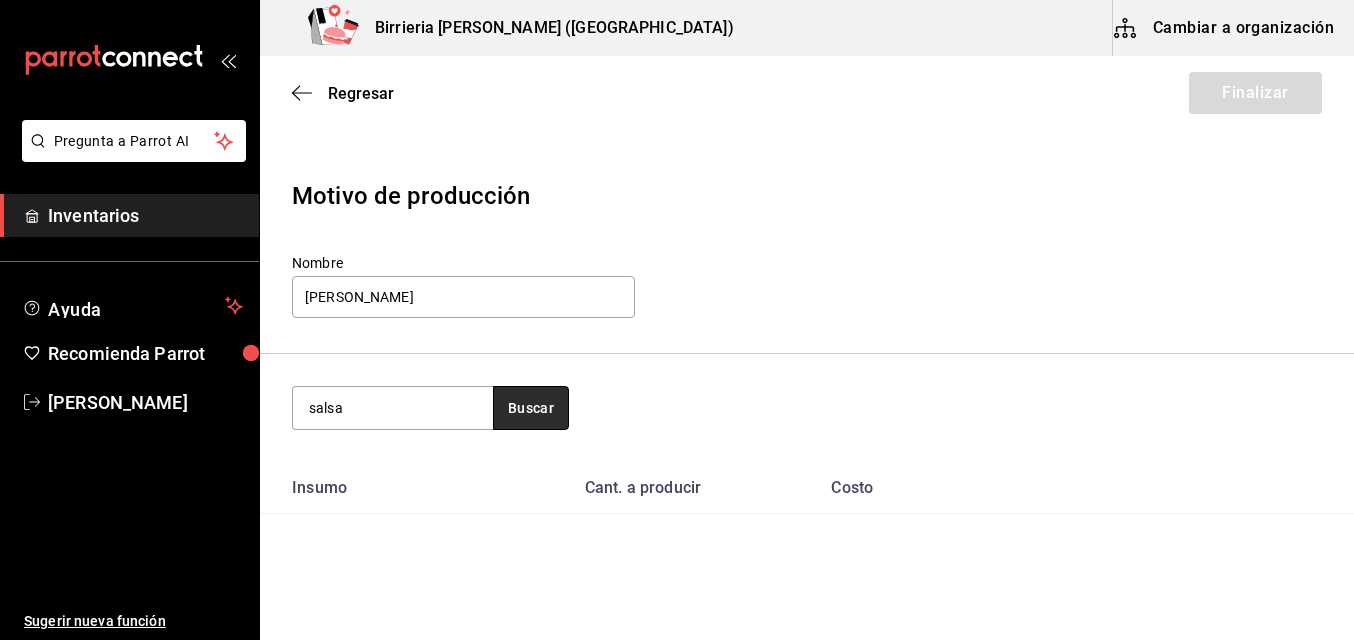 click on "Buscar" at bounding box center [531, 408] 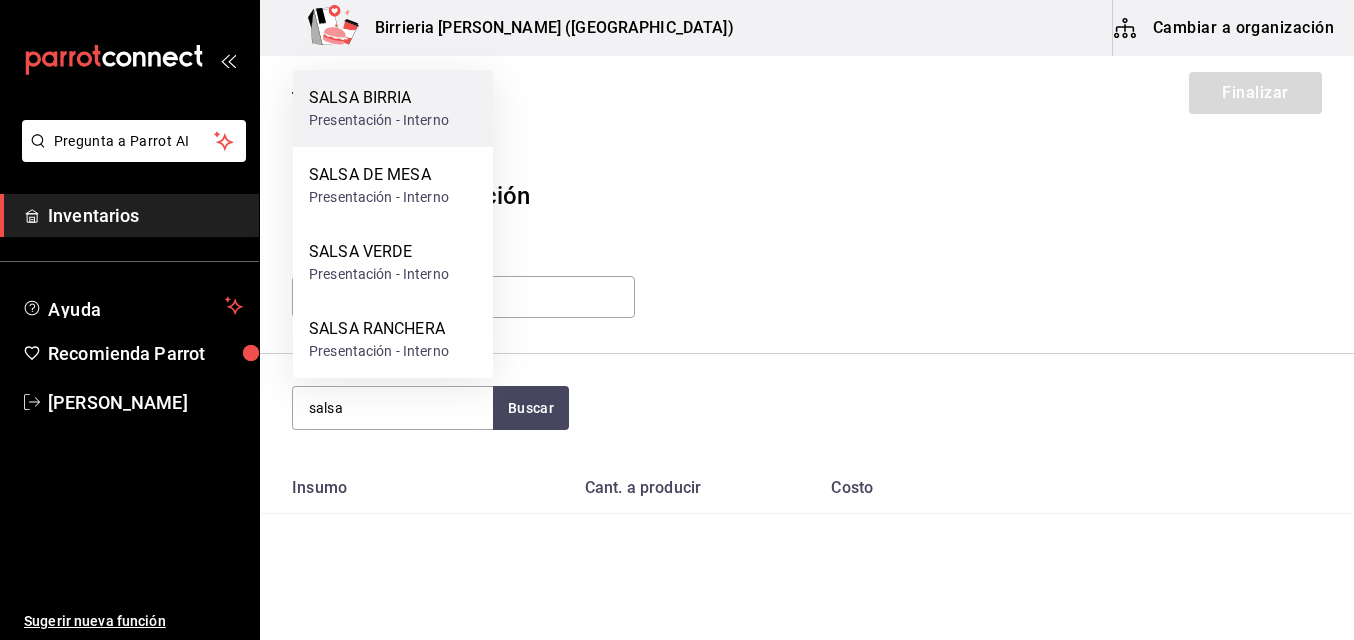 click on "SALSA BIRRIA" at bounding box center [379, 98] 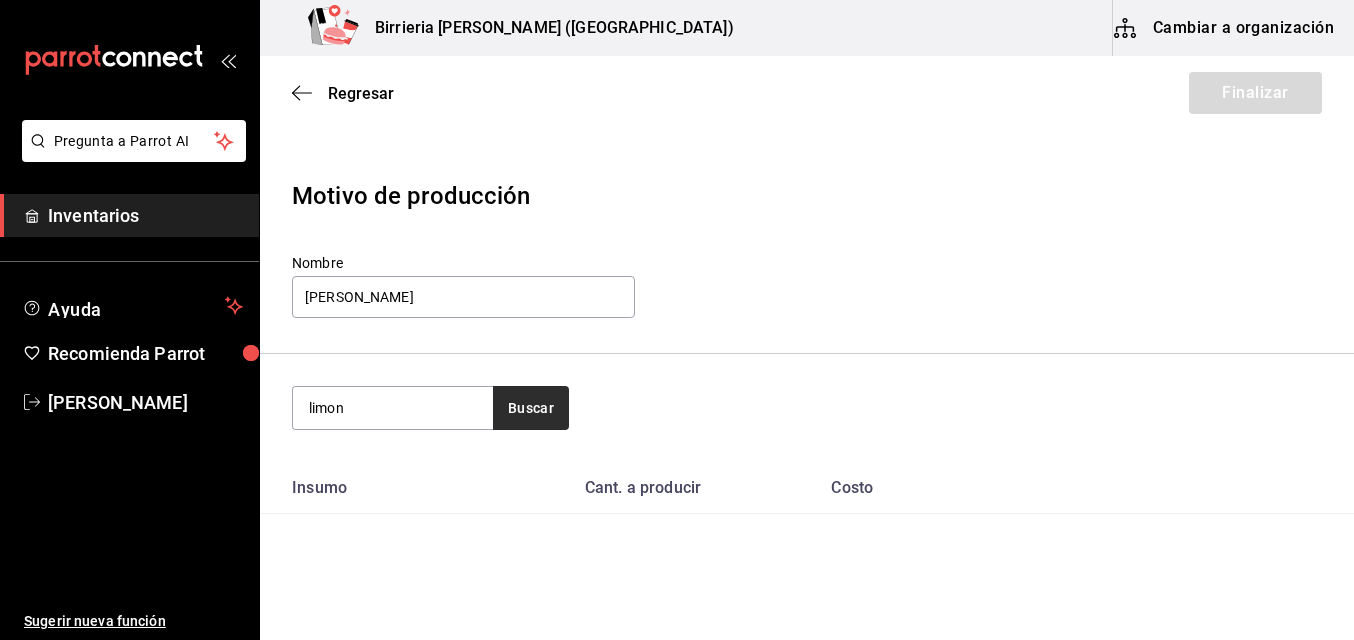 type on "limon" 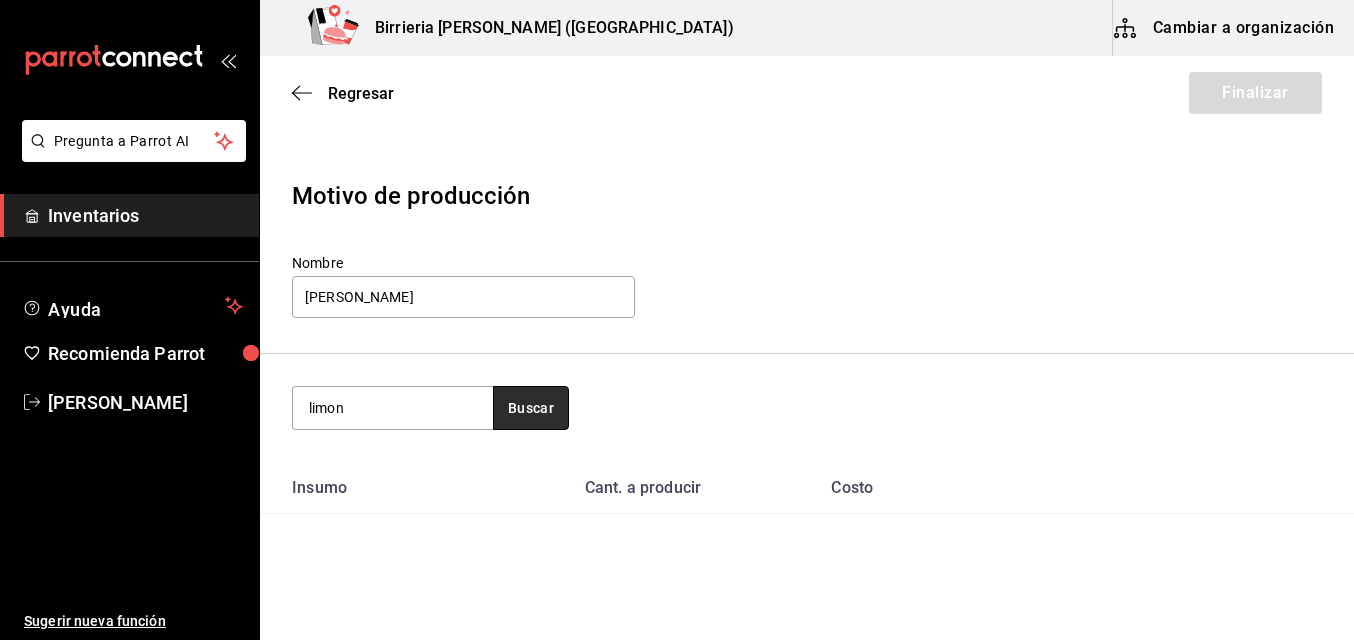 click on "Buscar" at bounding box center (531, 408) 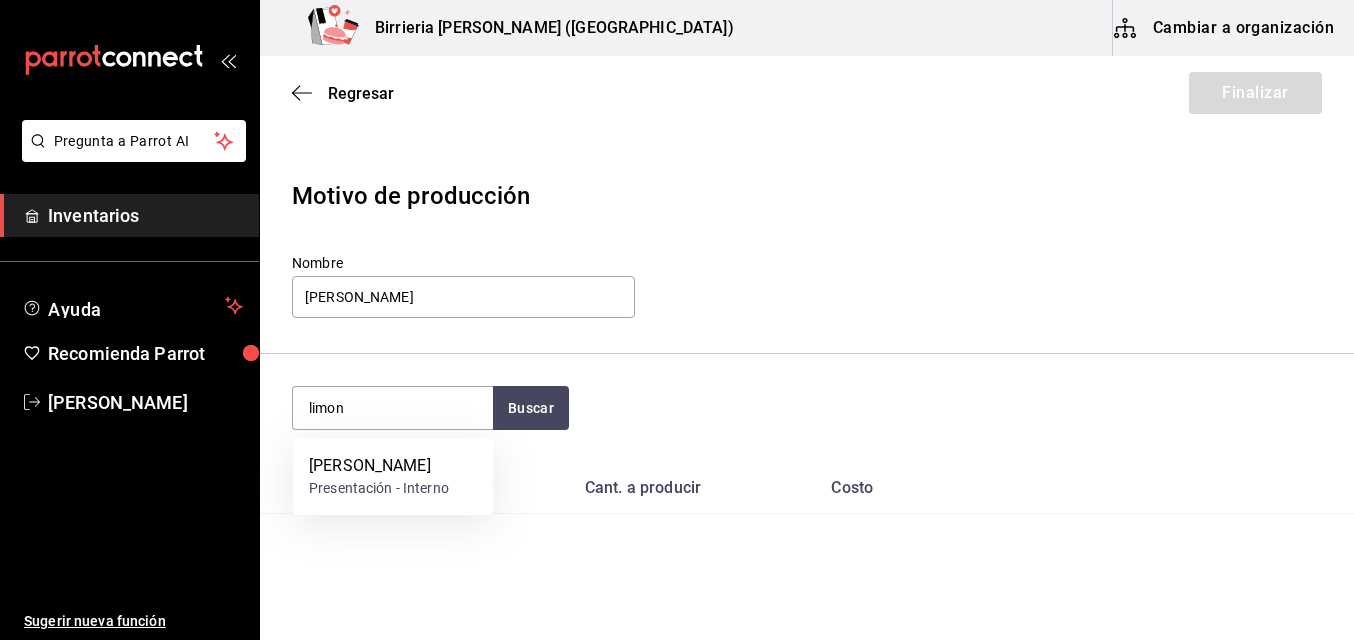 click on "[PERSON_NAME]" at bounding box center (379, 466) 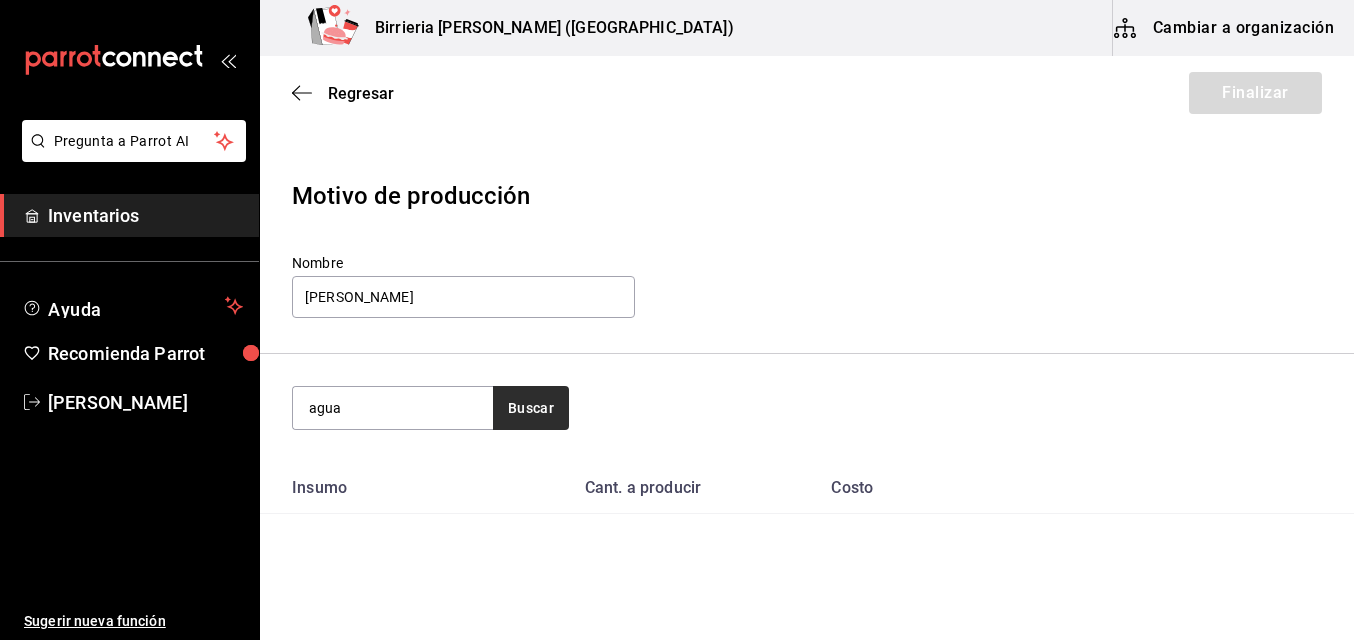 type on "agua" 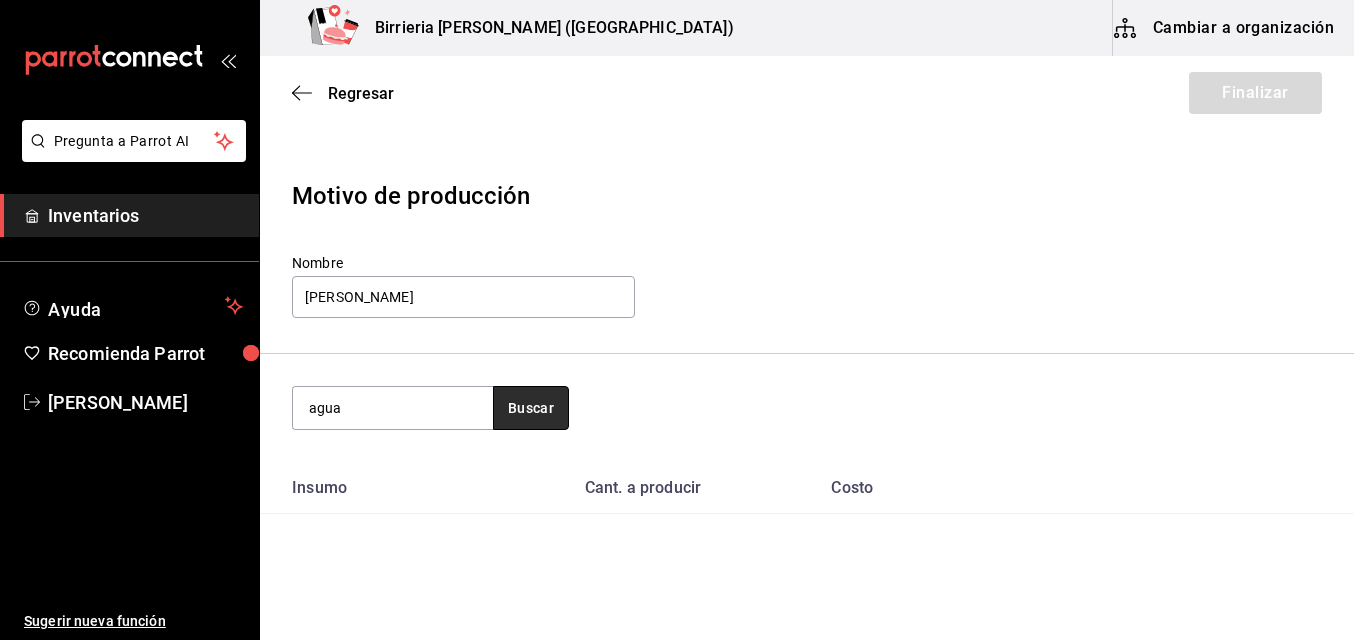 click on "Buscar" at bounding box center [531, 408] 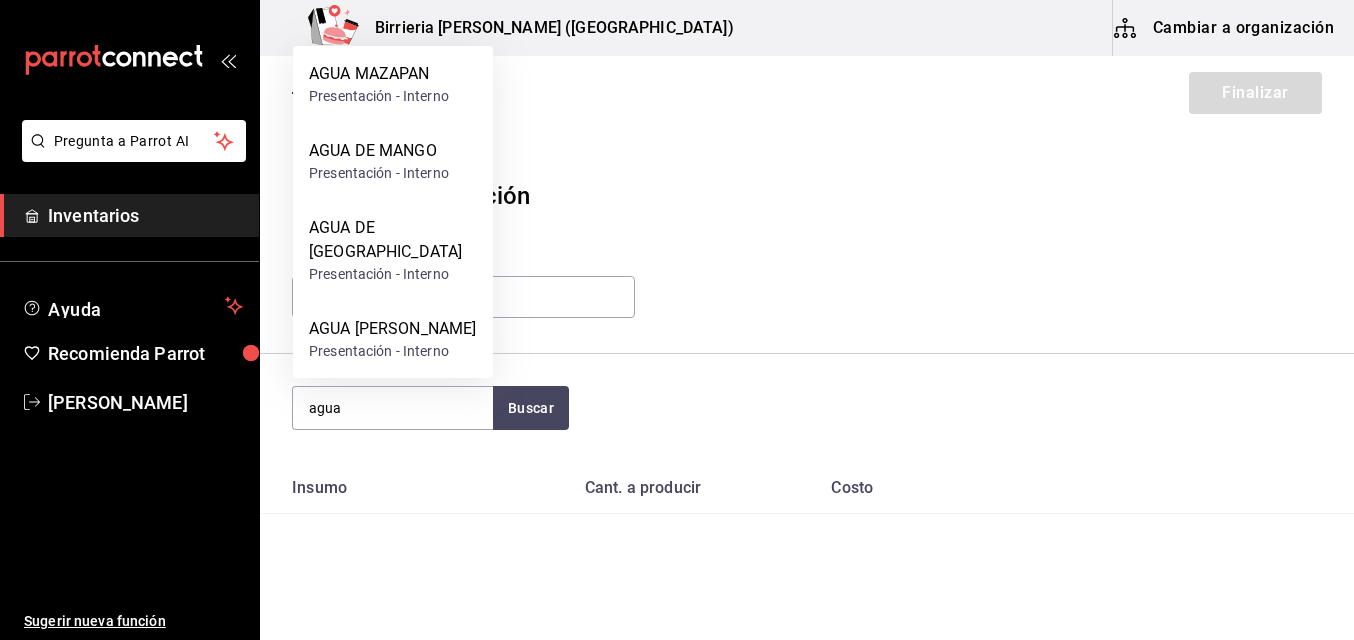 click on "Presentación - Interno" at bounding box center [379, 173] 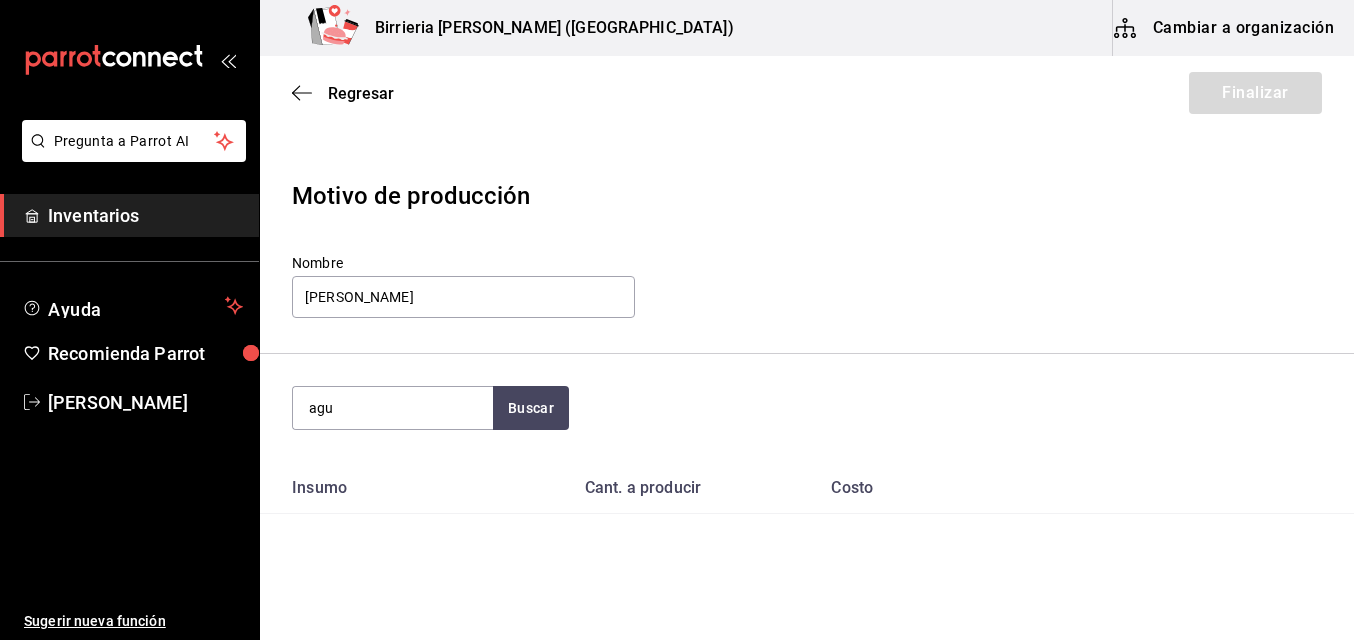 type on "agua" 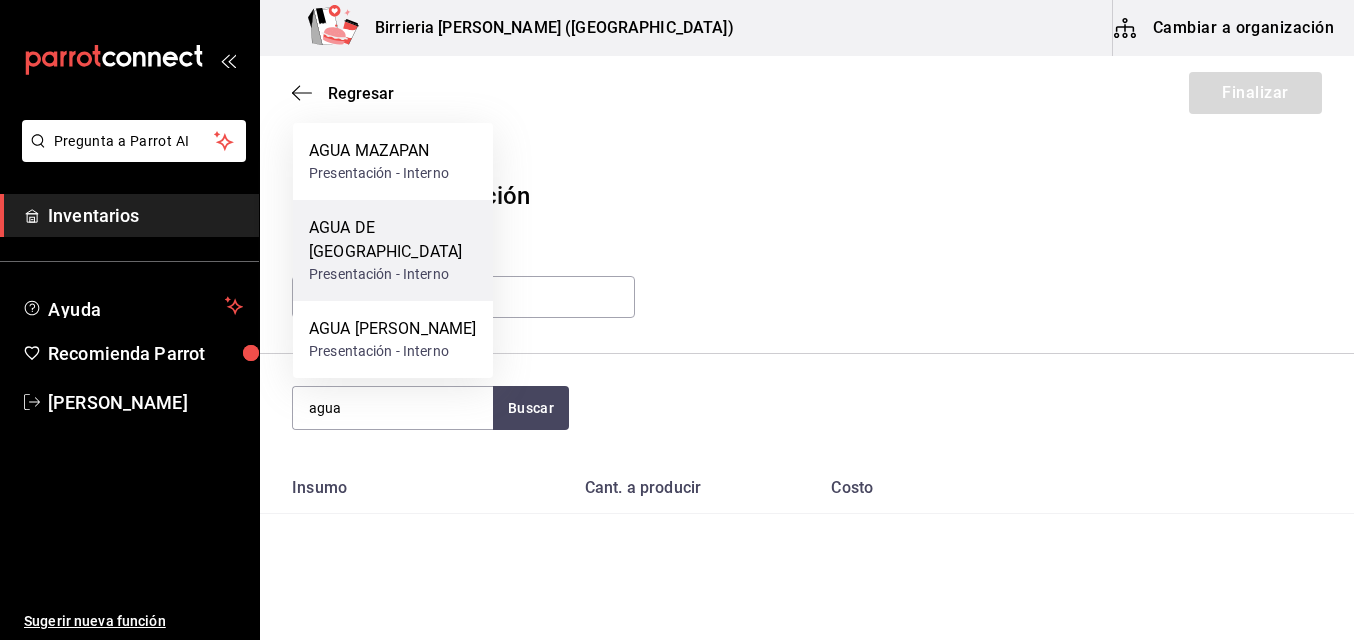 click on "AGUA DE [GEOGRAPHIC_DATA]" at bounding box center [393, 240] 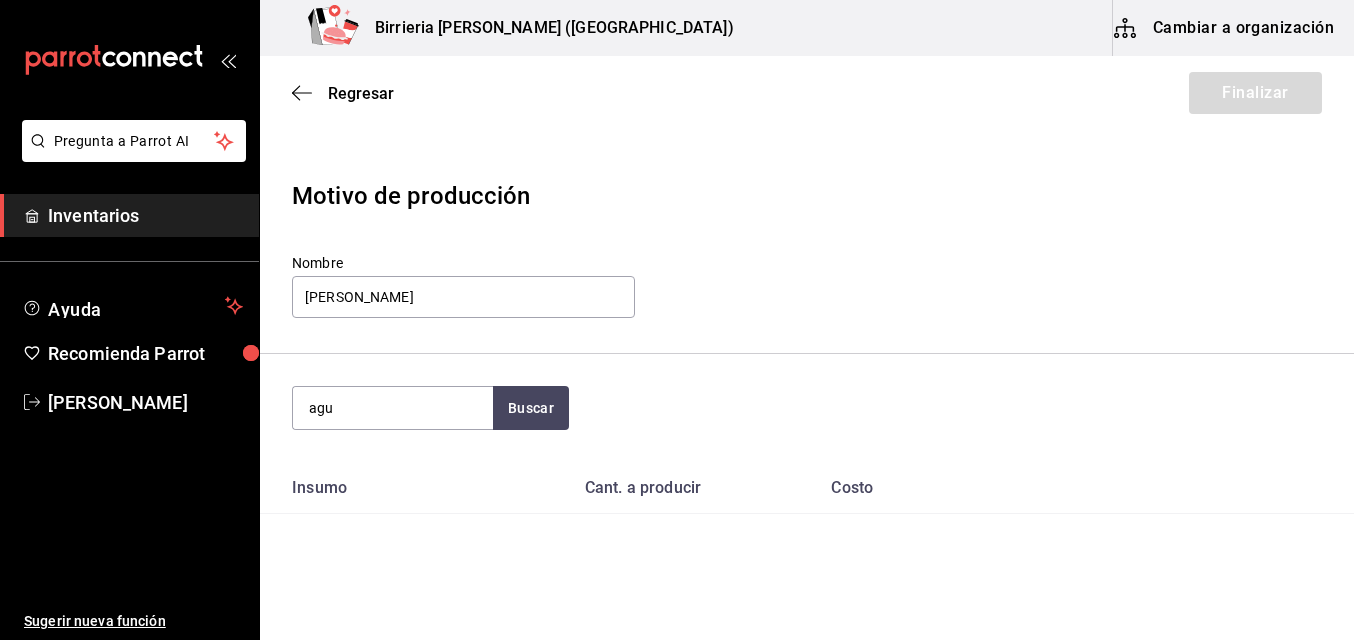 type on "agua" 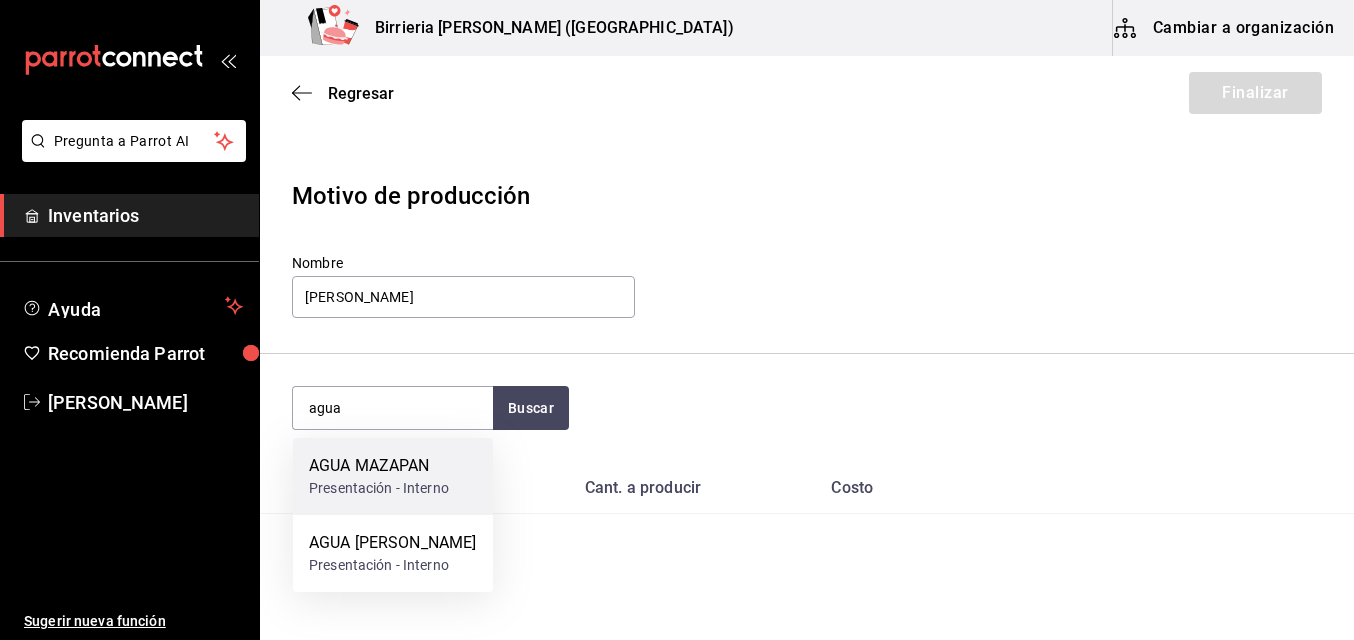 click on "Presentación - Interno" at bounding box center (379, 488) 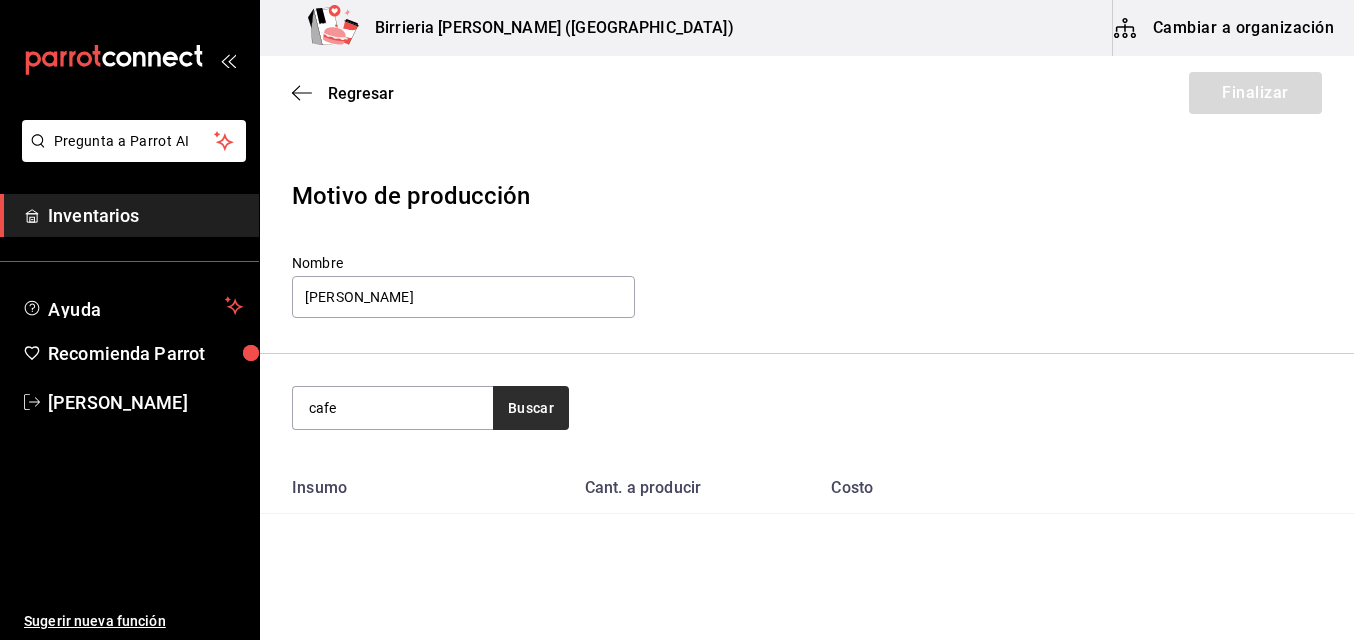 type on "cafe" 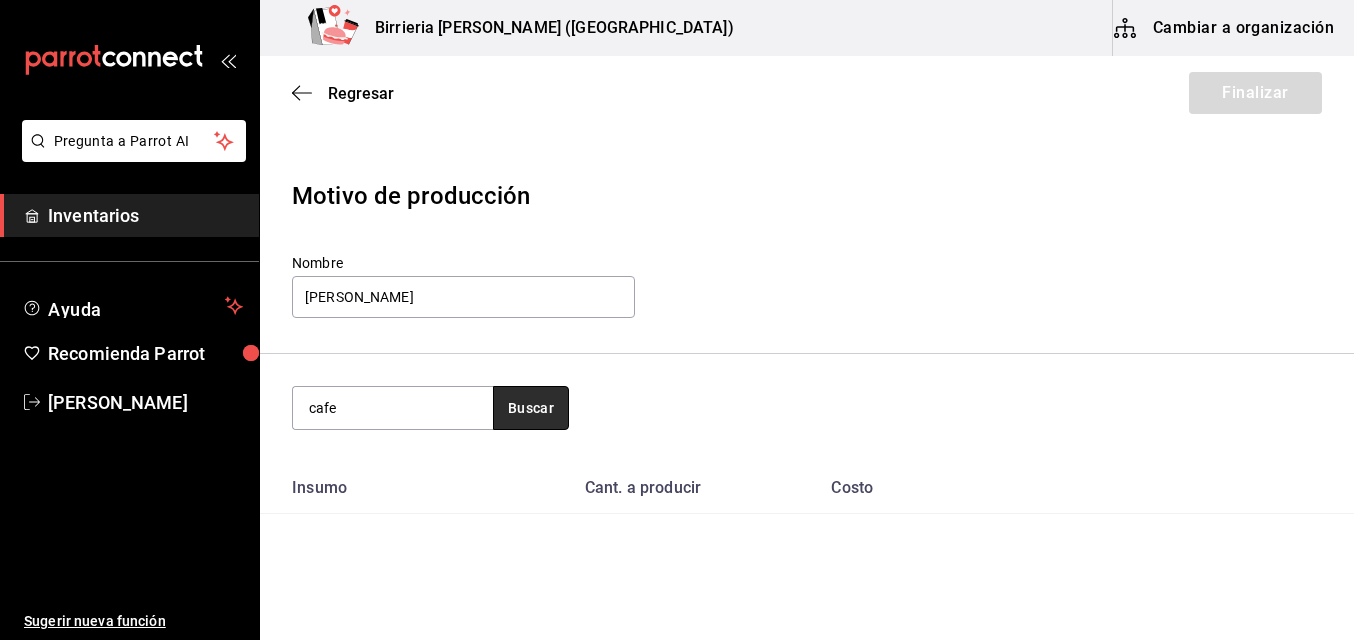click on "Buscar" at bounding box center (531, 408) 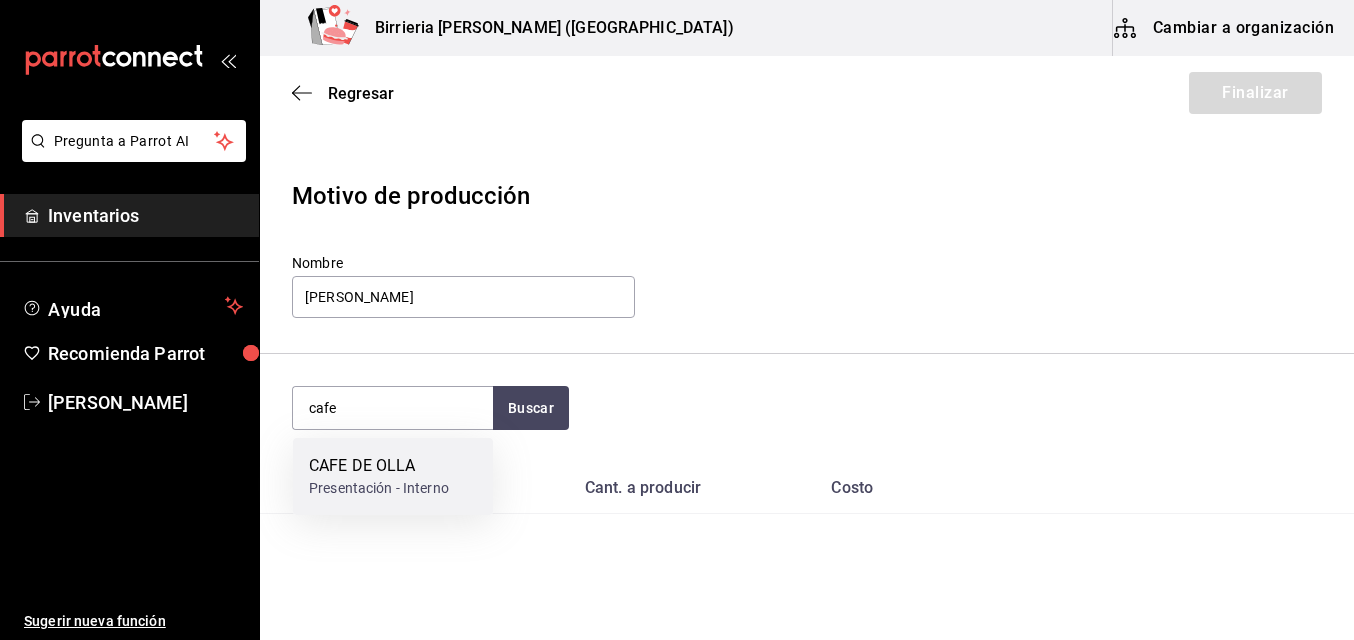 click on "CAFE DE OLLA" at bounding box center (379, 466) 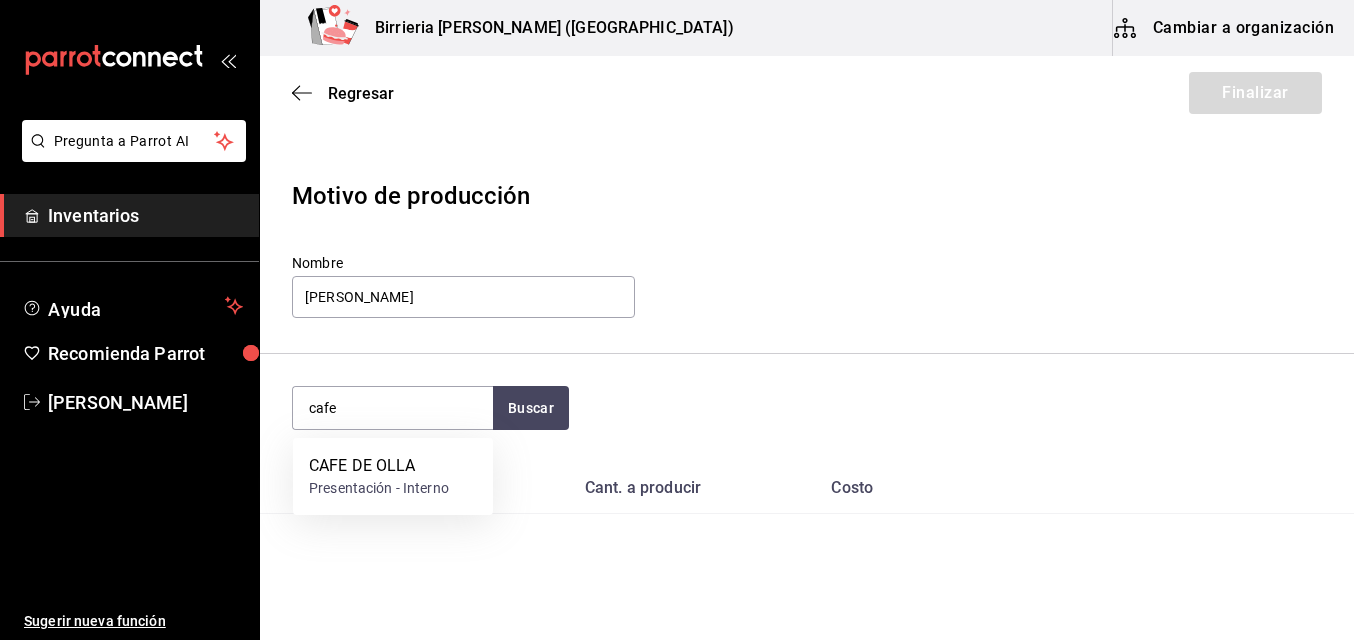 type 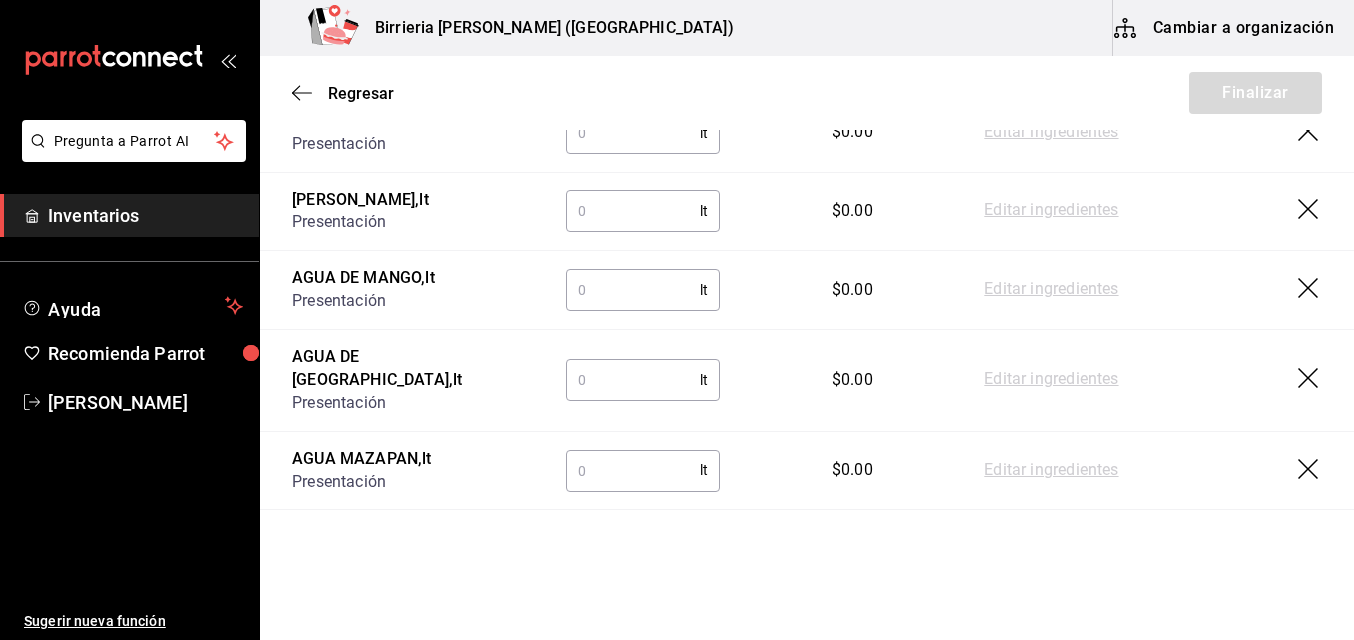 scroll, scrollTop: 352, scrollLeft: 0, axis: vertical 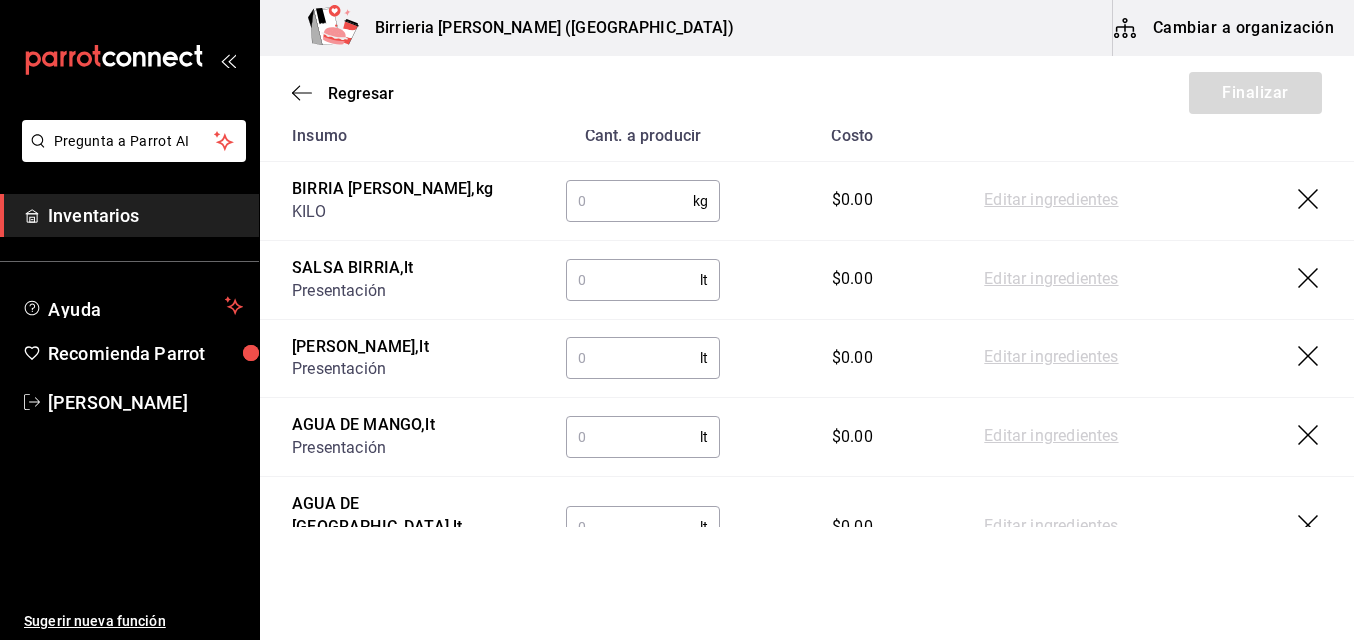 click at bounding box center (633, 280) 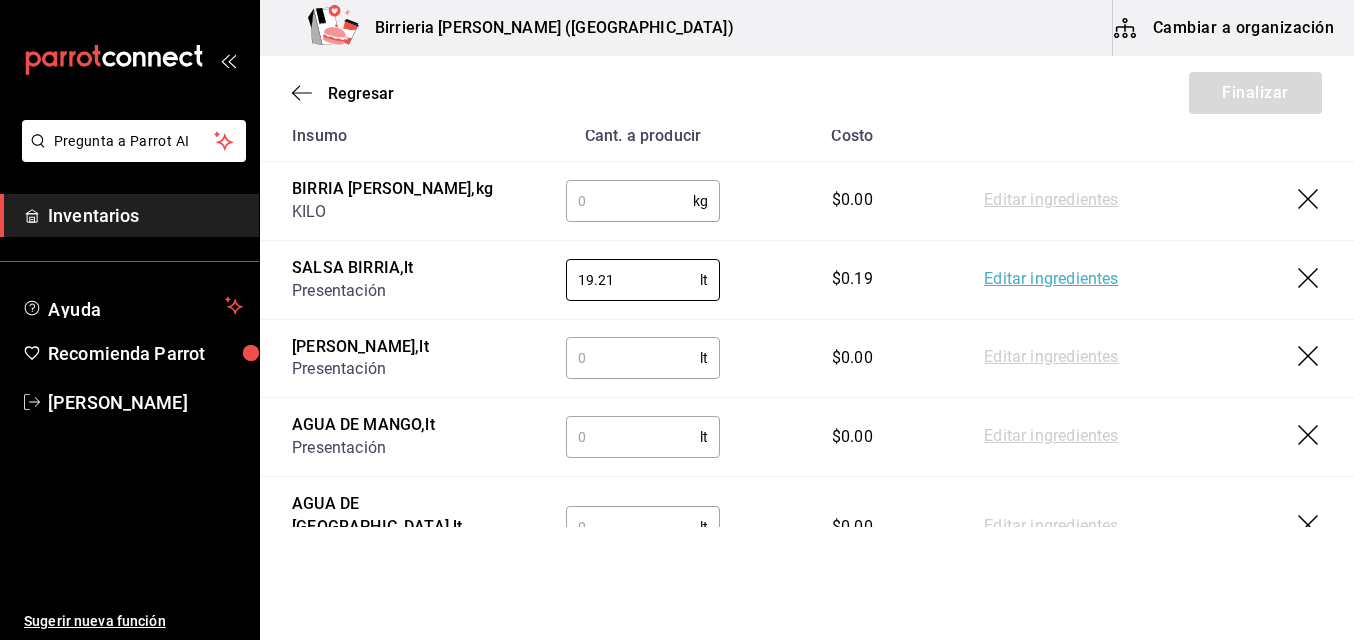 type on "19.21" 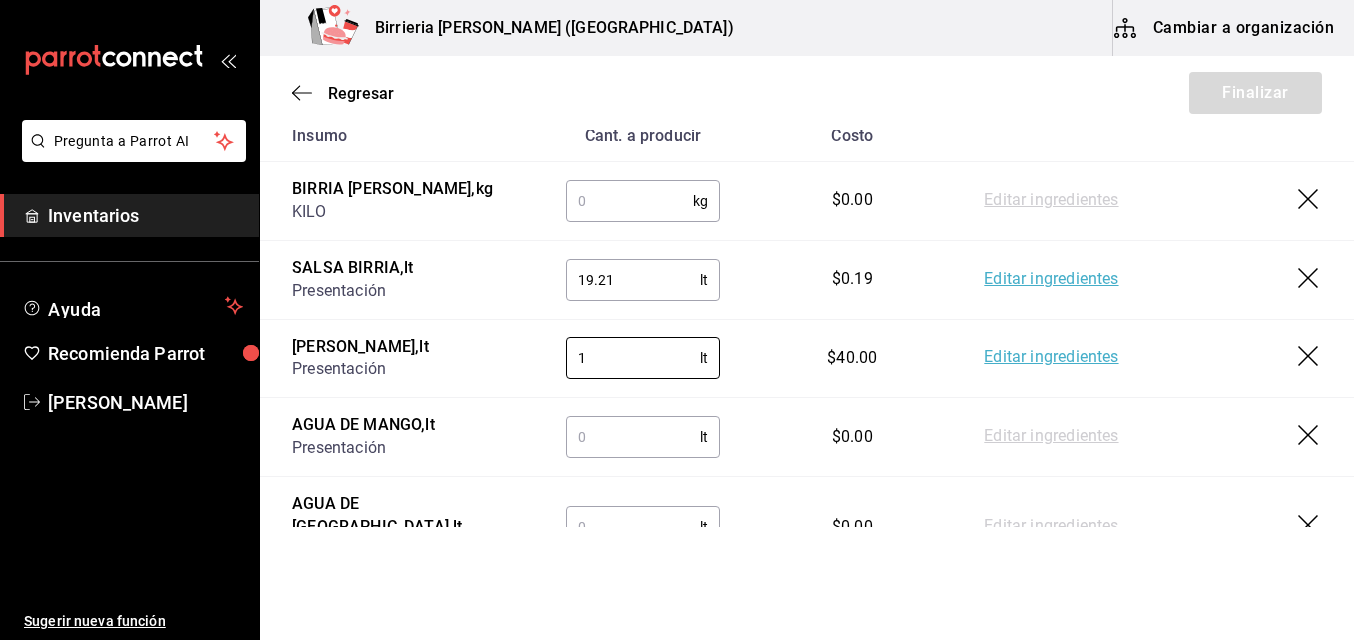 type on "1" 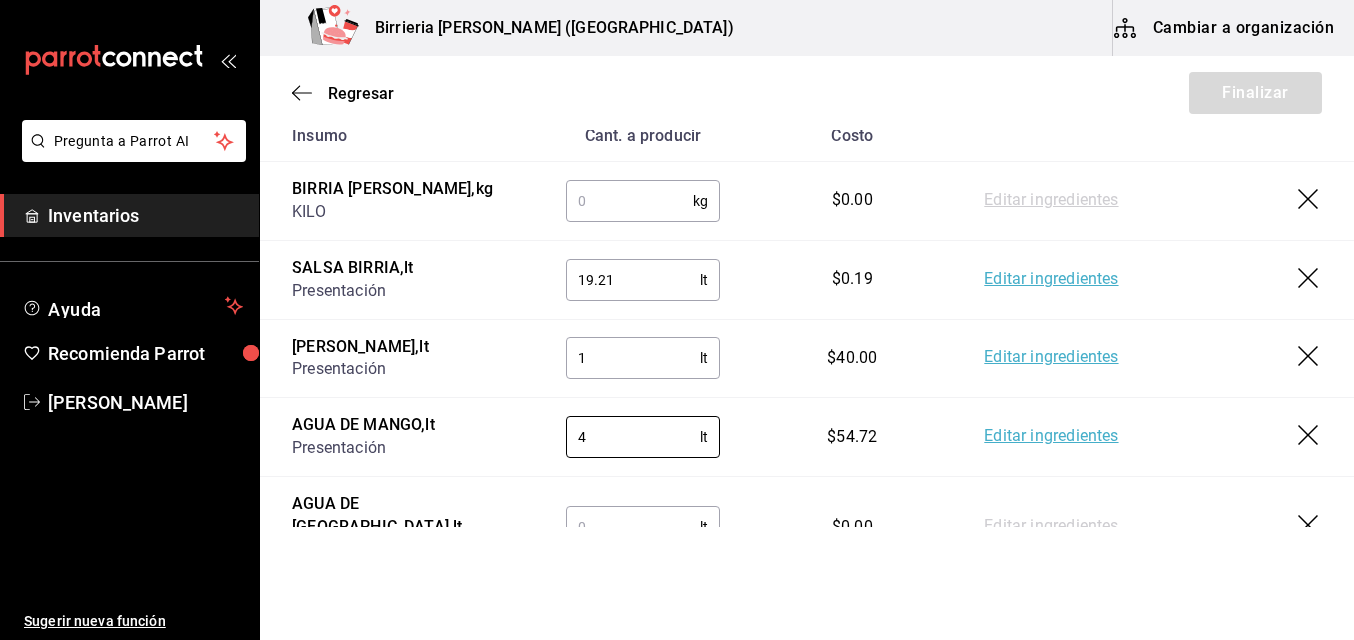 type on "4" 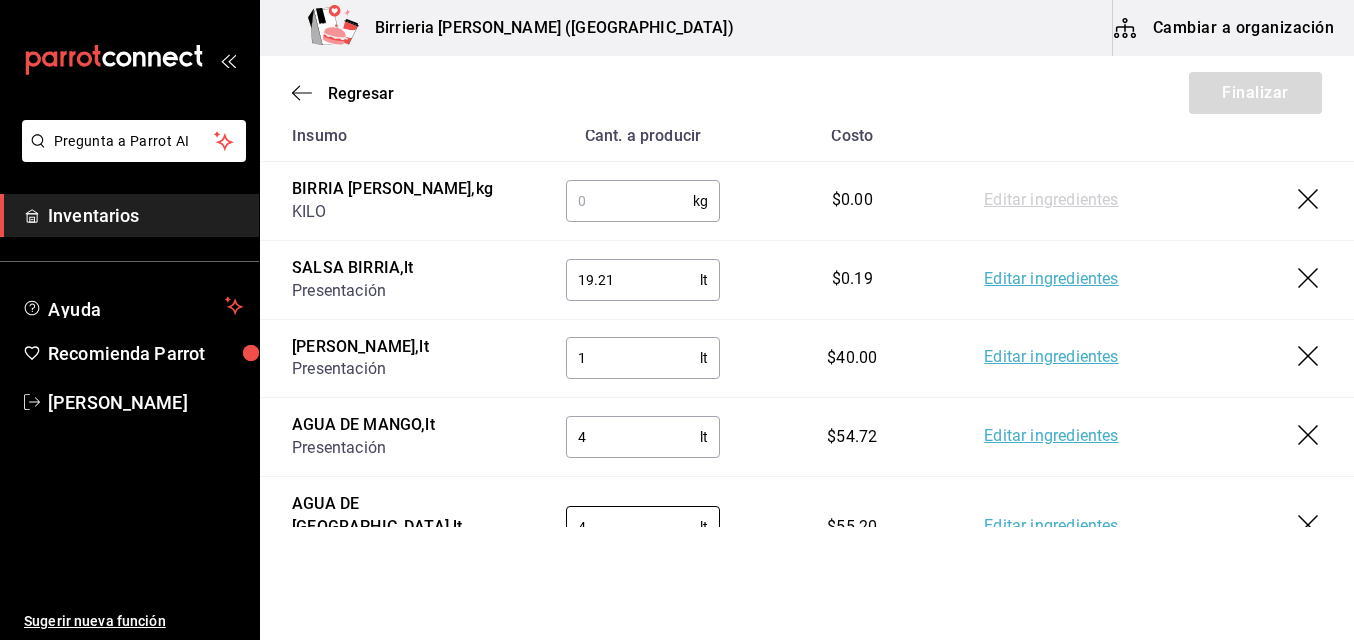 type on "4" 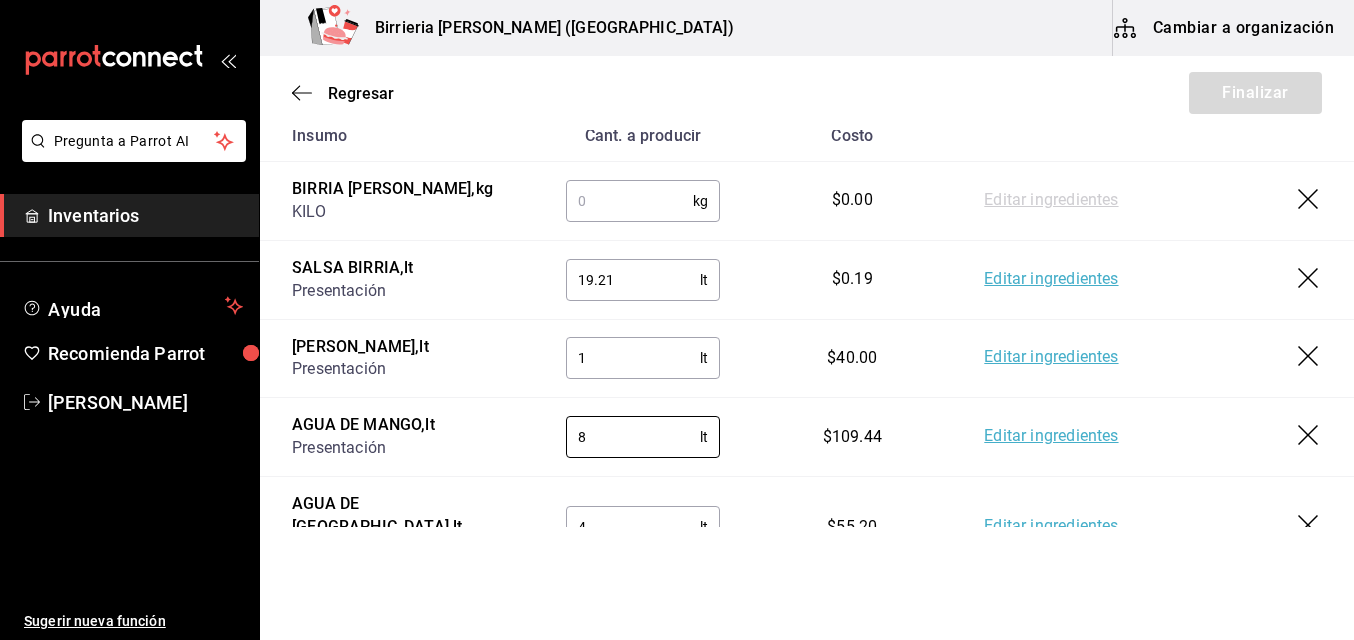 type on "8" 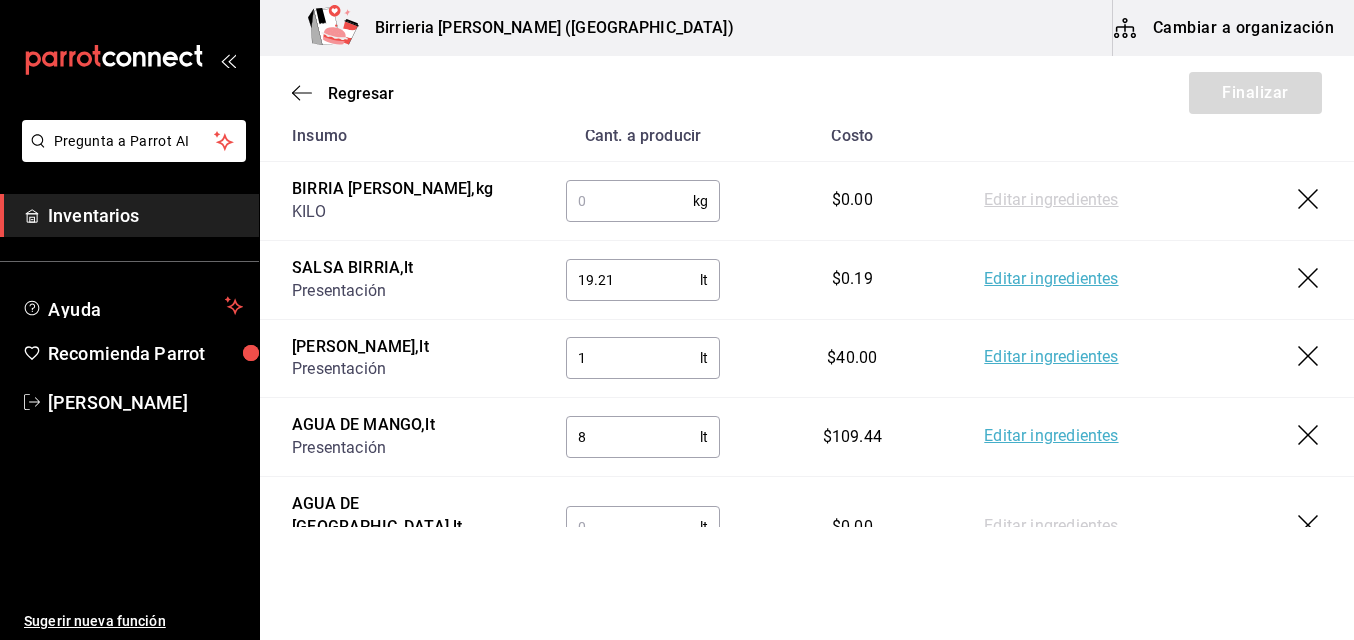 scroll, scrollTop: 585, scrollLeft: 0, axis: vertical 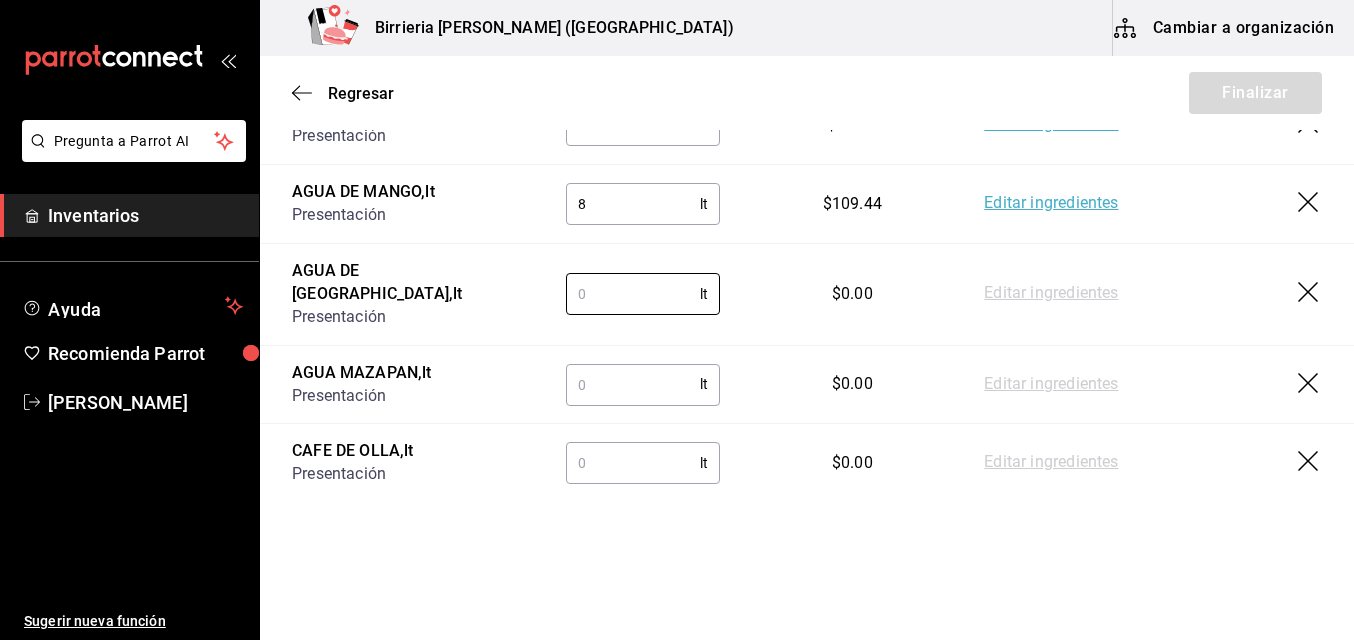 type 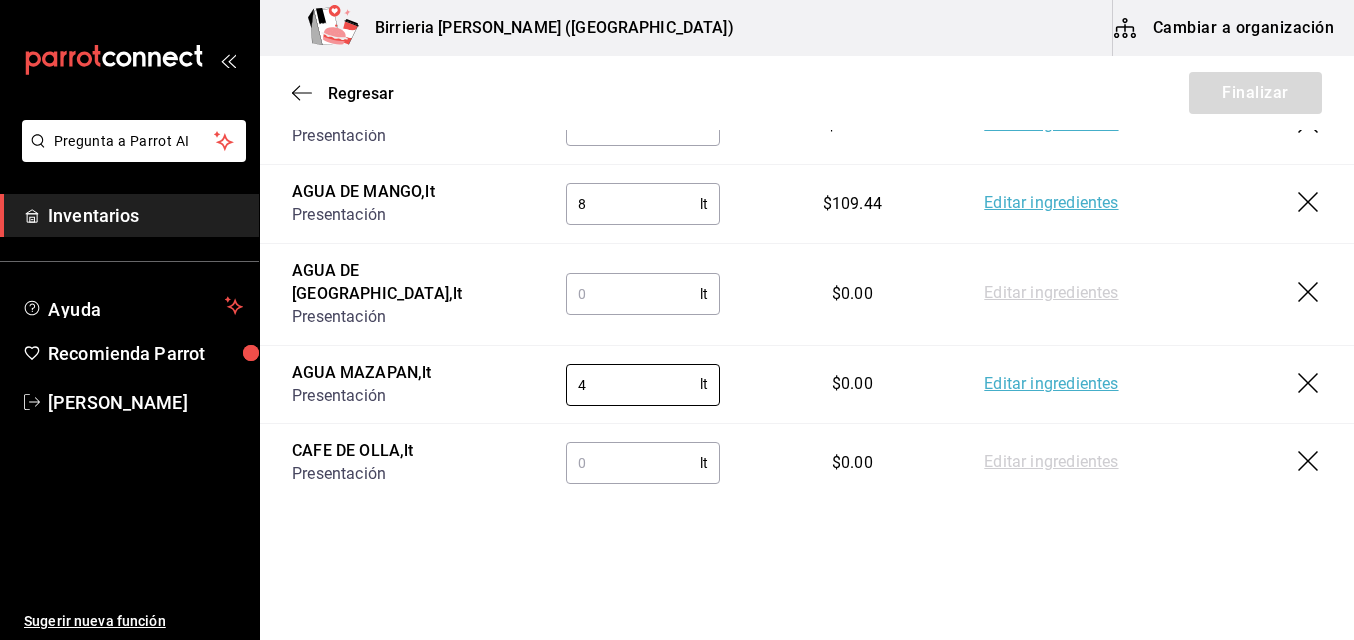 type on "4" 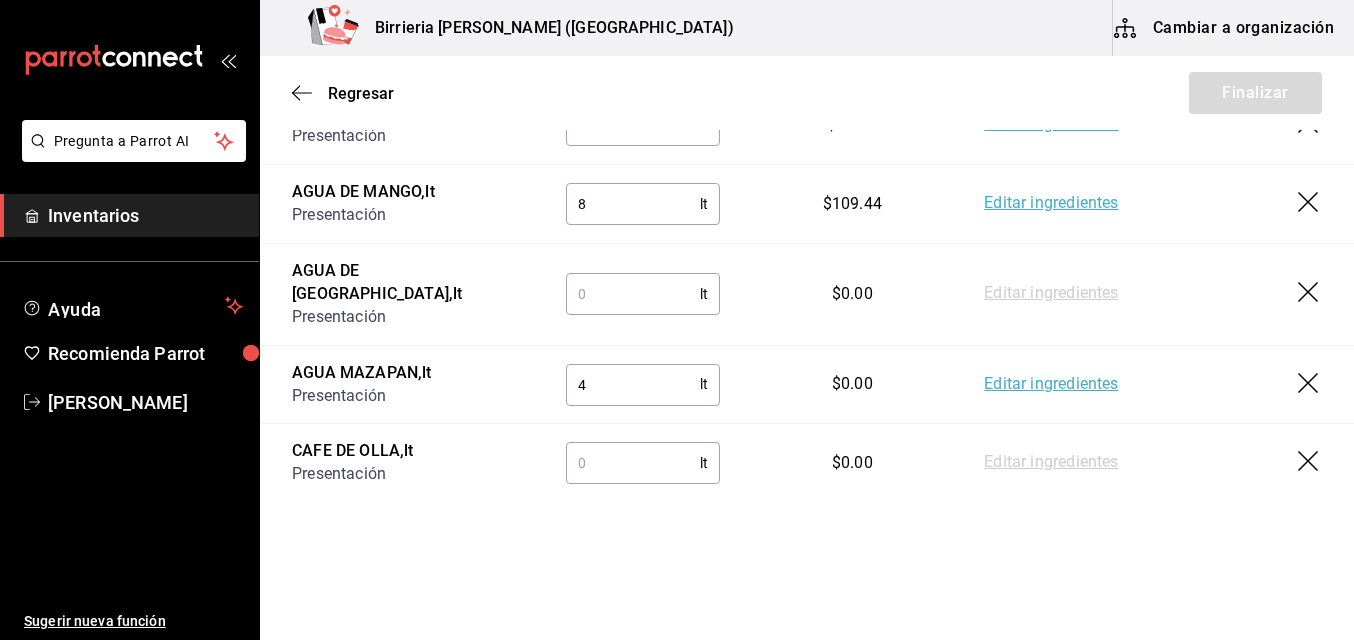 click at bounding box center (633, 463) 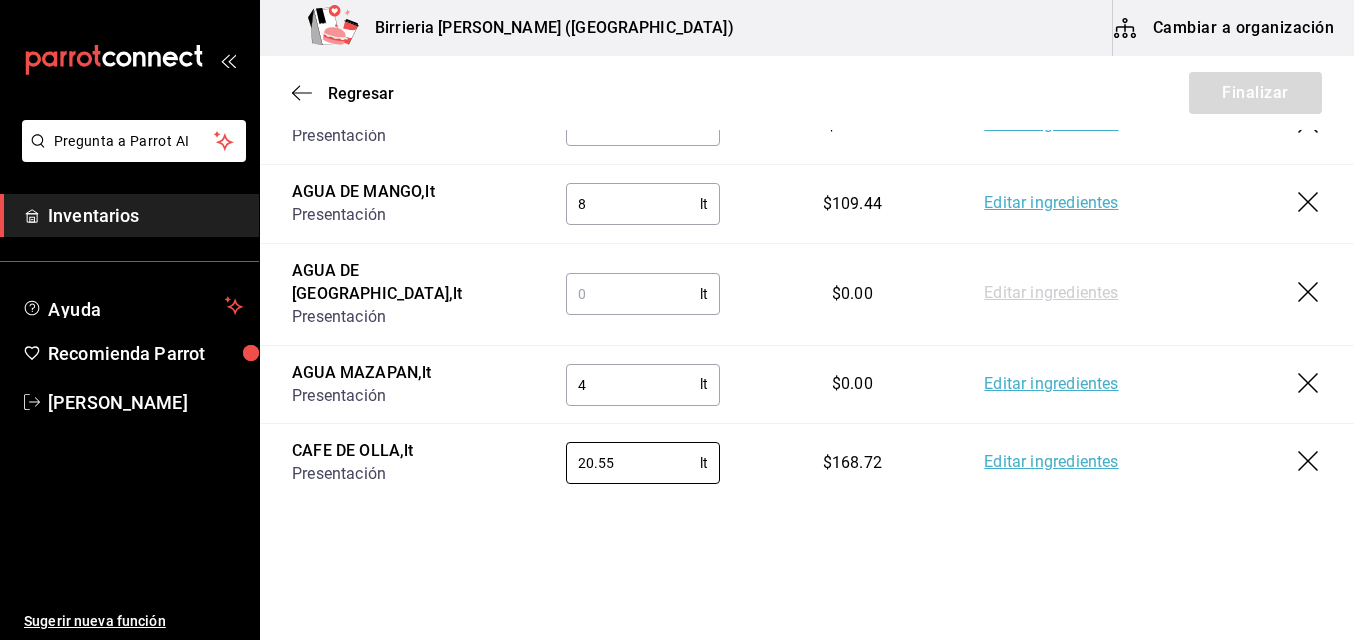type on "20.55" 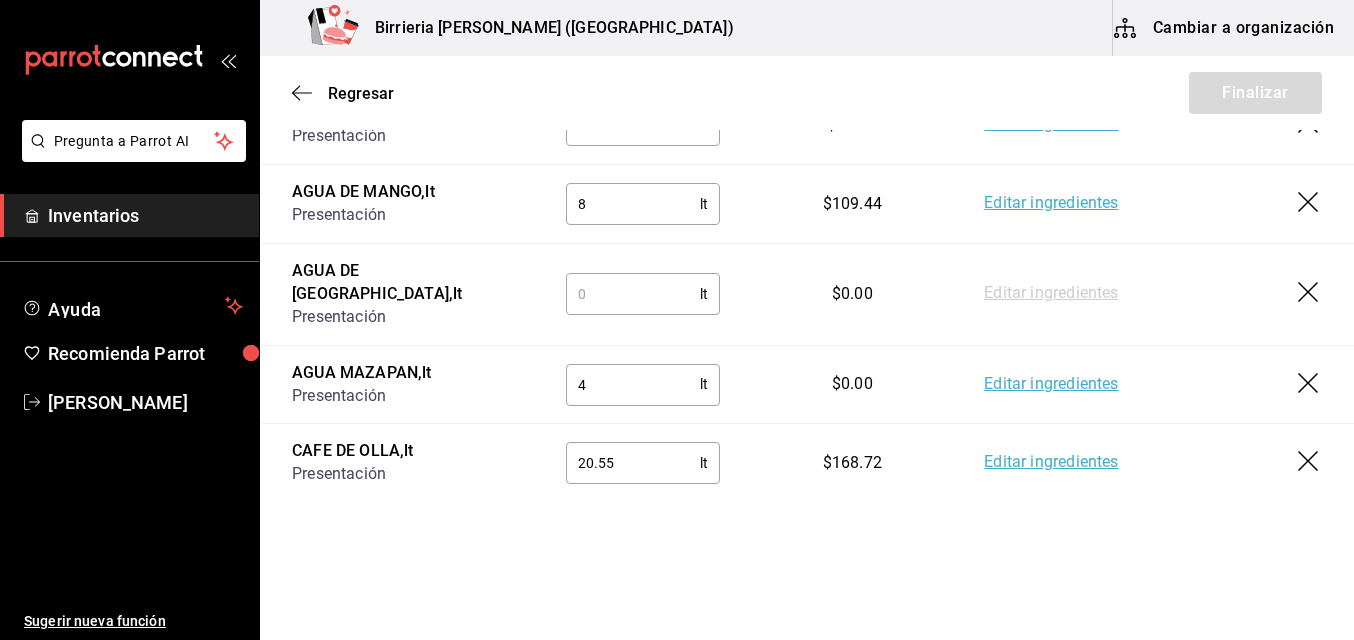 click on "Pregunta a Parrot AI Inventarios   Ayuda Recomienda Parrot   Ivan Lujan   Sugerir nueva función   Birrieria Mendoza (Zacatecas) Cambiar a organización Regresar Finalizar Motivo de producción Nombre Aaron Gilberto Mendoza Buscar Insumo Cant. a producir Costo BIRRIA DE CORDERO ,  kg KILO kg ​ $0.00 Editar ingredientes SALSA BIRRIA ,  lt Presentación 19.21 lt ​ $0.19 Editar ingredientes JUGO DE LIMON ,  lt Presentación 1 lt ​ $40.00 Editar ingredientes AGUA DE MANGO ,  lt Presentación 8 lt ​ $109.44 Editar ingredientes AGUA DE JAMAICA ,  lt Presentación lt ​ $0.00 Editar ingredientes AGUA MAZAPAN ,  lt Presentación 4 lt ​ $0.00 Editar ingredientes CAFE DE OLLA ,  lt Presentación 20.55 lt ​ $168.72 Editar ingredientes Pregunta a Parrot AI Inventarios   Ayuda Recomienda Parrot   Ivan Lujan   Sugerir nueva función   GANA 1 MES GRATIS EN TU SUSCRIPCIÓN AQUÍ Visitar centro de ayuda (81) 2046 6363 soporte@parrotsoftware.io Visitar centro de ayuda (81) 2046 6363 soporte@parrotsoftware.io" at bounding box center [677, 263] 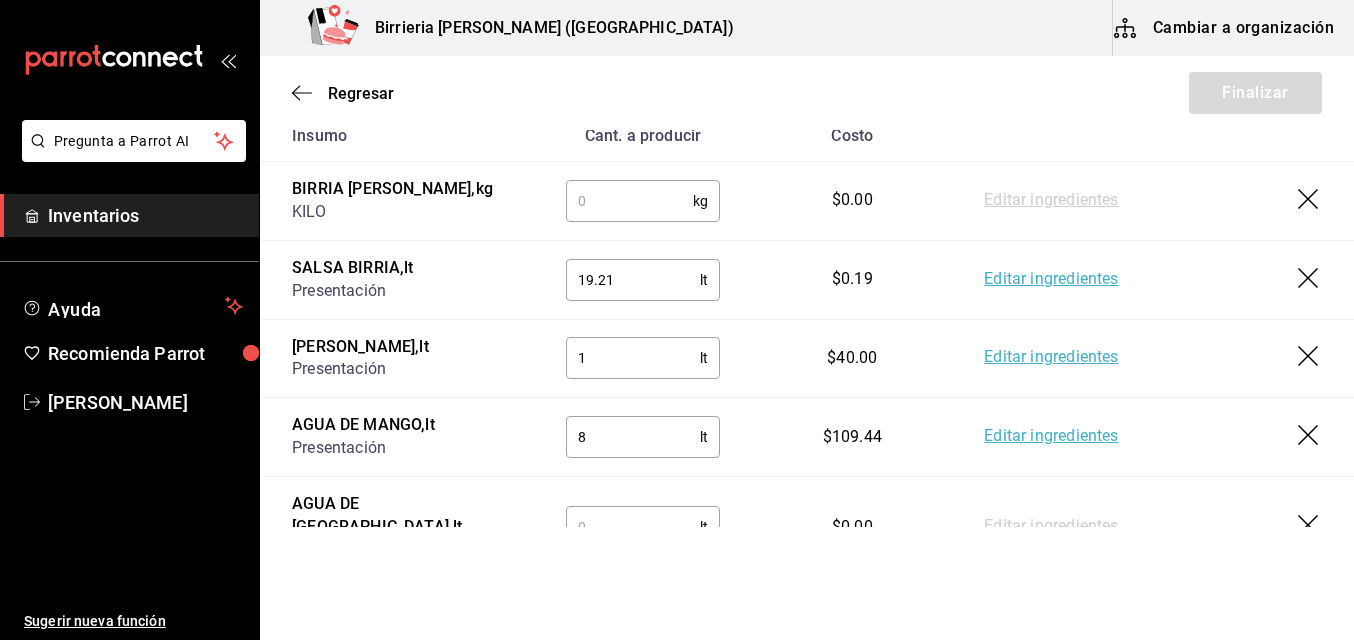 scroll, scrollTop: 585, scrollLeft: 0, axis: vertical 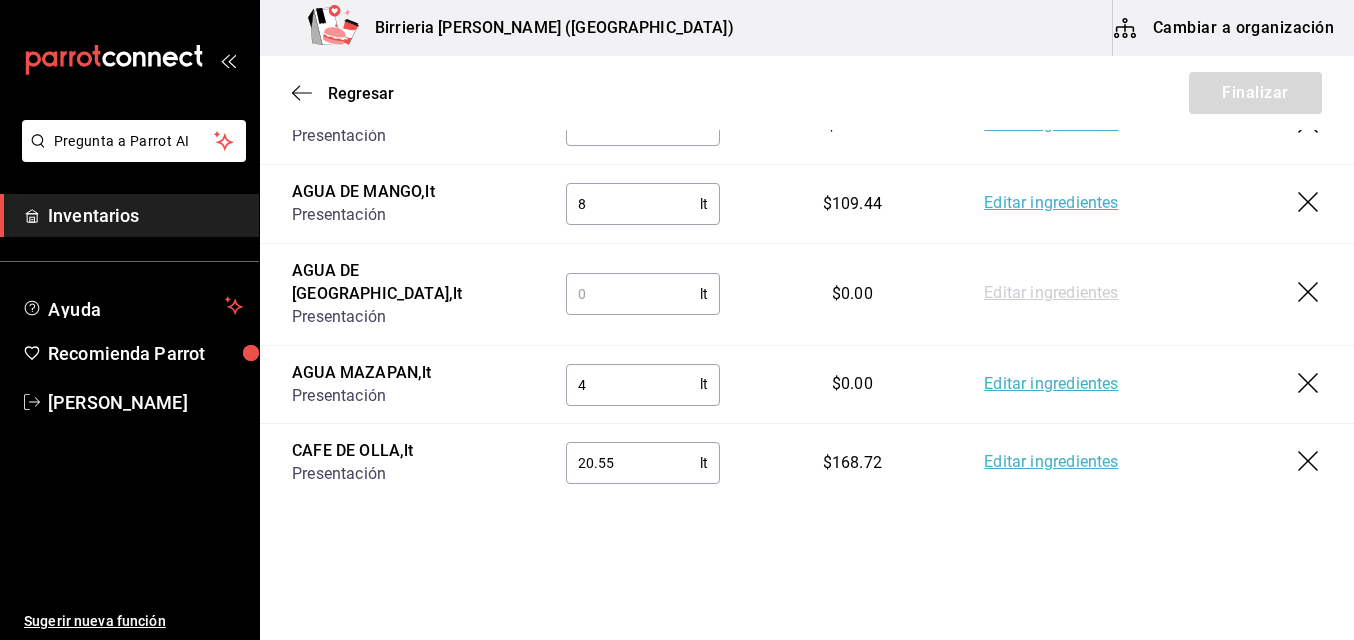 click at bounding box center (633, 294) 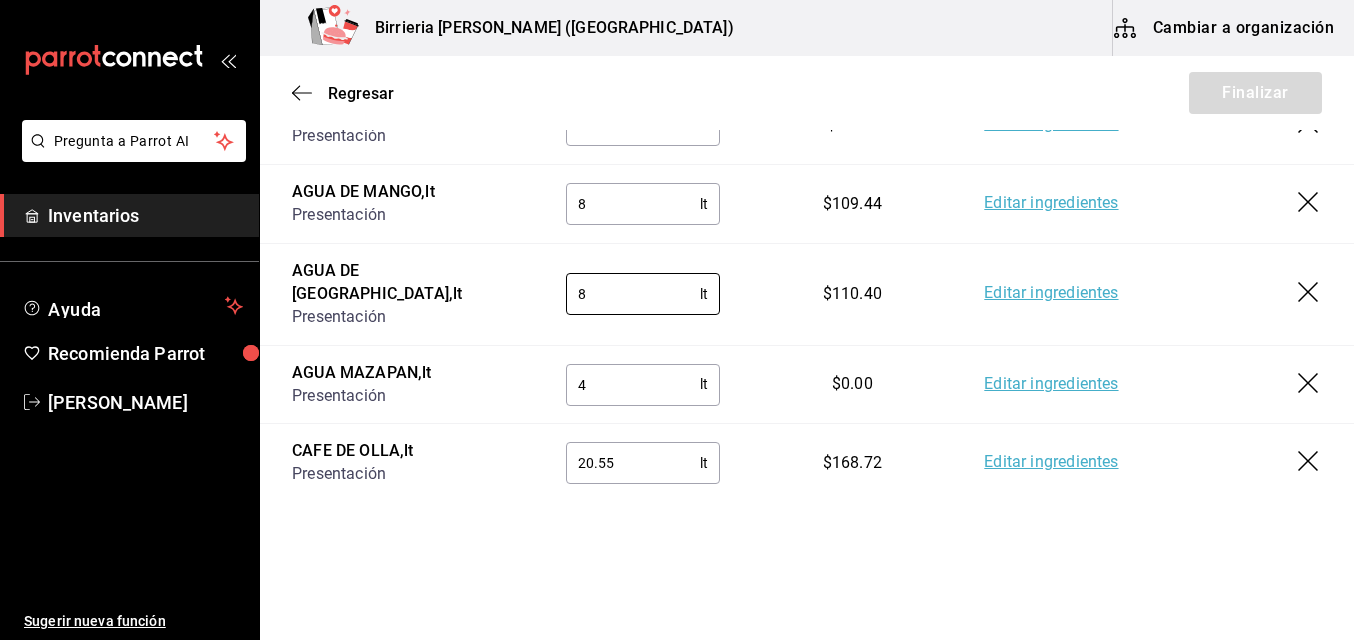 type on "8" 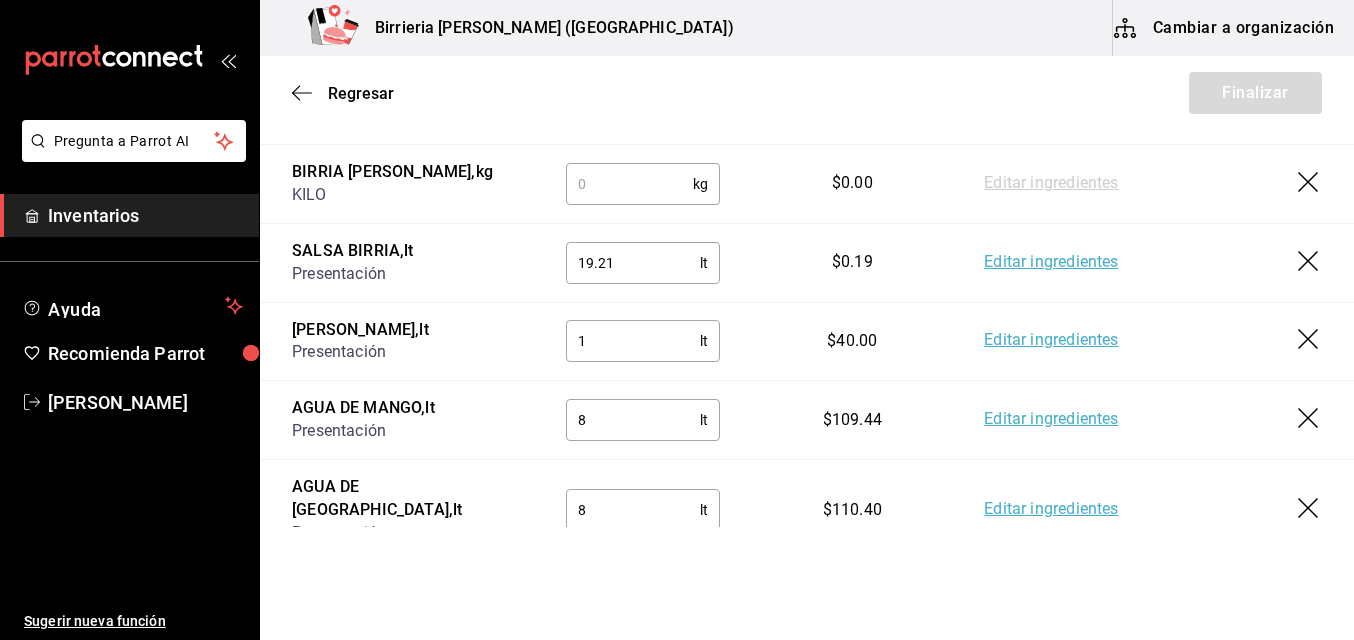 scroll, scrollTop: 352, scrollLeft: 0, axis: vertical 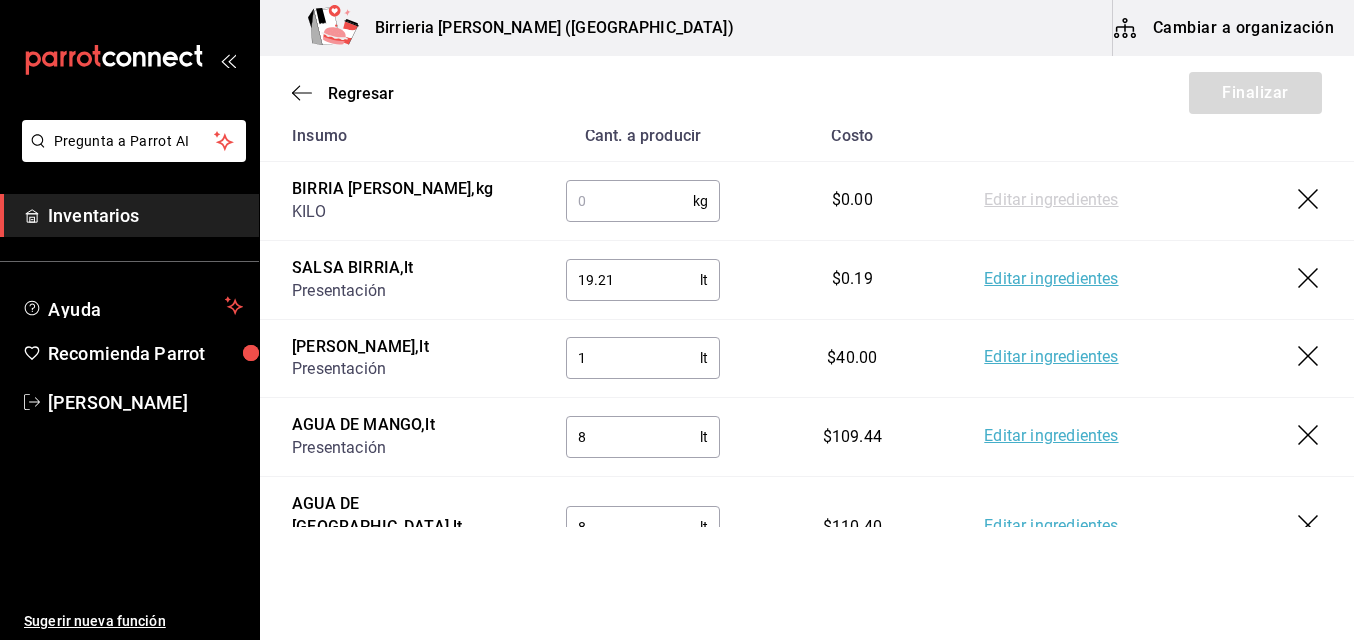 click at bounding box center (630, 201) 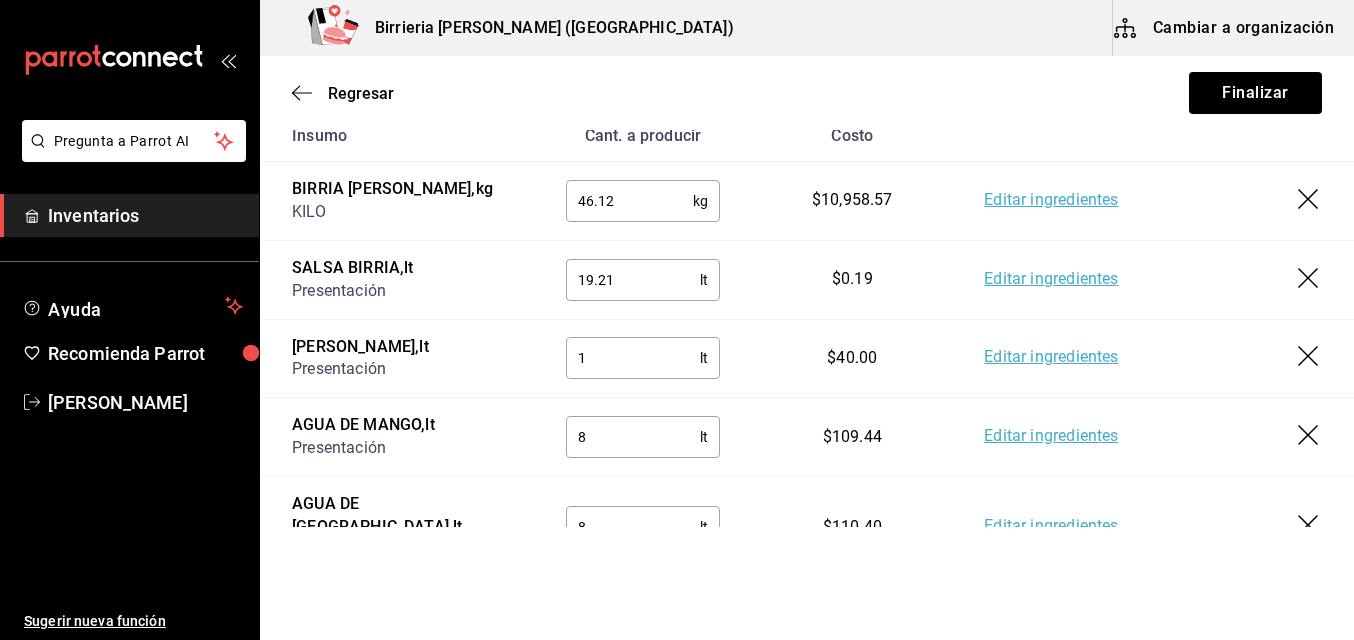 click on "46.12" at bounding box center [630, 201] 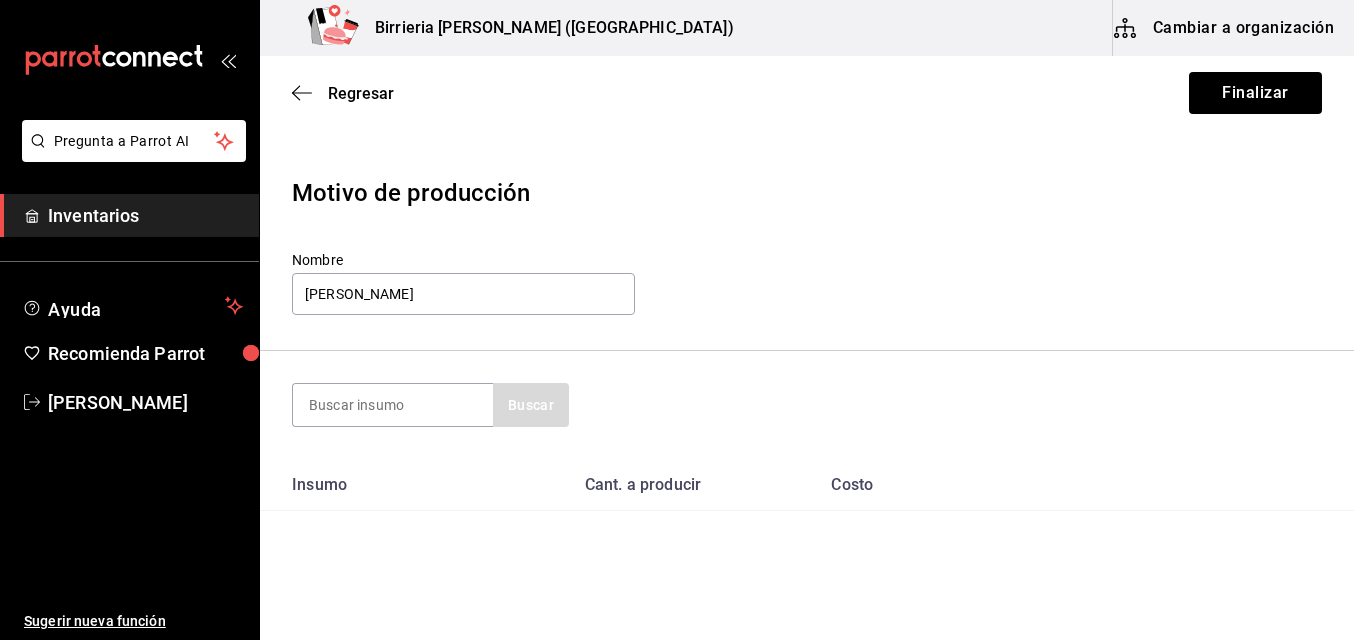 scroll, scrollTop: 0, scrollLeft: 0, axis: both 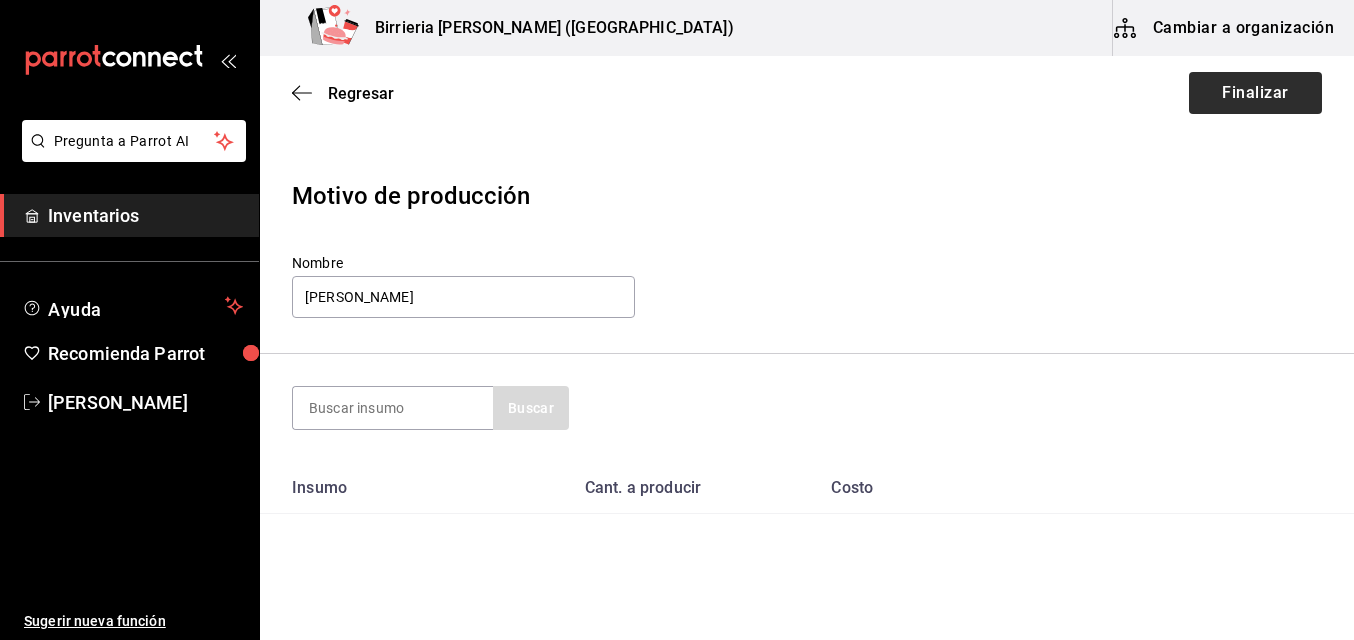 type on "46.12" 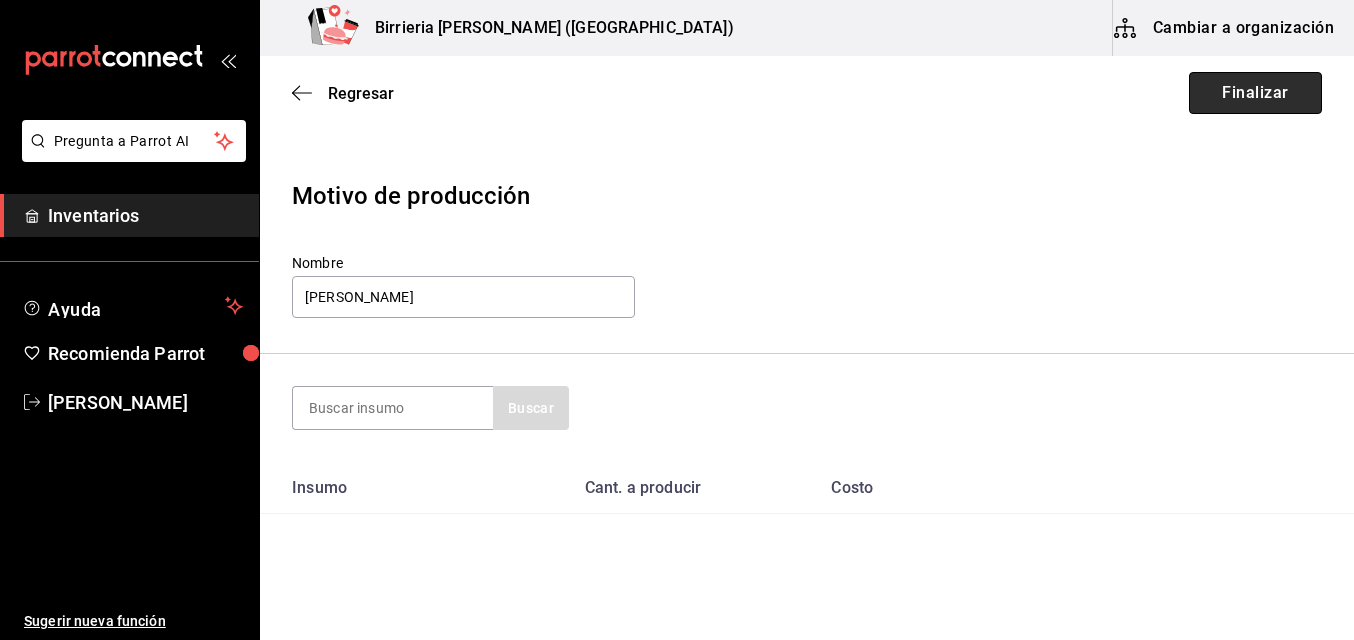 click on "Finalizar" at bounding box center (1255, 93) 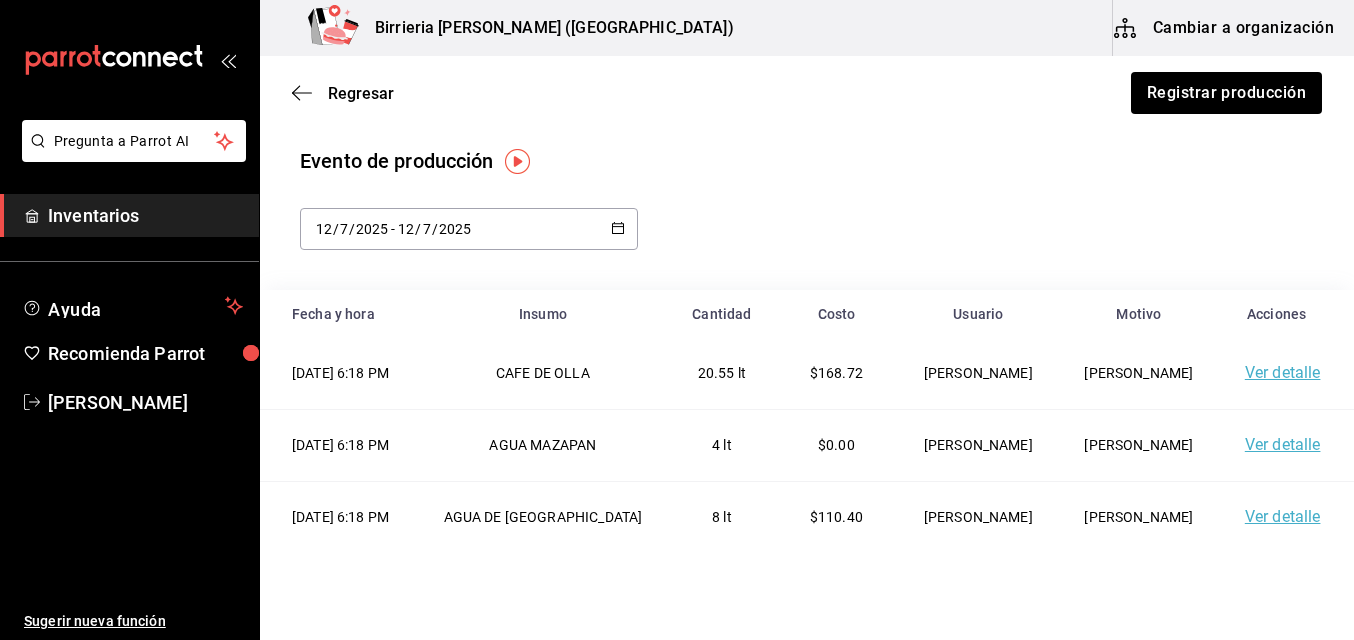 scroll, scrollTop: 15, scrollLeft: 0, axis: vertical 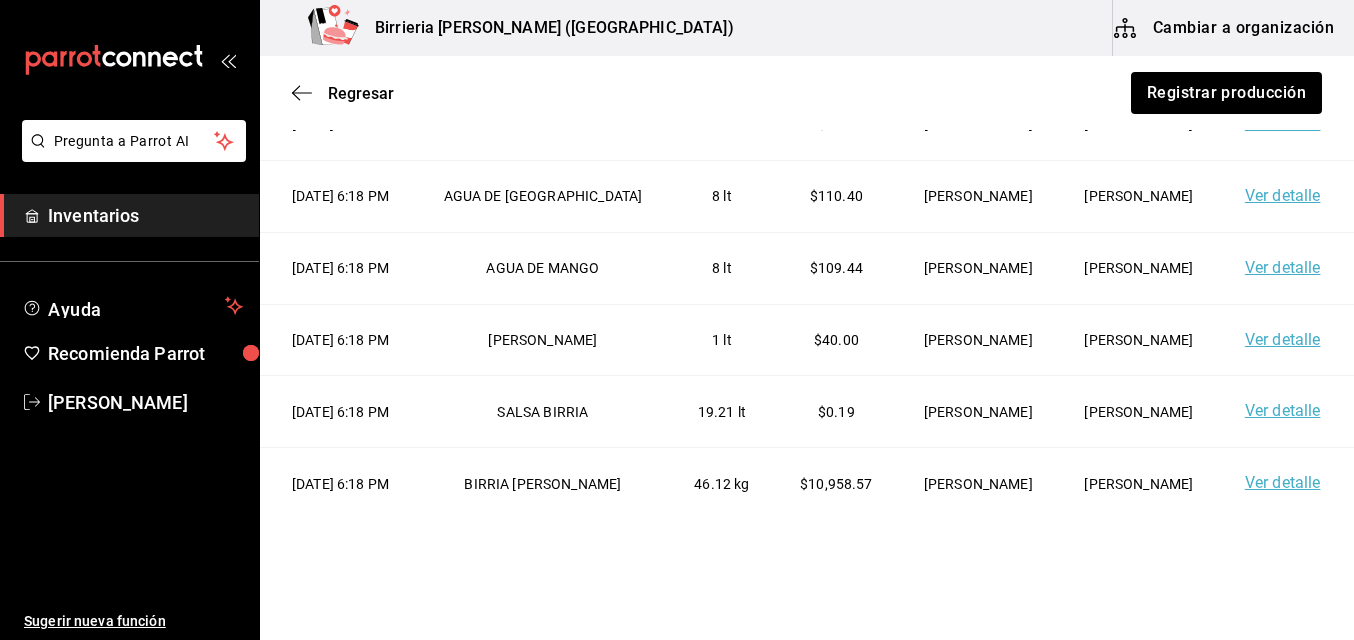 click on "Regresar Registrar producción" at bounding box center (807, 93) 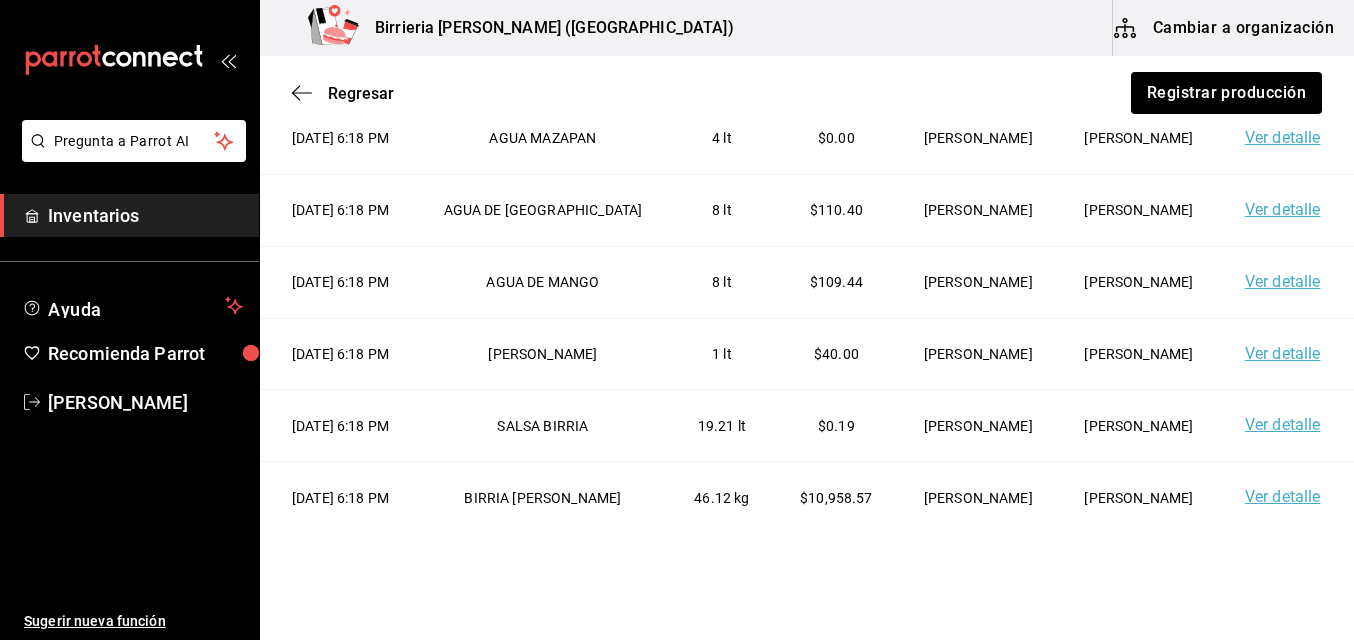 click on "Inventarios" at bounding box center (145, 215) 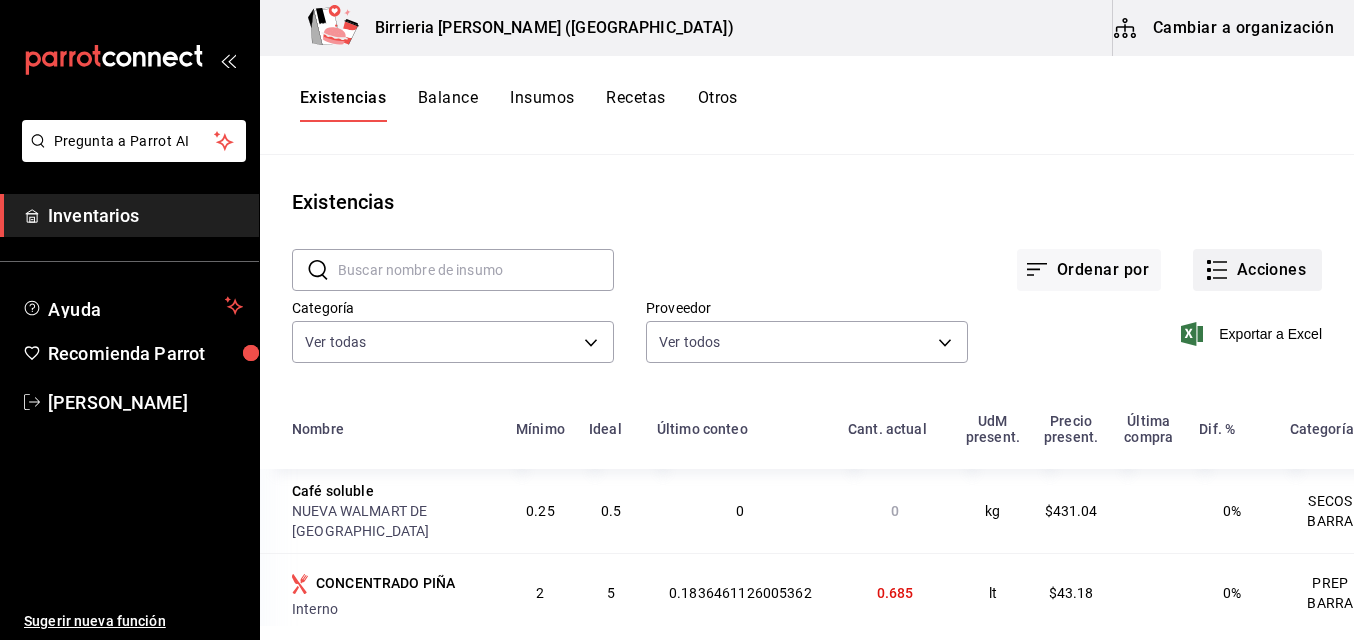 click on "Acciones" at bounding box center (1257, 270) 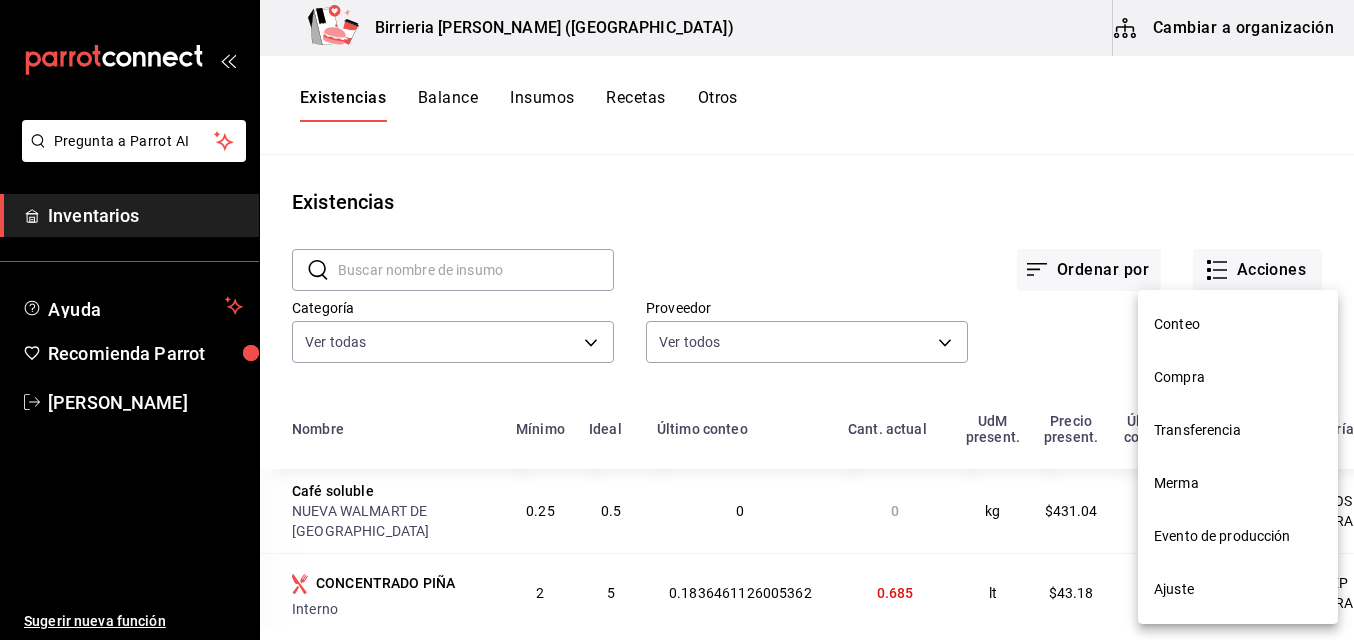 click on "Merma" at bounding box center (1238, 483) 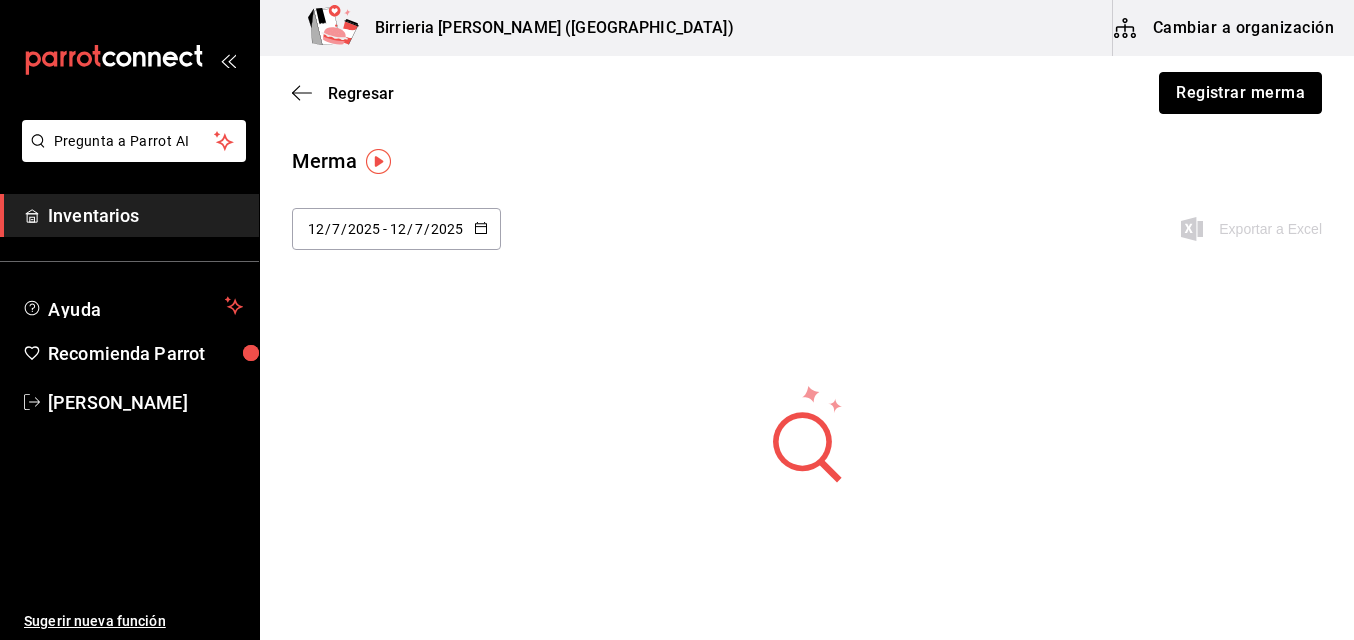 click on "Registrar merma" at bounding box center [1240, 93] 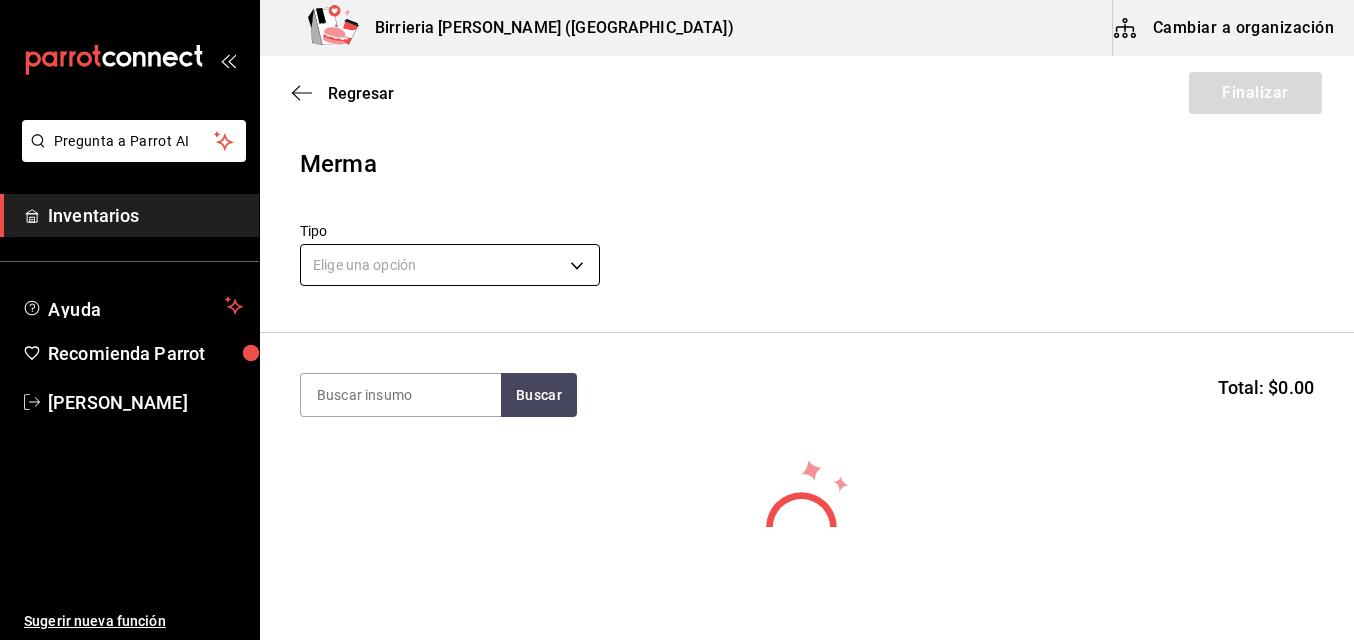 click on "Pregunta a Parrot AI Inventarios   Ayuda Recomienda Parrot   Ivan Lujan   Sugerir nueva función   Birrieria Mendoza (Zacatecas) Cambiar a organización Regresar Finalizar Merma Tipo Elige una opción default Buscar Total: $0.00 No hay insumos a mostrar. Busca un insumo para agregarlo a la lista Pregunta a Parrot AI Inventarios   Ayuda Recomienda Parrot   Ivan Lujan   Sugerir nueva función   GANA 1 MES GRATIS EN TU SUSCRIPCIÓN AQUÍ ¿Recuerdas cómo empezó tu restaurante?
Hoy puedes ayudar a un colega a tener el mismo cambio que tú viviste.
Recomienda Parrot directamente desde tu Portal Administrador.
Es fácil y rápido.
🎁 Por cada restaurante que se una, ganas 1 mes gratis. Ver video tutorial Ir a video Ver video tutorial Ir a video Editar Eliminar Visitar centro de ayuda (81) 2046 6363 soporte@parrotsoftware.io Visitar centro de ayuda (81) 2046 6363 soporte@parrotsoftware.io" at bounding box center [677, 263] 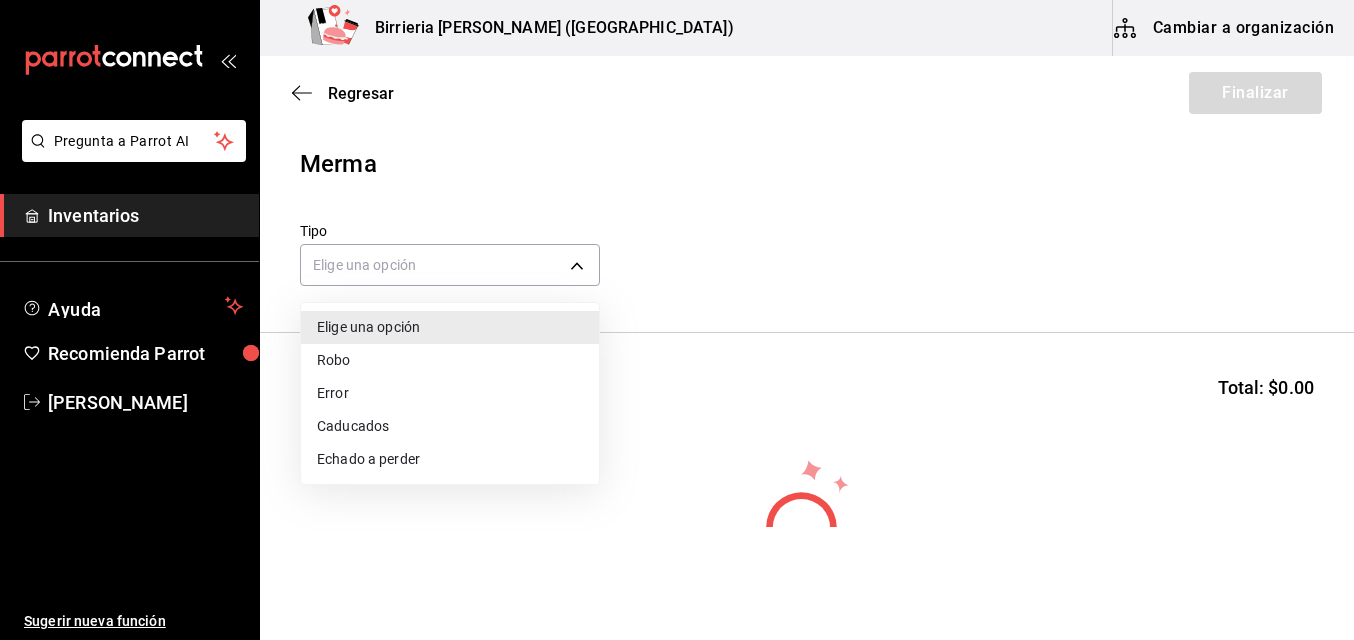 click on "Error" at bounding box center [450, 393] 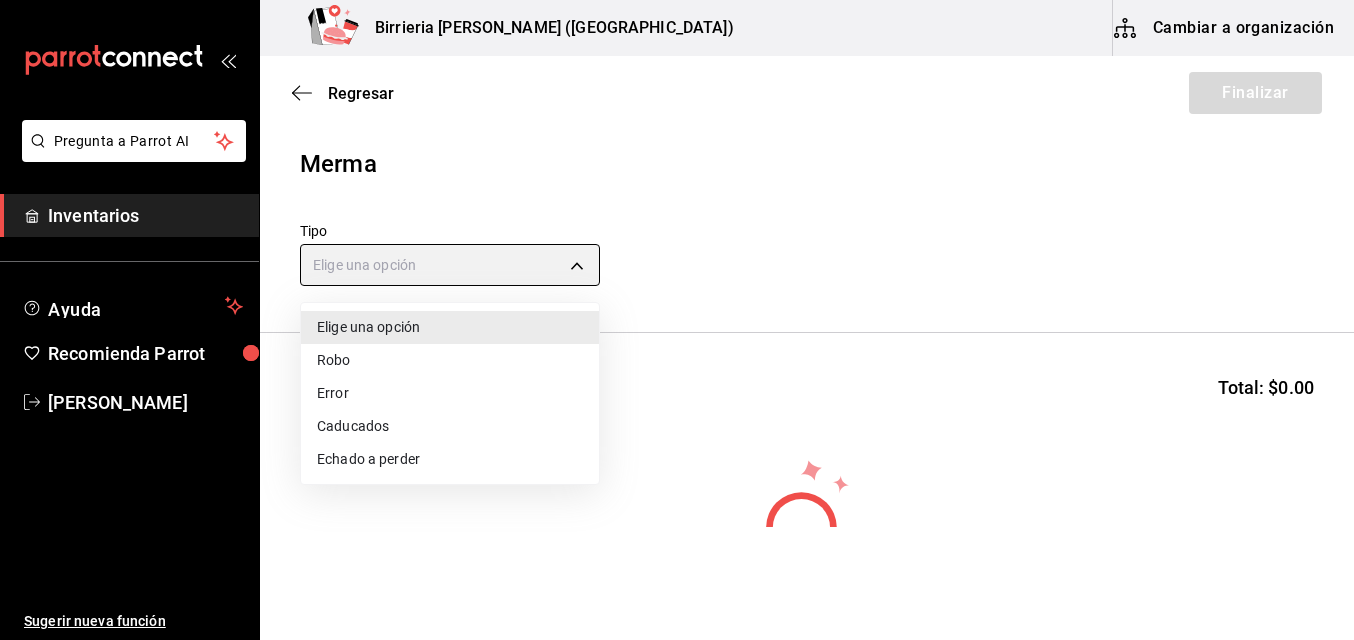 type on "ERROR" 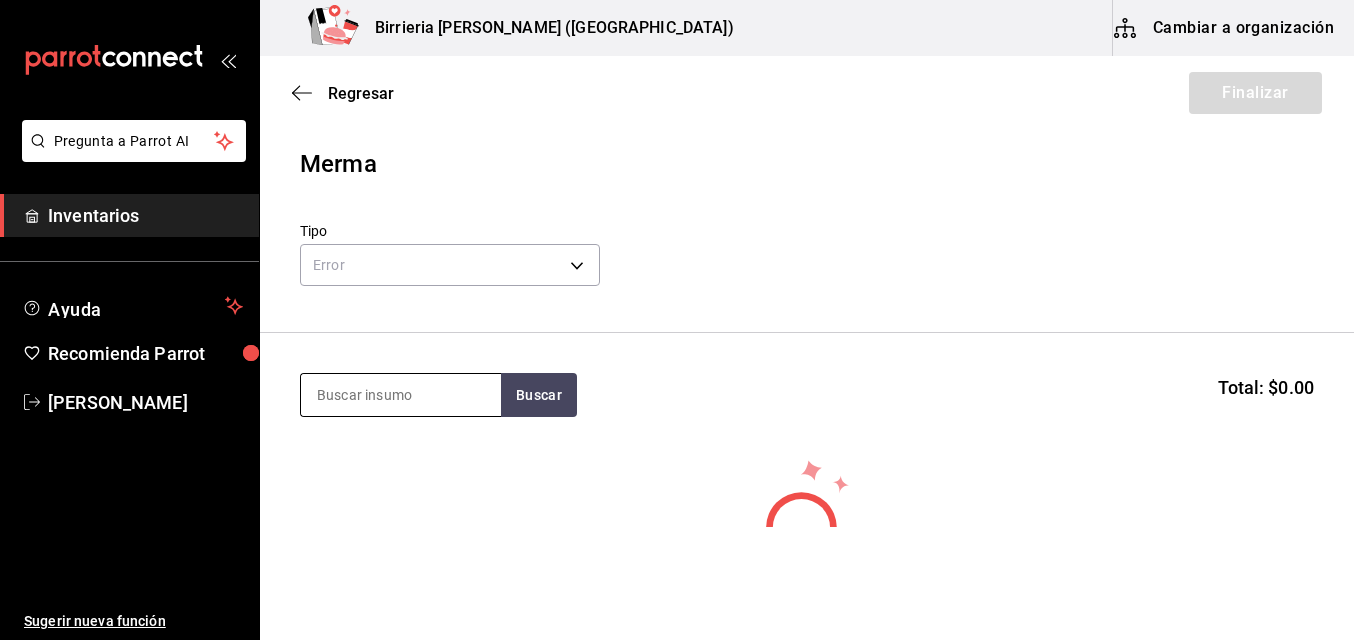 click at bounding box center (401, 395) 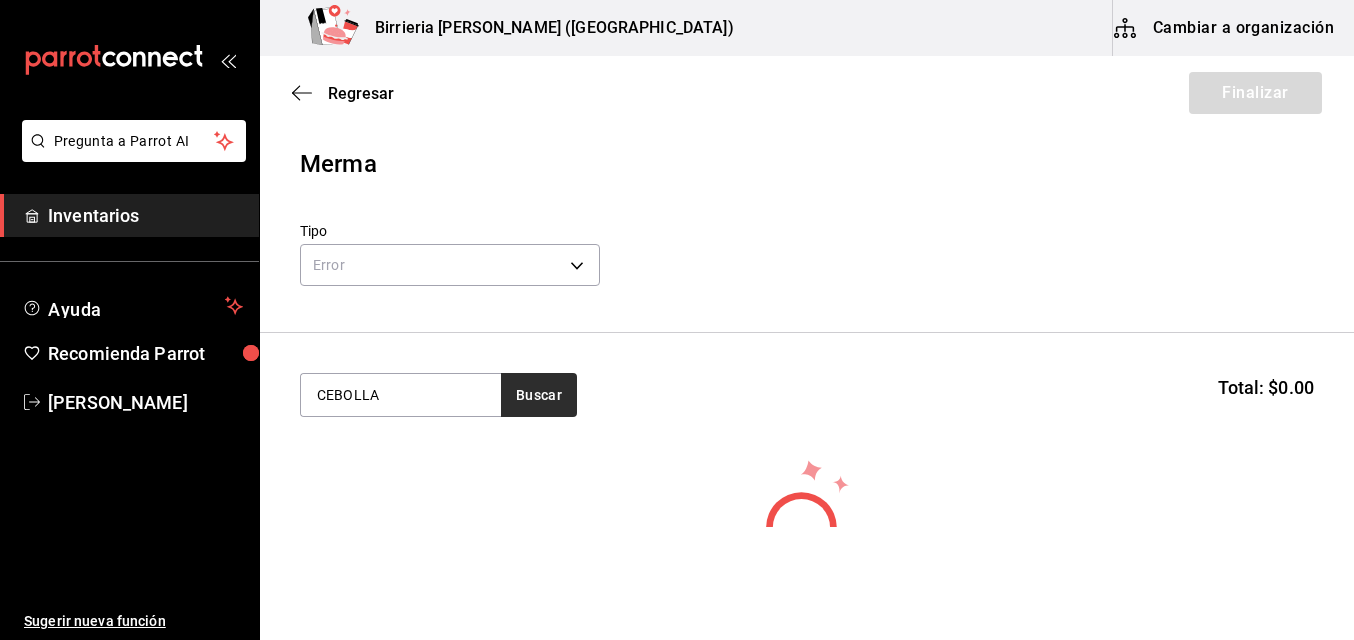 type on "CEBOLLA" 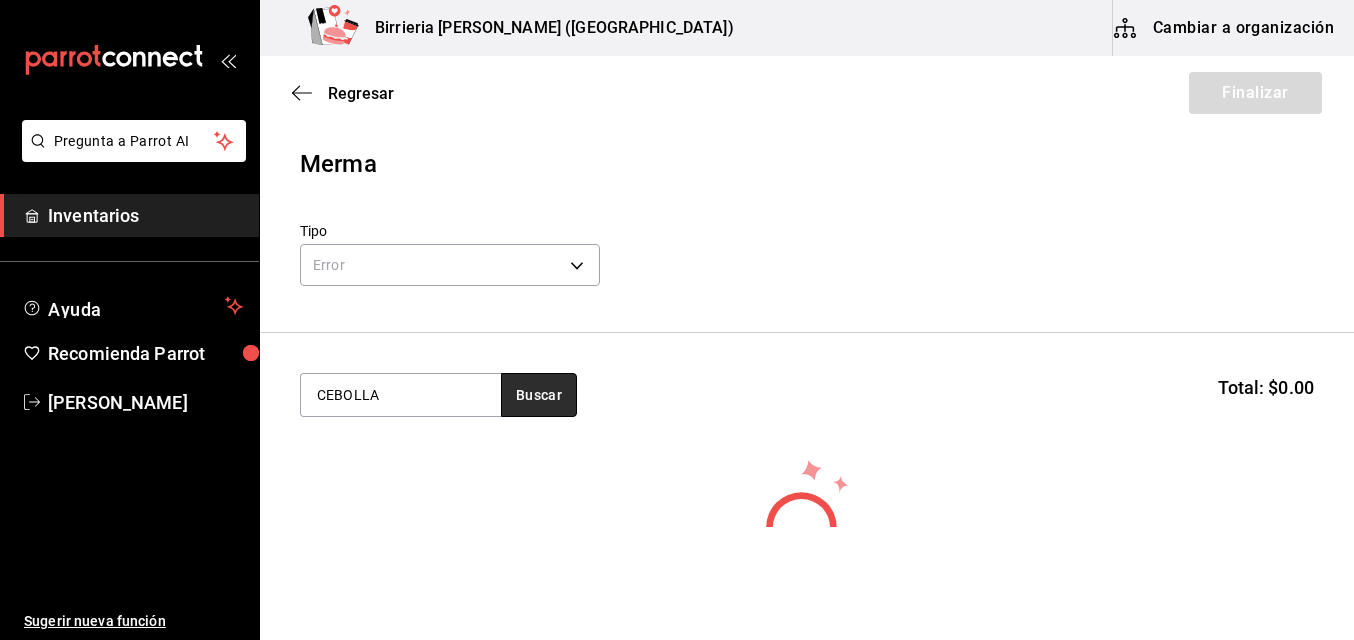 click on "Buscar" at bounding box center (539, 395) 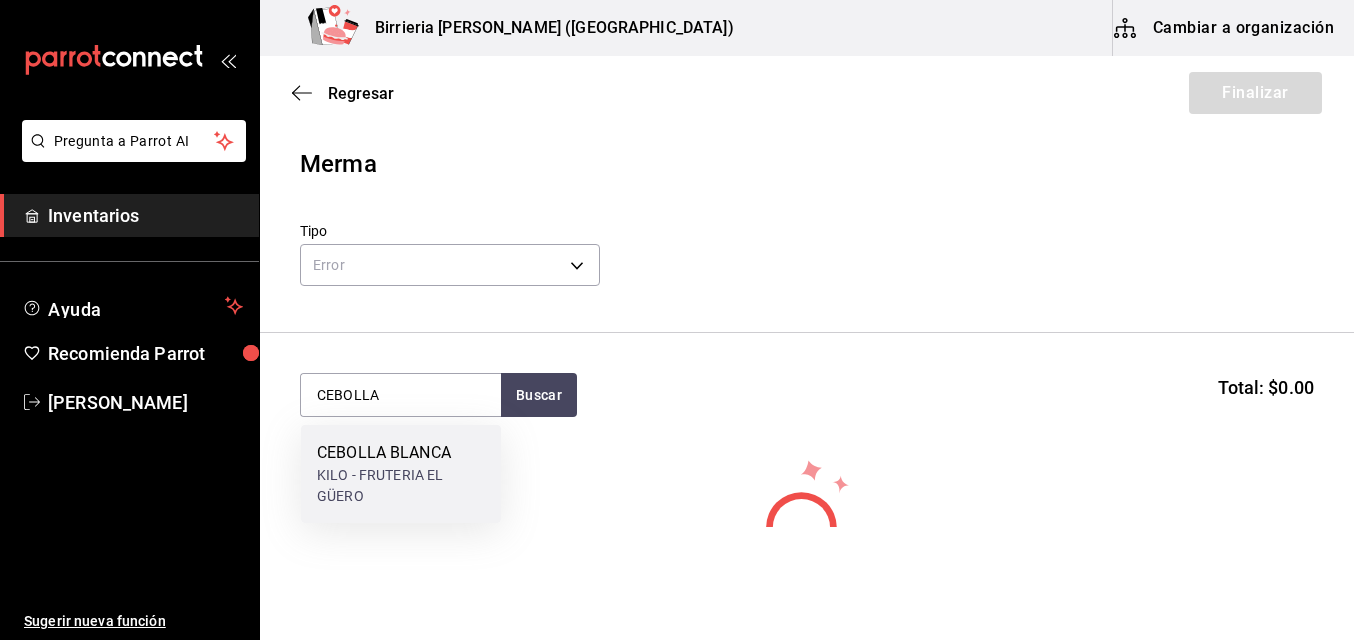 click on "KILO - FRUTERIA EL GÜERO" at bounding box center (401, 486) 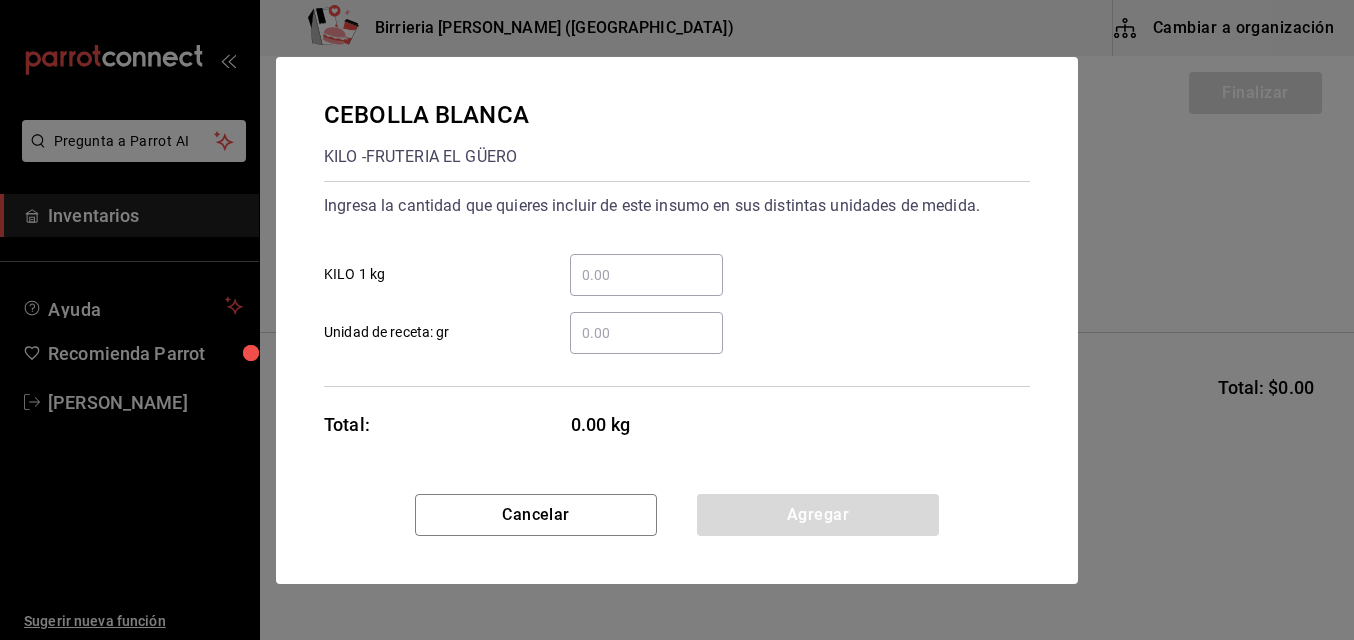 click on "​ Unidad de receta: gr" at bounding box center (646, 333) 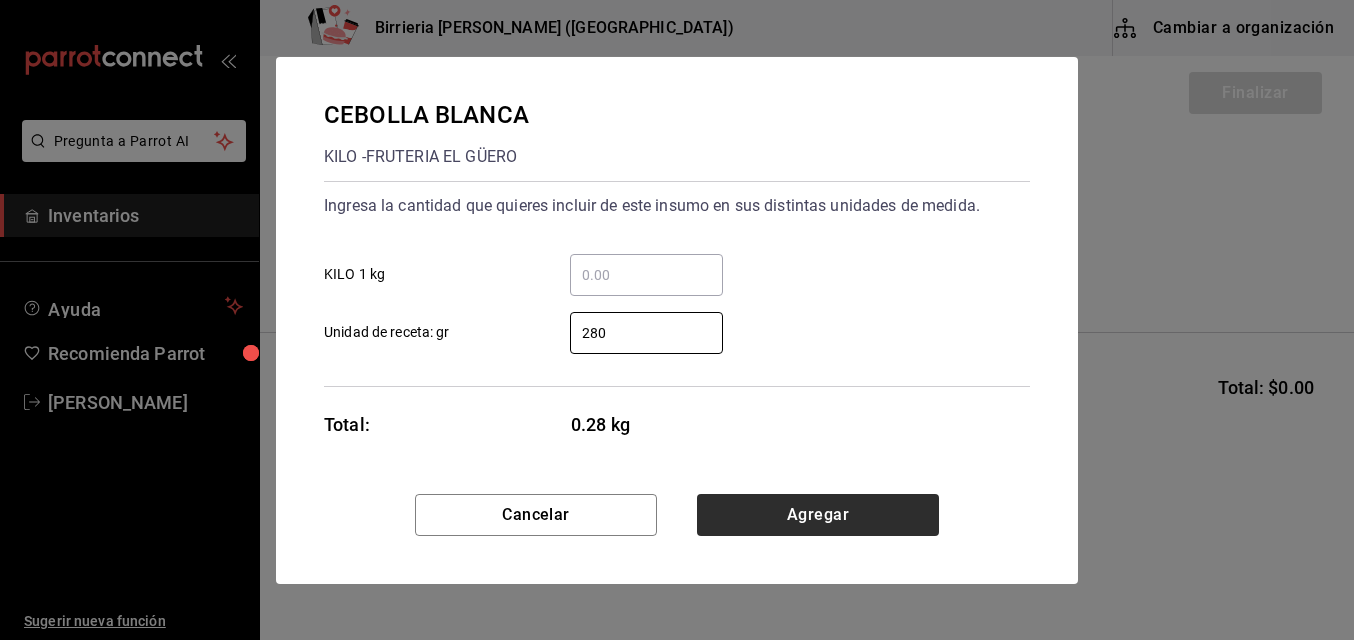 type on "280" 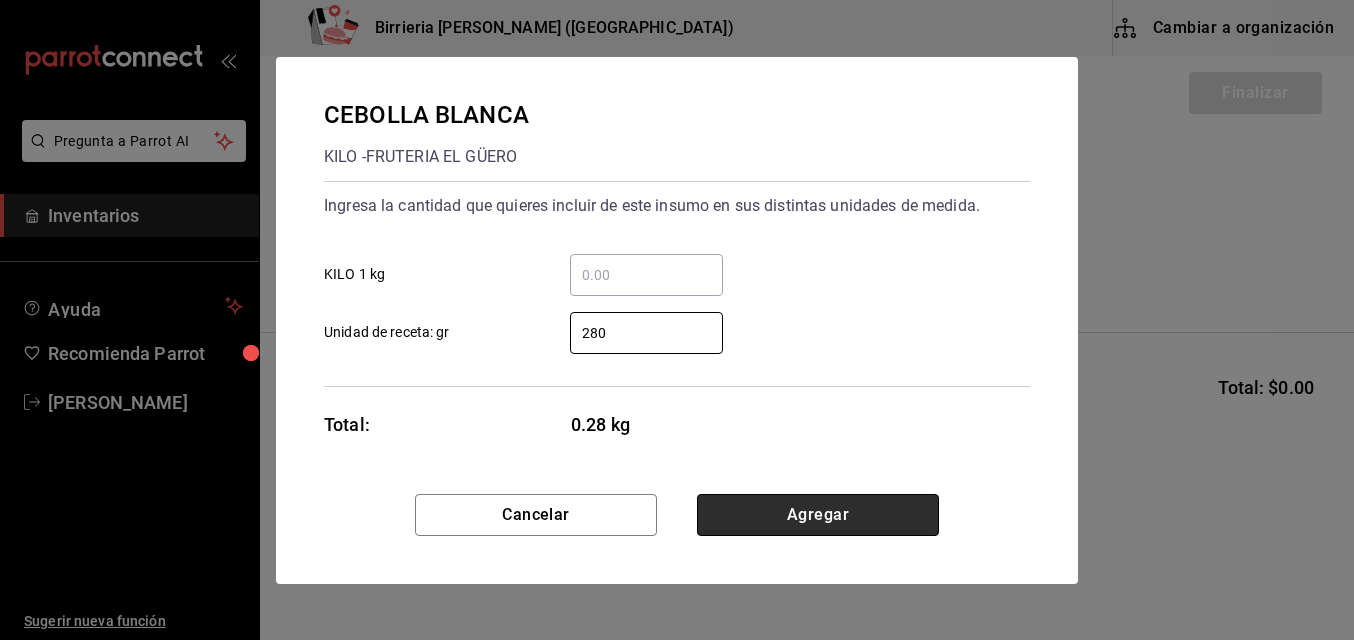 click on "Agregar" at bounding box center [818, 515] 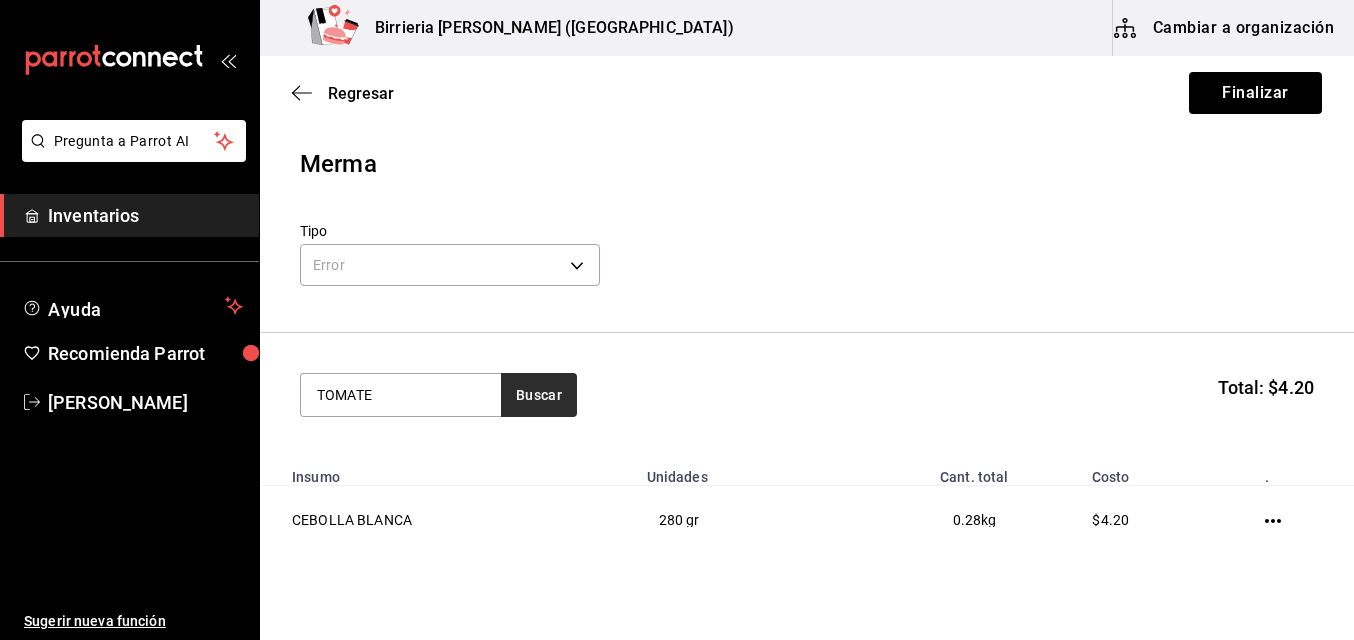 type on "TOMATE" 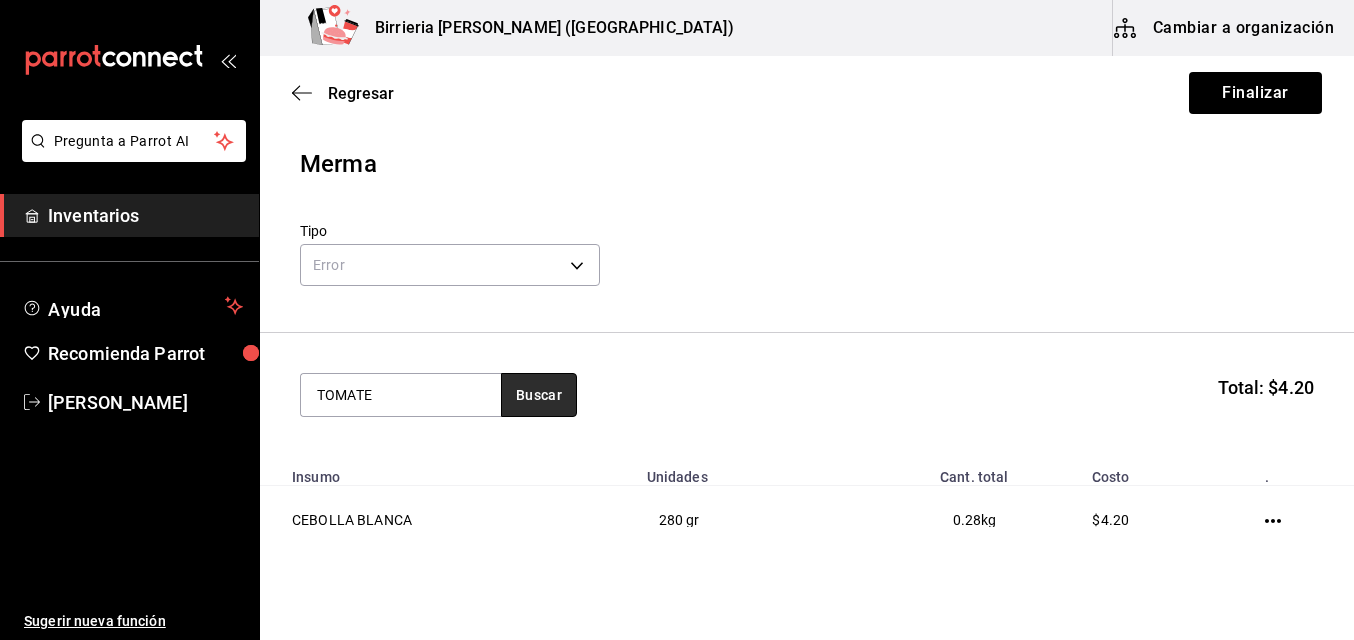 click on "Buscar" at bounding box center (539, 395) 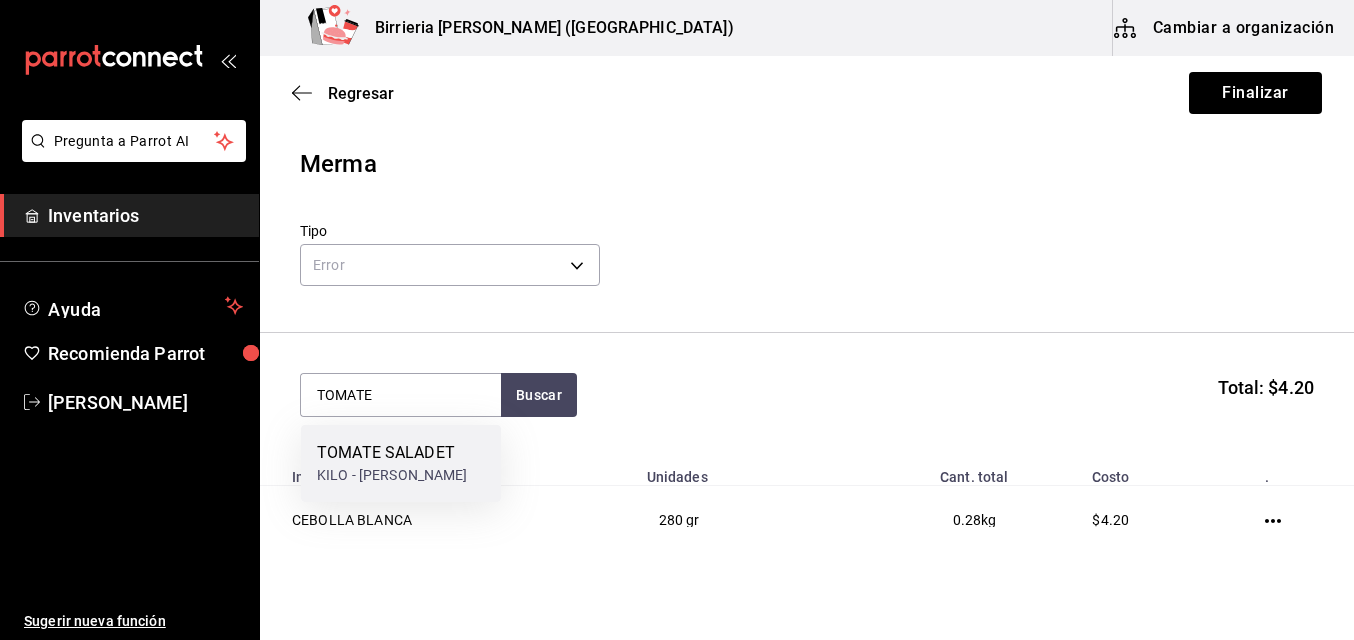click on "KILO - TOMATES HERNANDEZ" at bounding box center [392, 475] 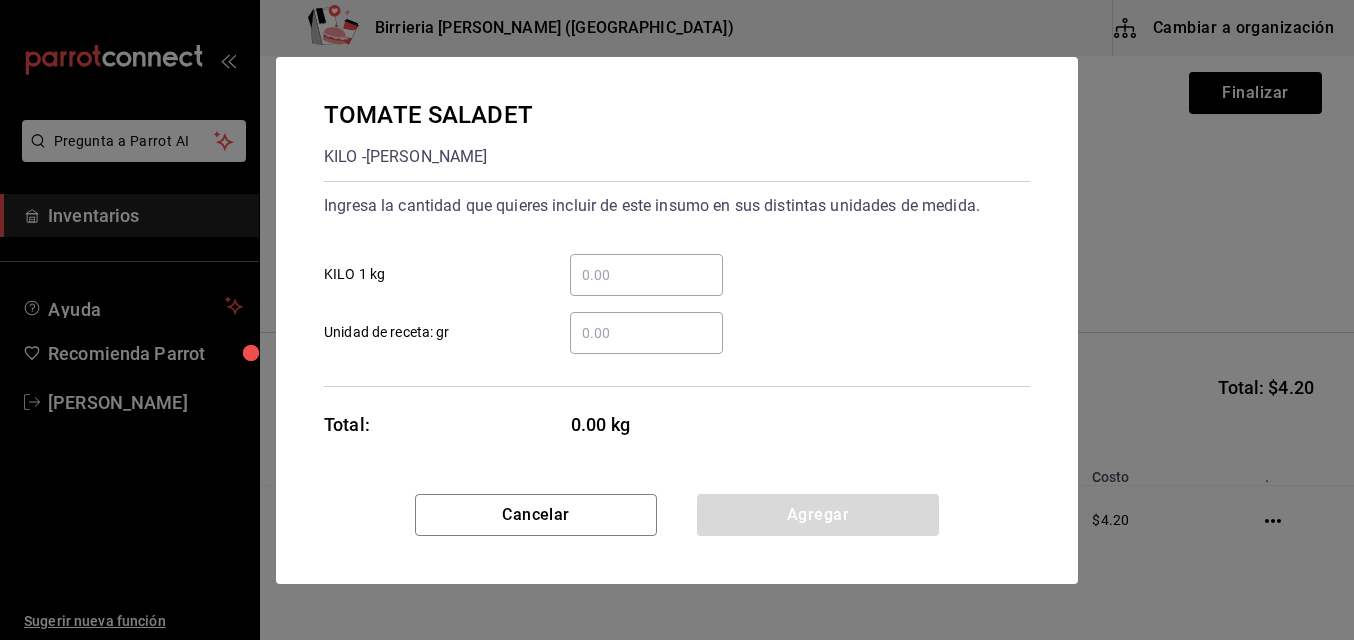 click on "​ KILO 1 kg" at bounding box center (646, 275) 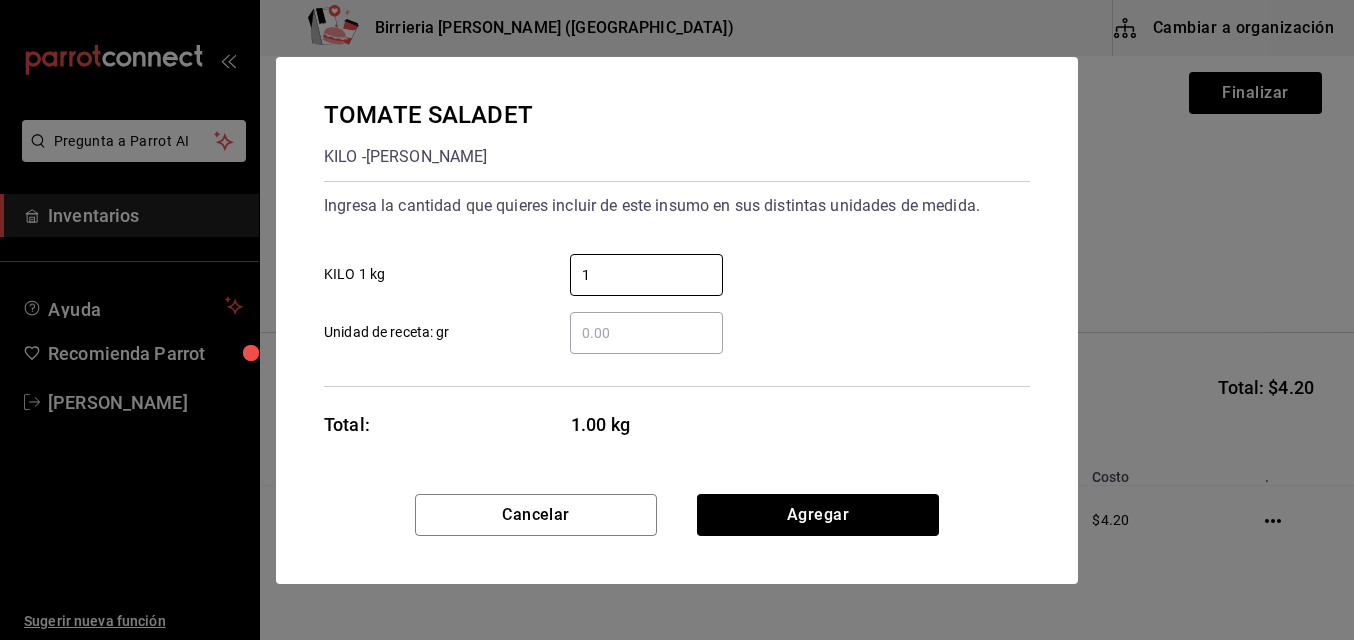 type on "1" 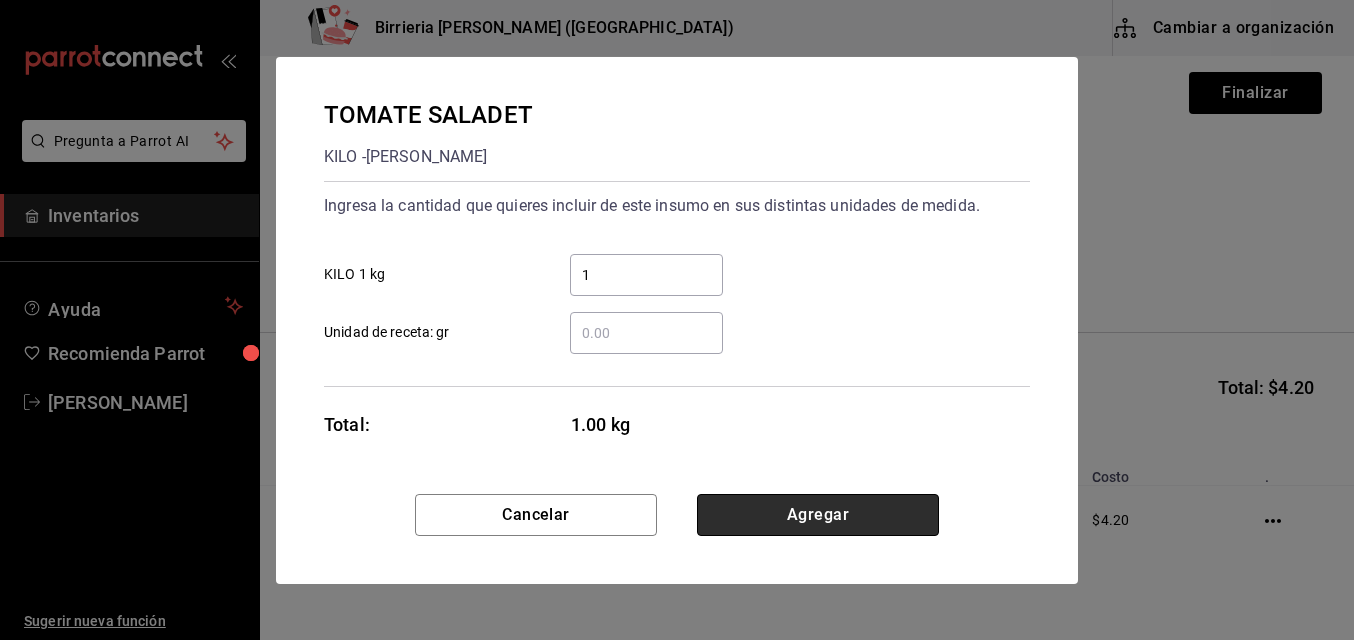 click on "Agregar" at bounding box center [818, 515] 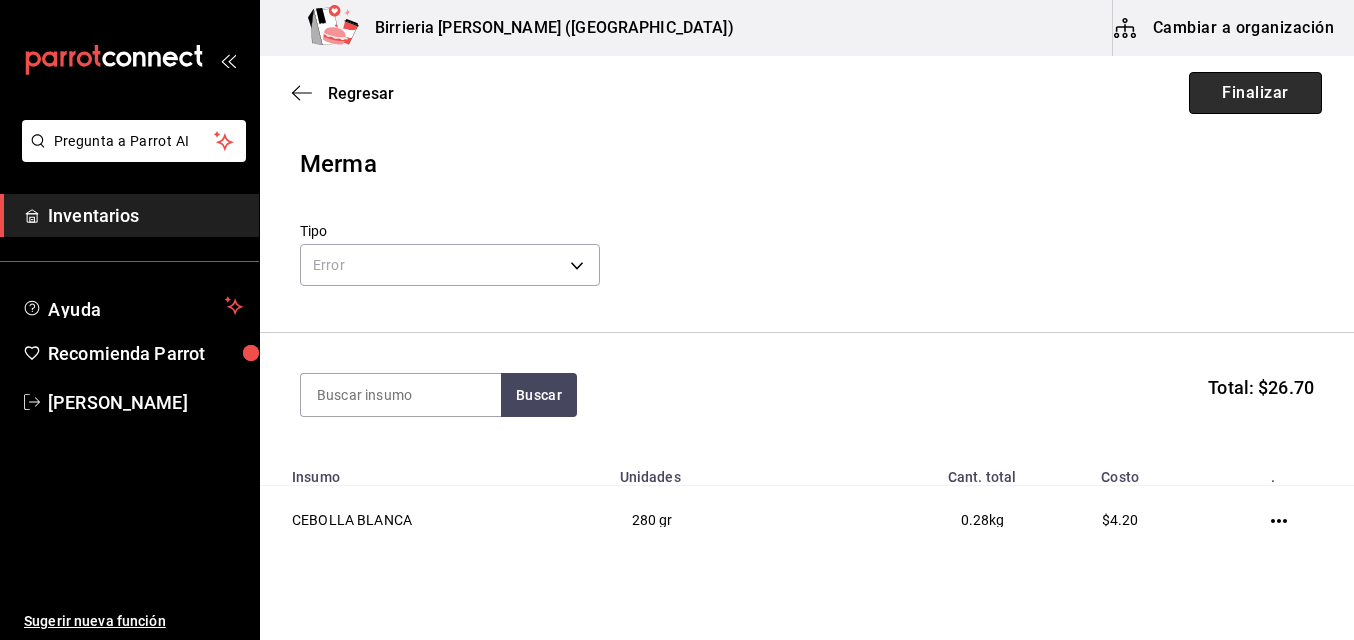 click on "Finalizar" at bounding box center (1255, 93) 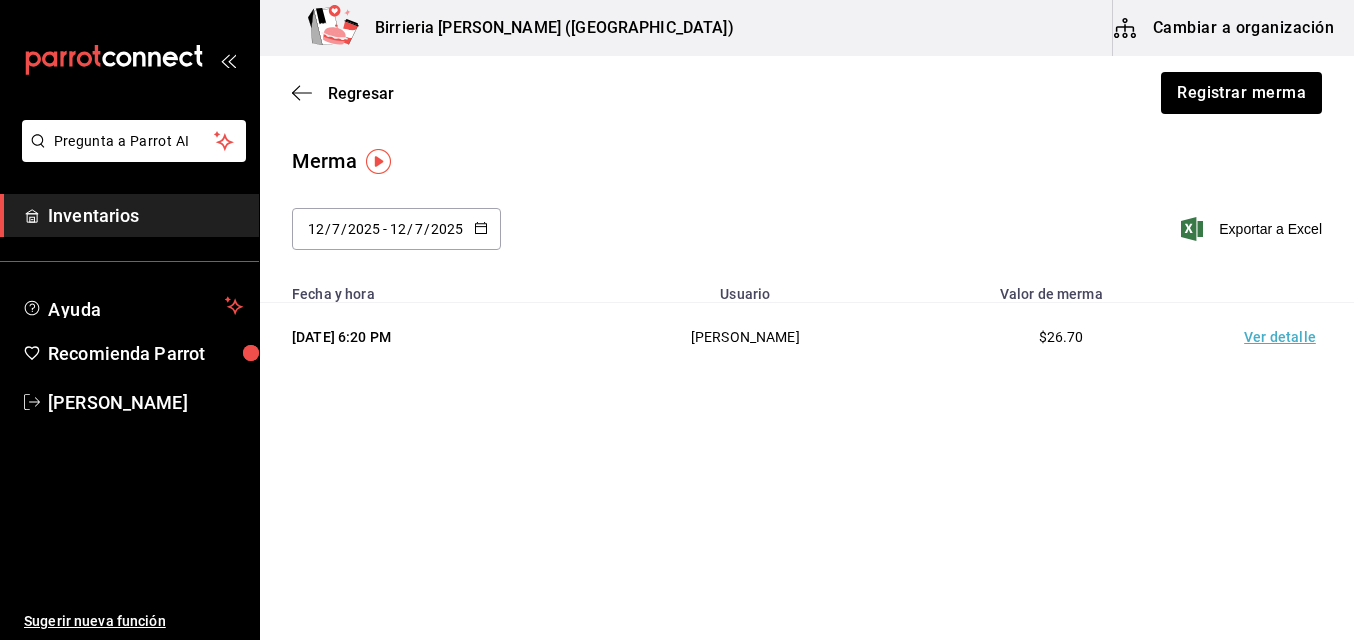 click on "Merma" at bounding box center (807, 161) 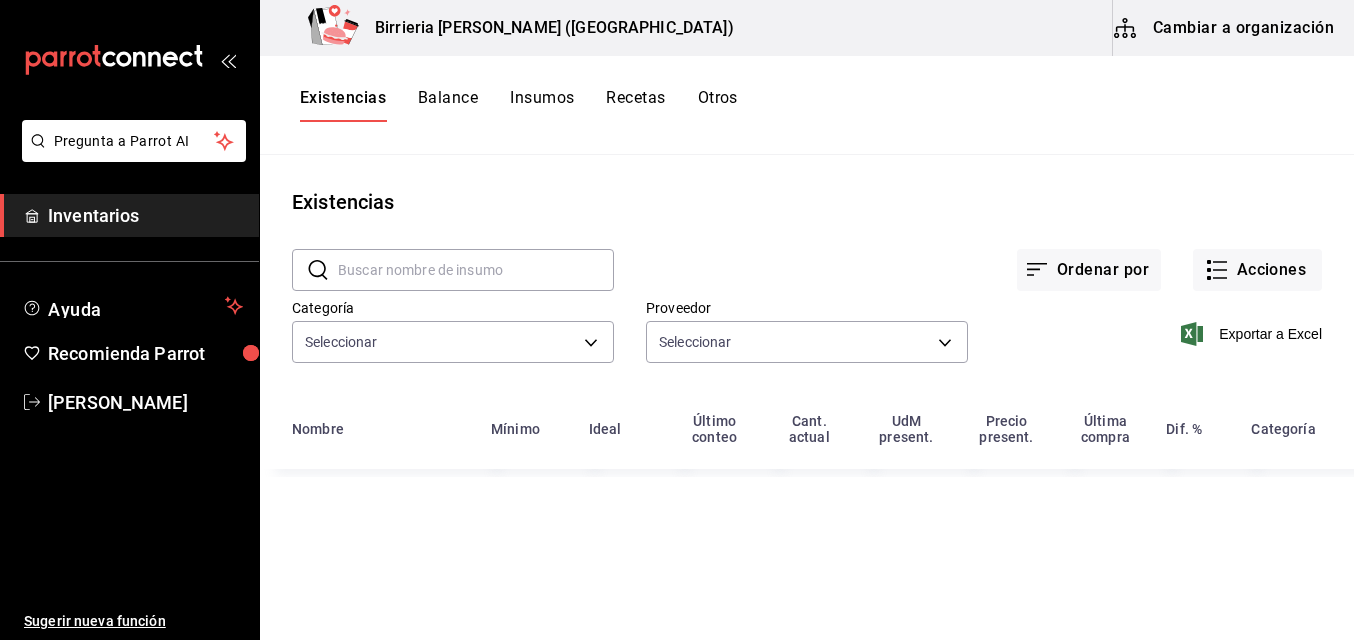 type on "9f1475d1-f46d-4cd7-b512-abe5d833bb75,f5217d7b-3010-4b74-99d5-3f69a0f083de,4ff65864-0862-4bdd-8ed1-a9048bd906c5,e6bc060a-2ad9-4666-889f-7079637271f1,ccf6f270-7856-47b8-878f-eac292fdd961,07bcac53-6a08-40e8-a6ba-3d06f5ae17d5,cc78b49f-794d-4abc-96d6-6ad22da9a61e,be901a98-147a-49e7-a0c0-40943da55557,d5606fae-6ca2-434a-8573-92e9fc0ad571,ec1073d0-eb6e-455f-bca3-03989c284c64,95160941-27d0-4bd5-8722-61e4eb70a1ec,2a55c830-8a5c-4221-9c74-a5743a6edde6,01921651-932e-4853-9623-1081fef52038,f862ff32-e39e-4f97-a691-92da34bf3f4c" 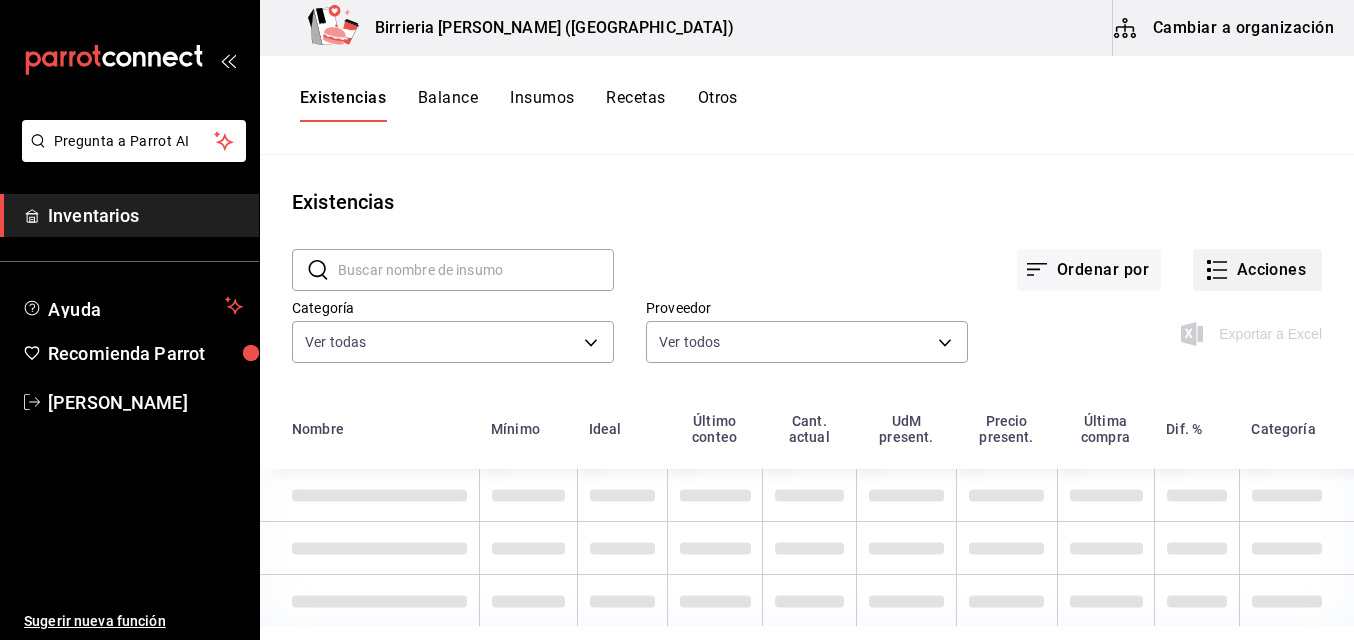 click on "Acciones" at bounding box center (1257, 270) 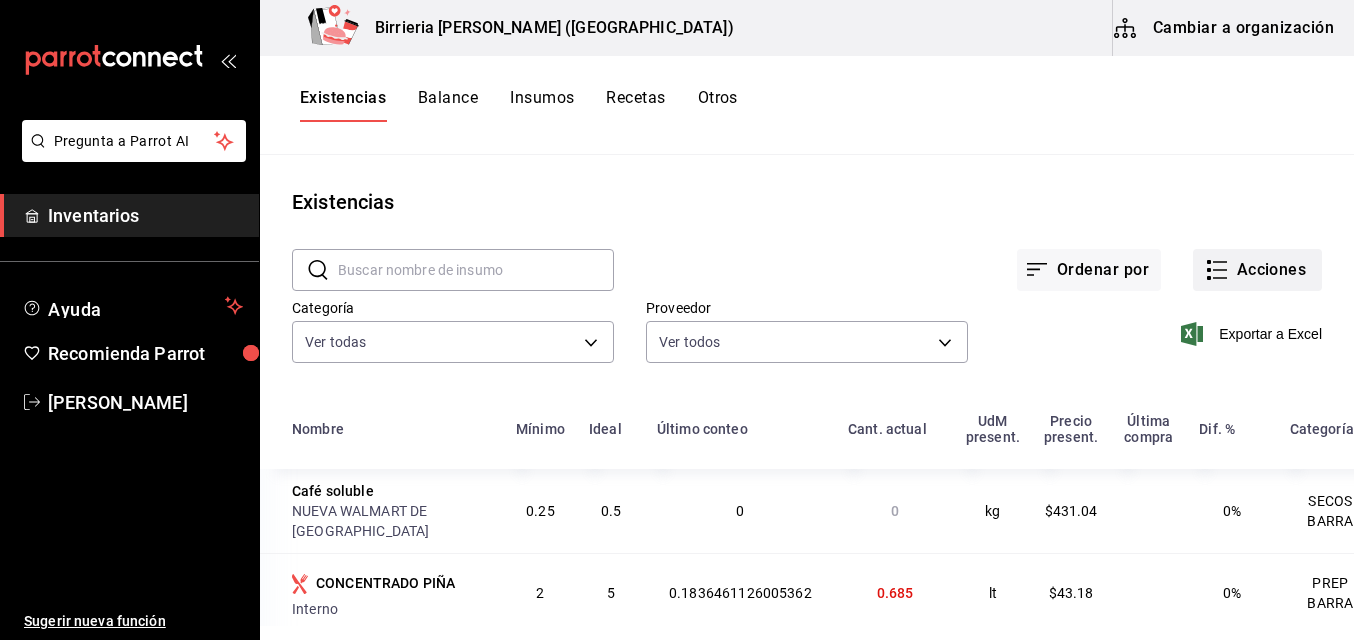 click on "Acciones" at bounding box center [1257, 270] 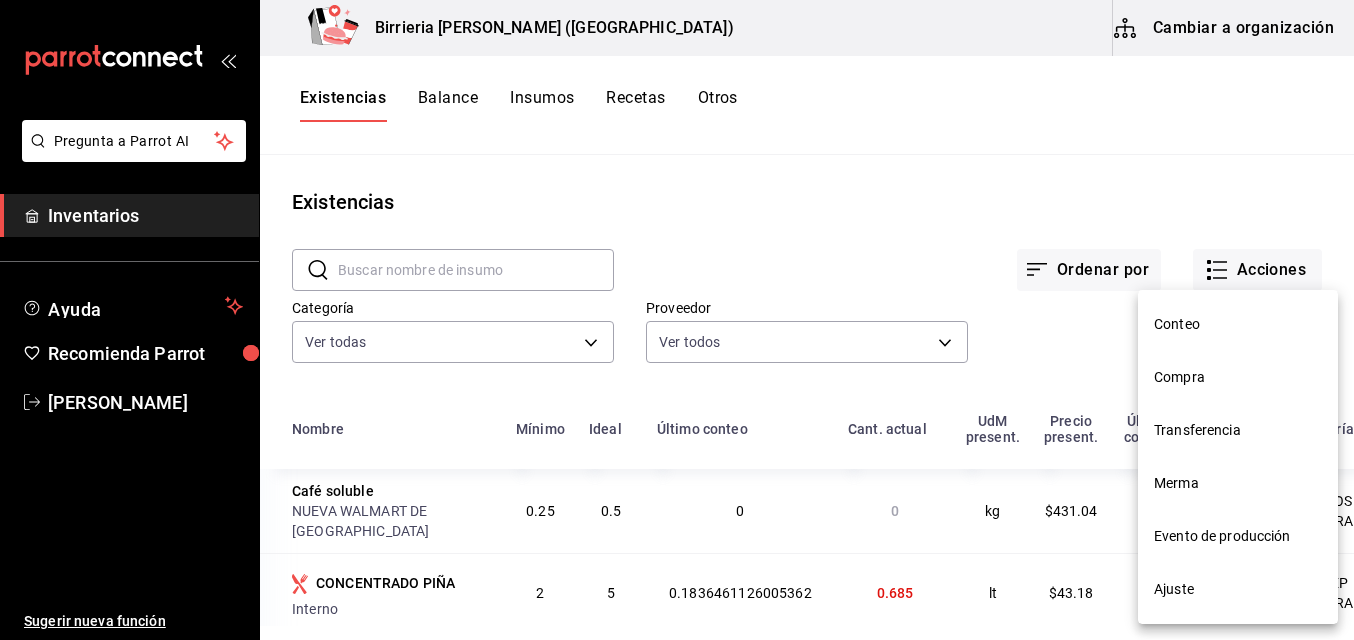 click on "Compra" at bounding box center (1238, 377) 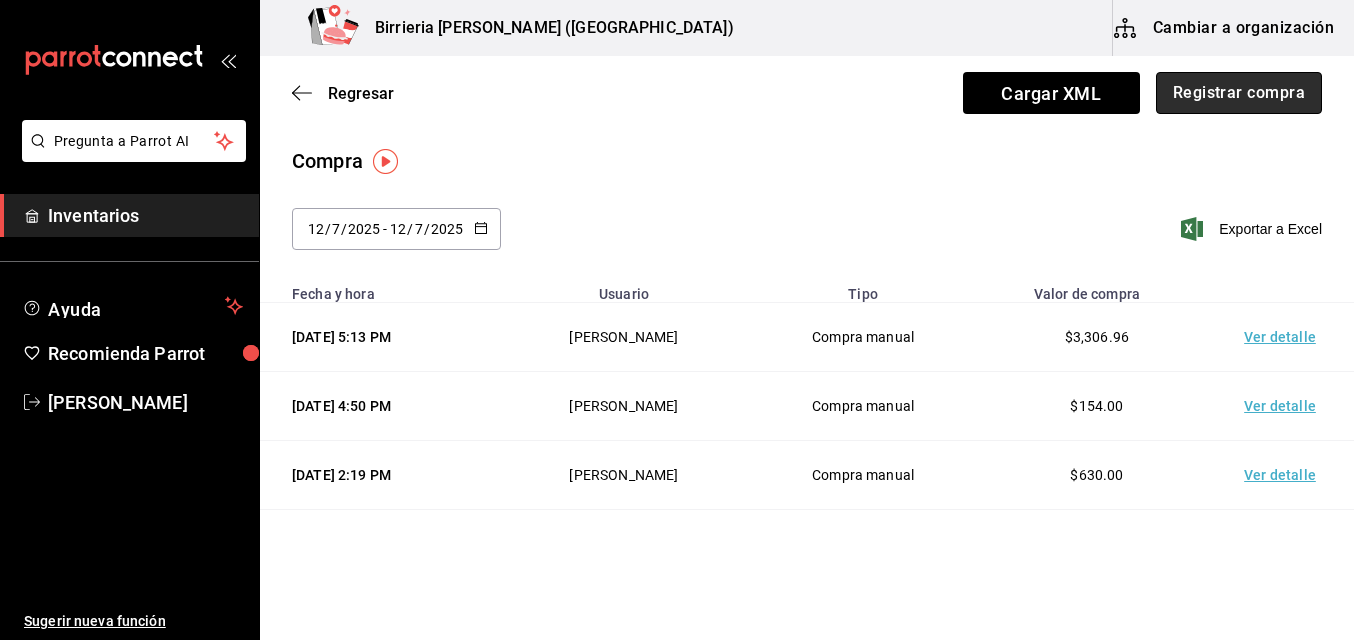 click on "Registrar compra" at bounding box center [1239, 93] 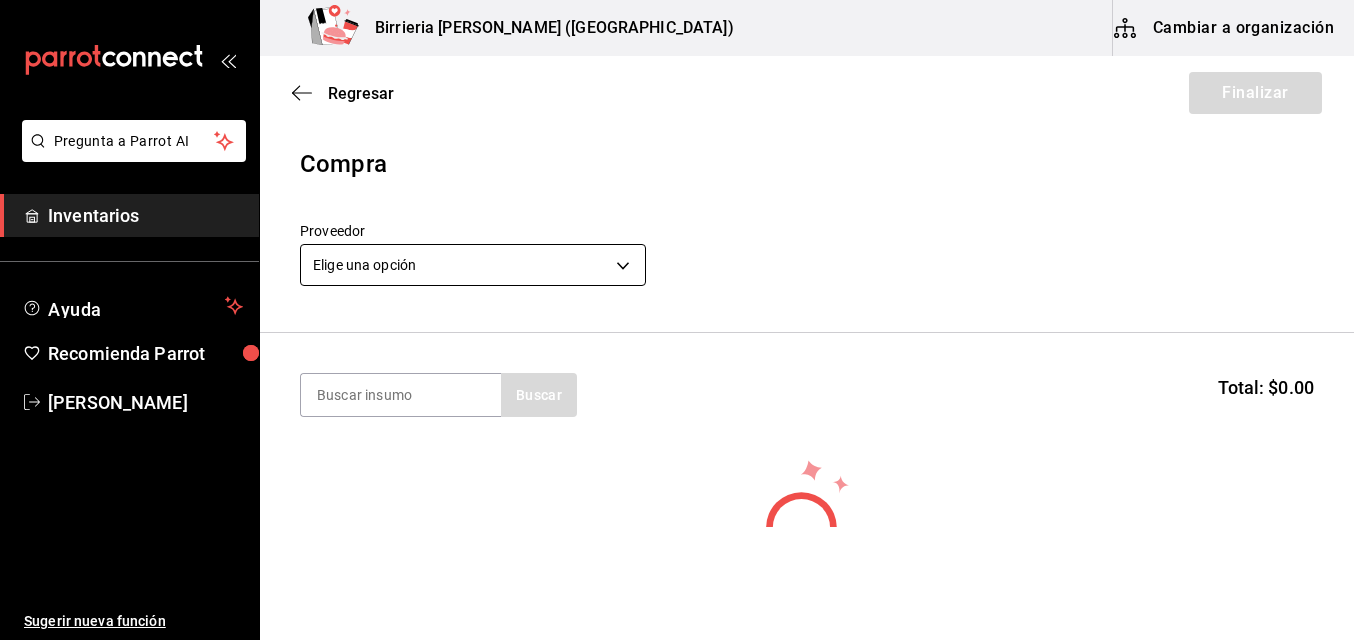 click on "Pregunta a Parrot AI Inventarios   Ayuda Recomienda Parrot   Ivan Lujan   Sugerir nueva función   Birrieria Mendoza (Zacatecas) Cambiar a organización Regresar Finalizar Compra Proveedor Elige una opción default Buscar Total: $0.00 No hay insumos a mostrar. Busca un insumo para agregarlo a la lista Pregunta a Parrot AI Inventarios   Ayuda Recomienda Parrot   Ivan Lujan   Sugerir nueva función   GANA 1 MES GRATIS EN TU SUSCRIPCIÓN AQUÍ ¿Recuerdas cómo empezó tu restaurante?
Hoy puedes ayudar a un colega a tener el mismo cambio que tú viviste.
Recomienda Parrot directamente desde tu Portal Administrador.
Es fácil y rápido.
🎁 Por cada restaurante que se una, ganas 1 mes gratis. Ver video tutorial Ir a video Ver video tutorial Ir a video Ver video tutorial Ir a video Editar Eliminar Visitar centro de ayuda (81) 2046 6363 soporte@parrotsoftware.io Visitar centro de ayuda (81) 2046 6363 soporte@parrotsoftware.io" at bounding box center [677, 263] 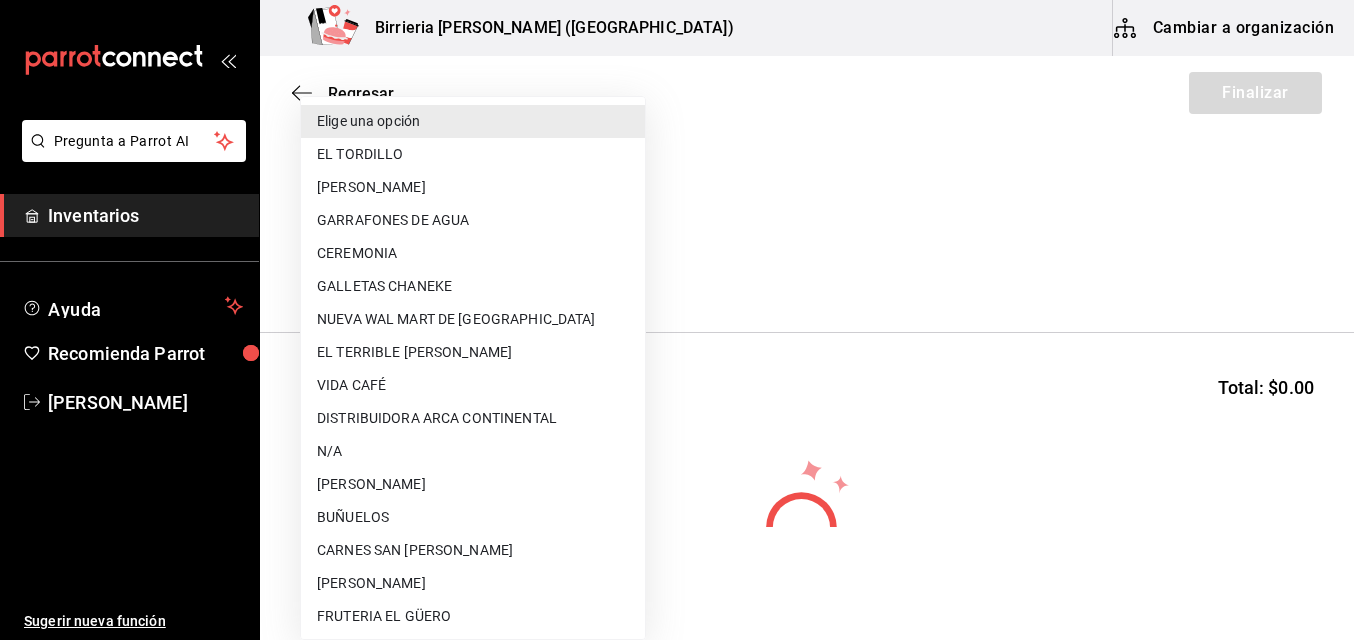 scroll, scrollTop: 233, scrollLeft: 0, axis: vertical 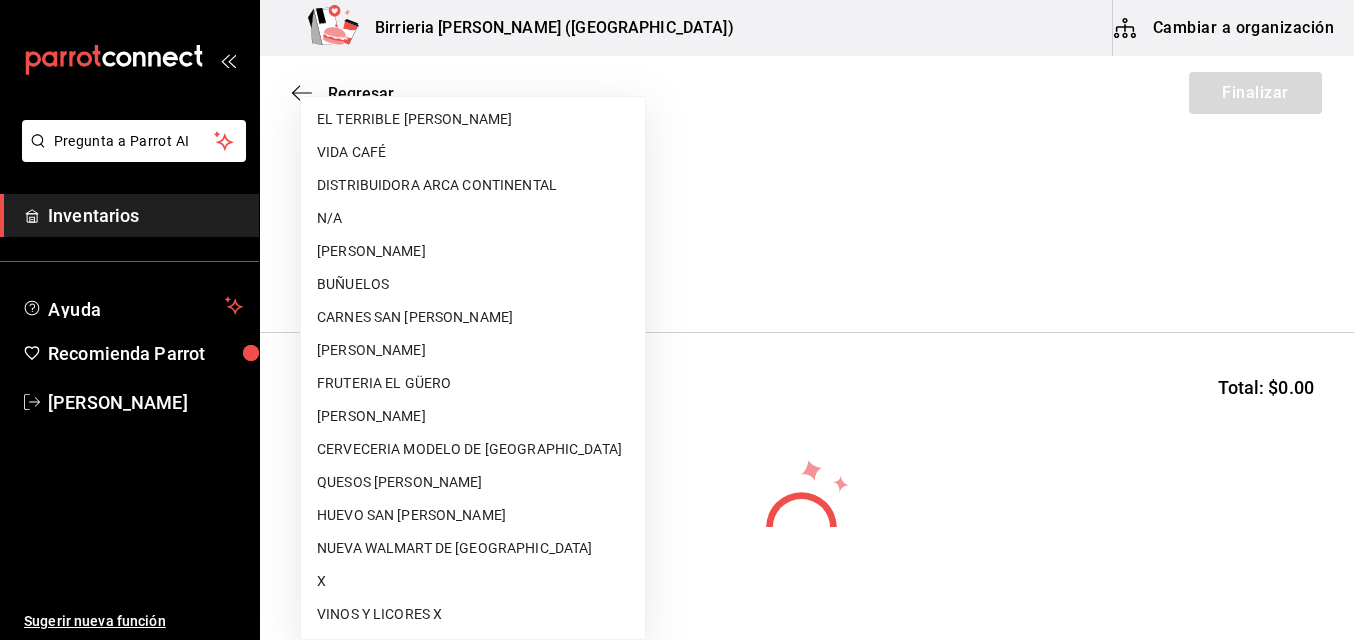 click on "[PERSON_NAME]" at bounding box center [473, 416] 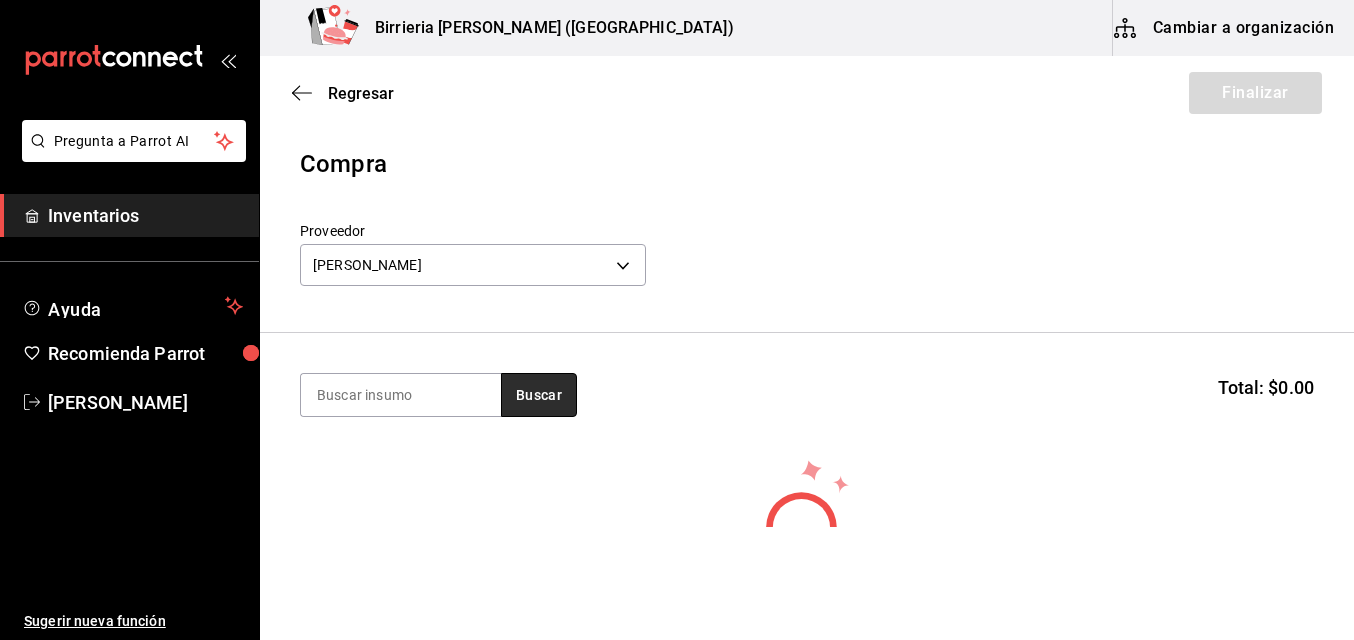 click on "Buscar" at bounding box center [539, 395] 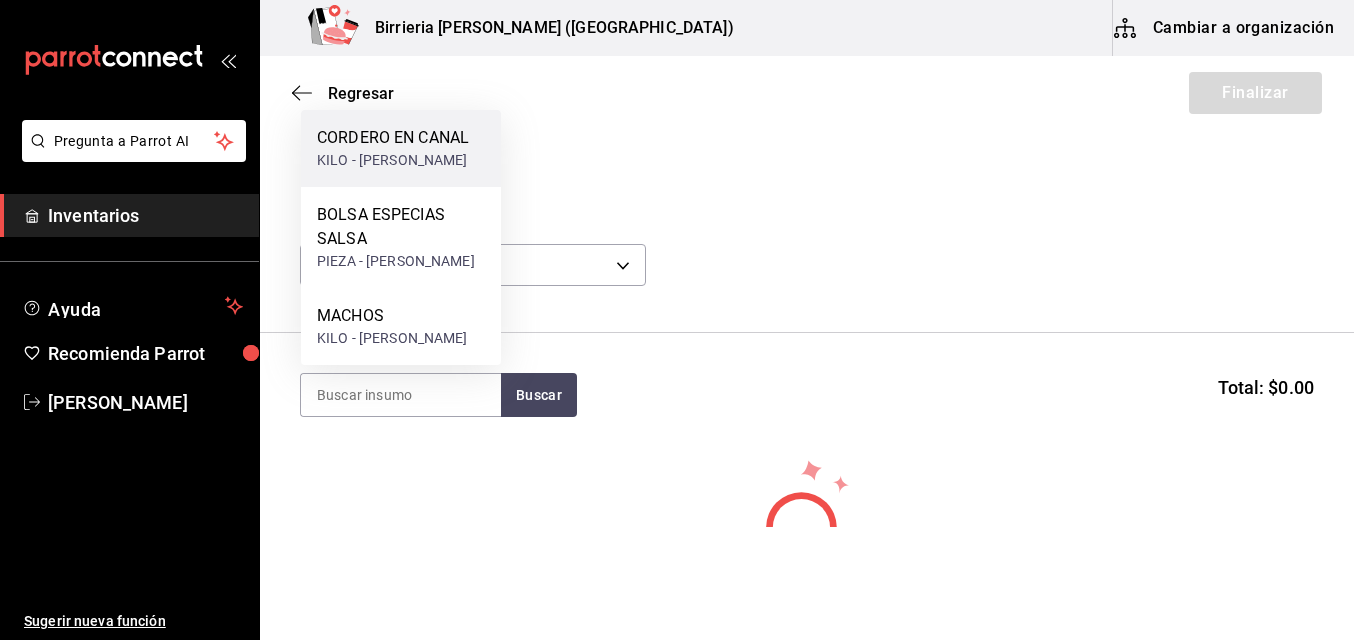 click on "CORDERO EN CANAL" at bounding box center [393, 138] 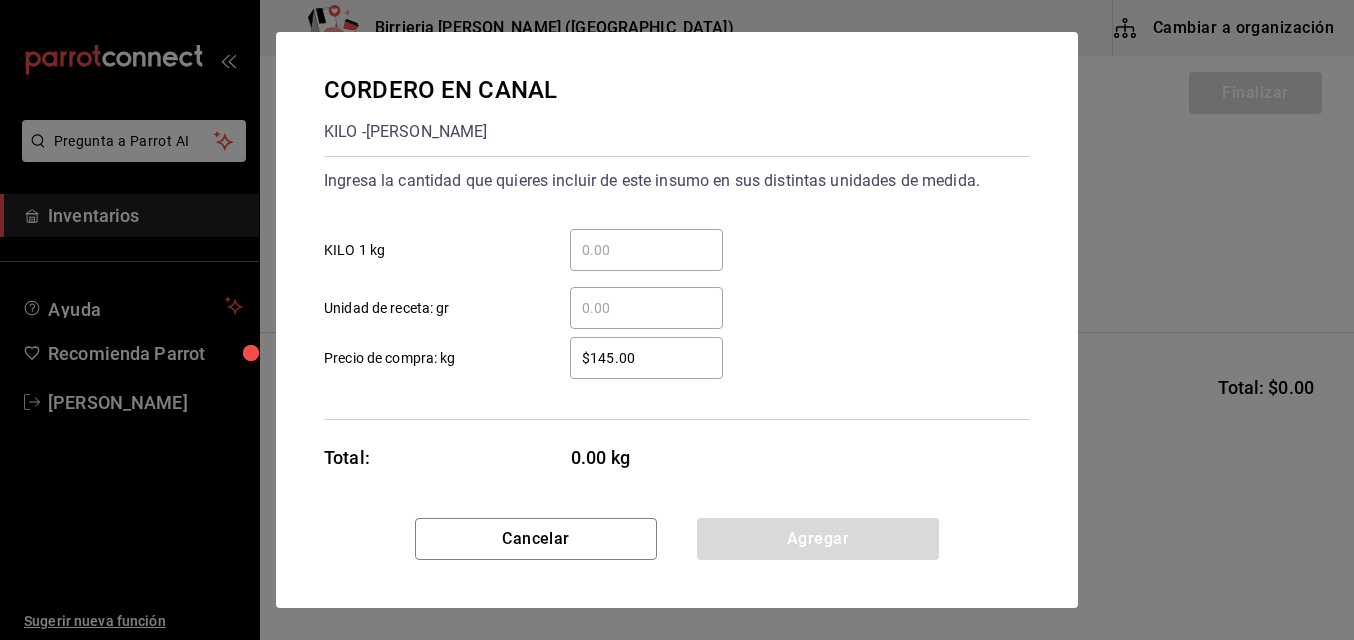 click on "​ KILO 1 kg" at bounding box center [646, 250] 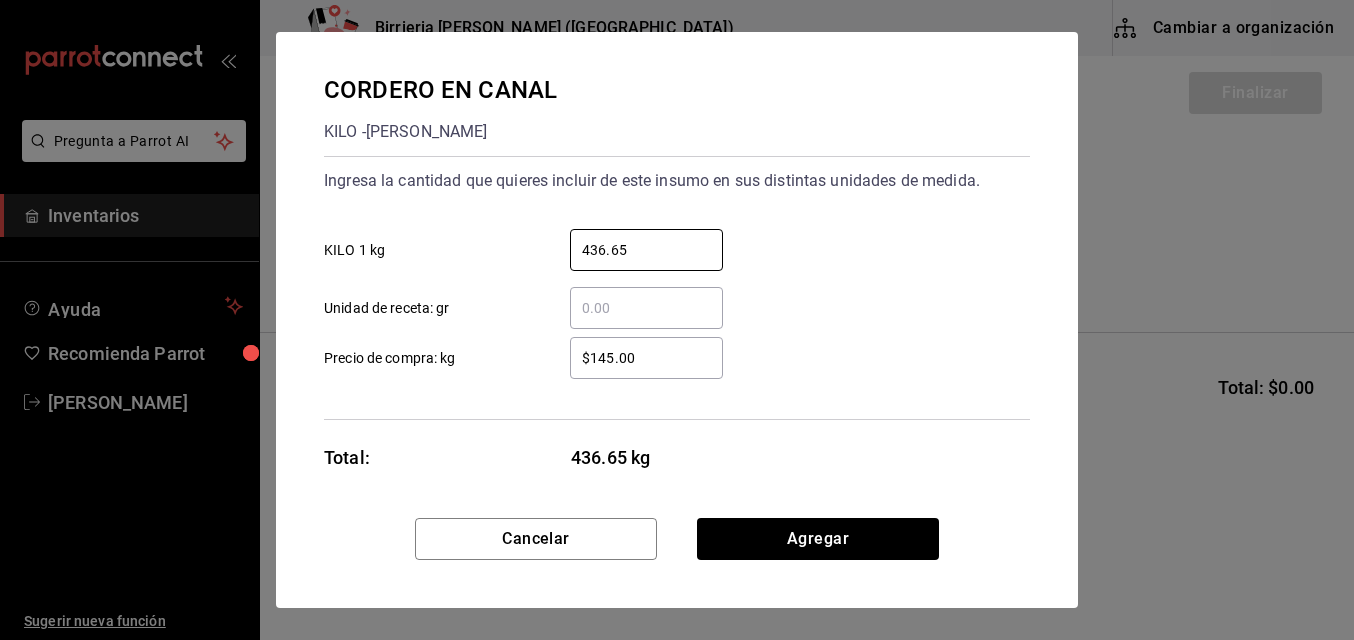 type on "436.65" 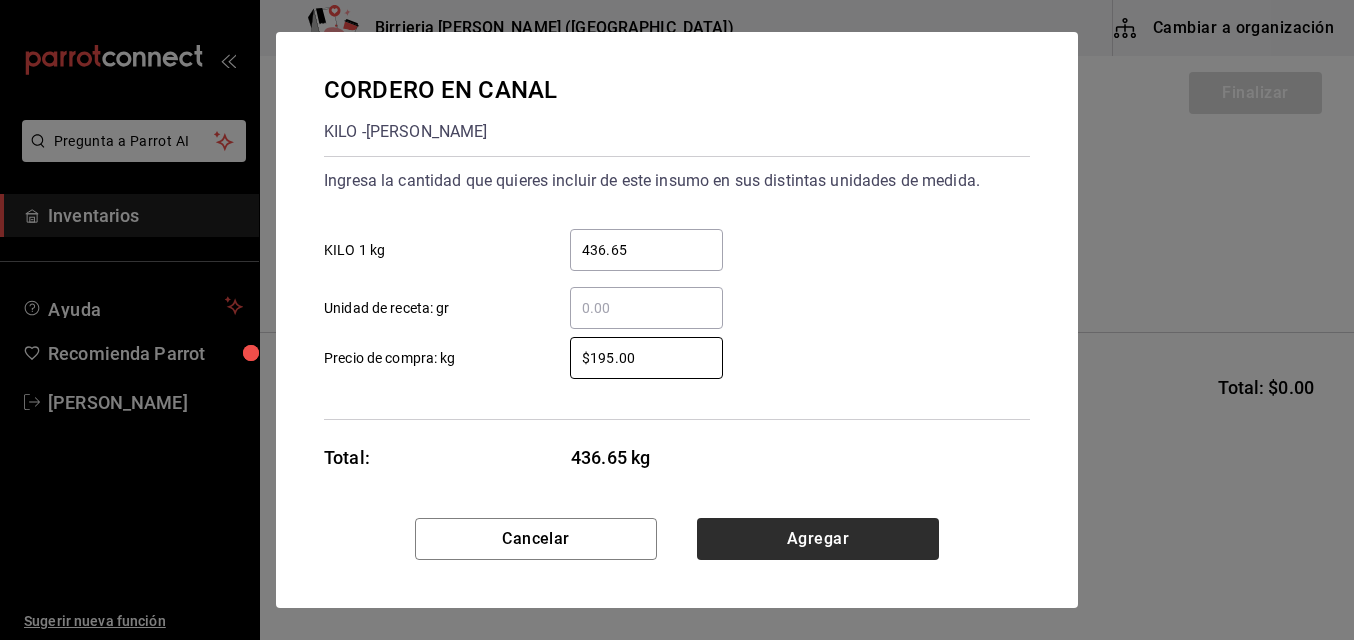 type on "$195.00" 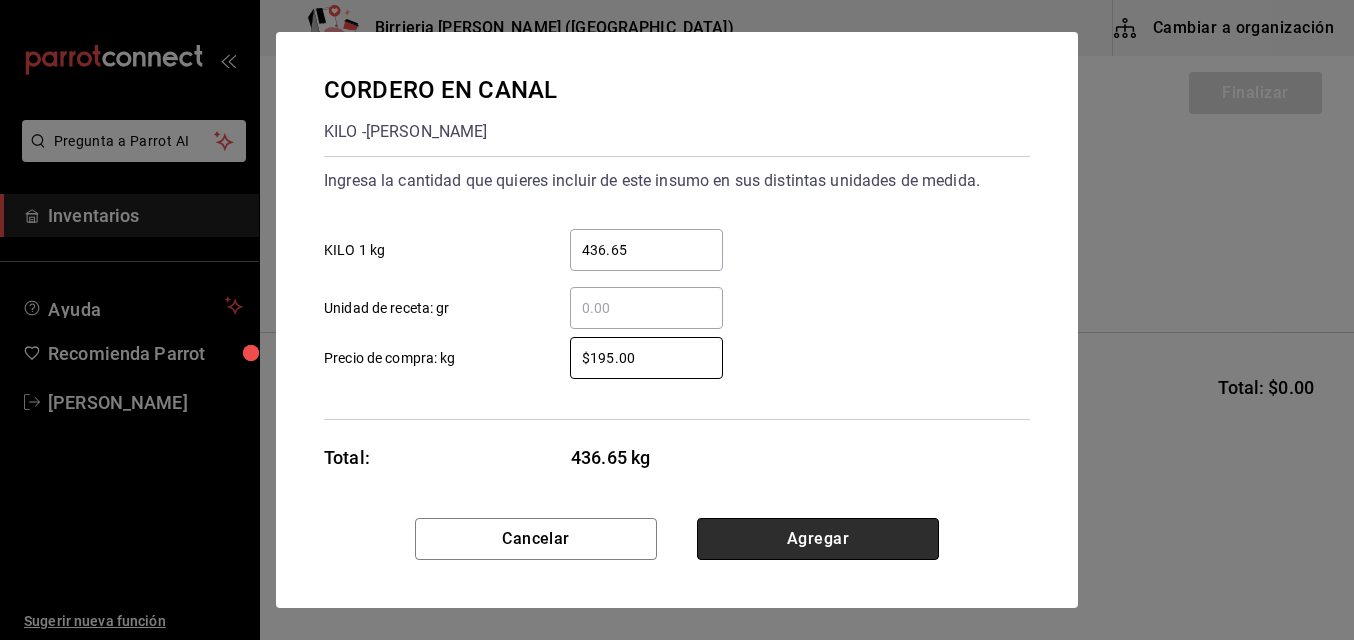 click on "Agregar" at bounding box center (818, 539) 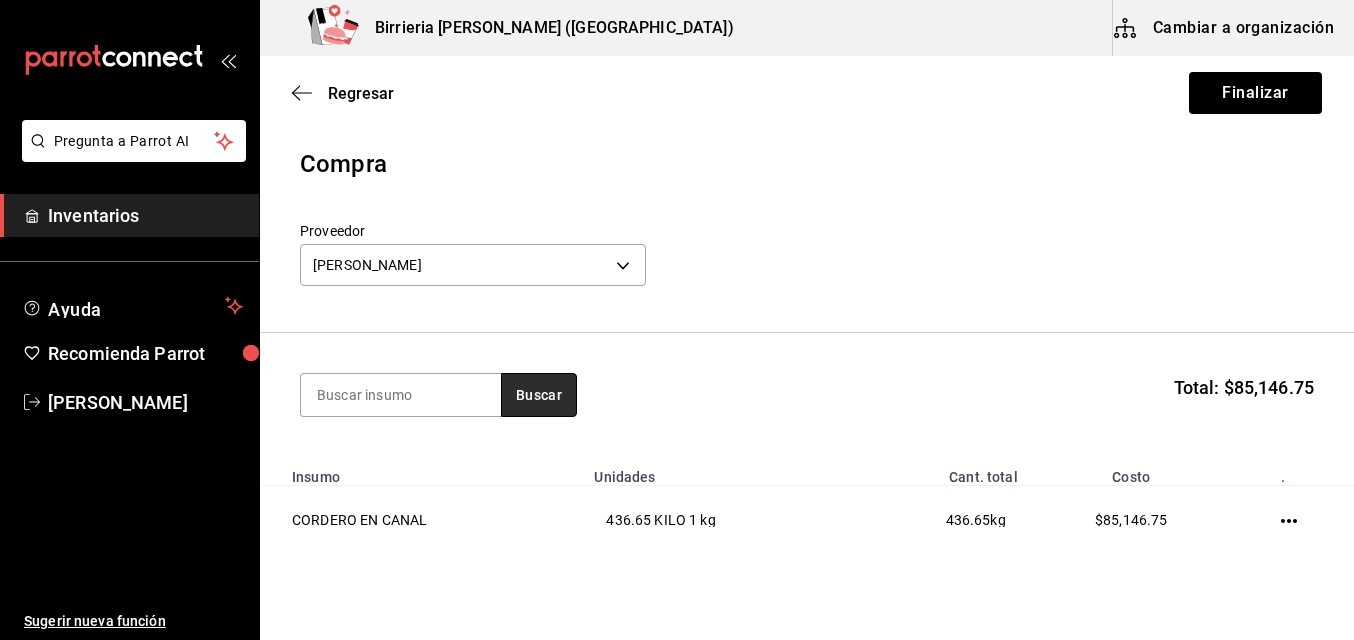 click on "Buscar" at bounding box center (539, 395) 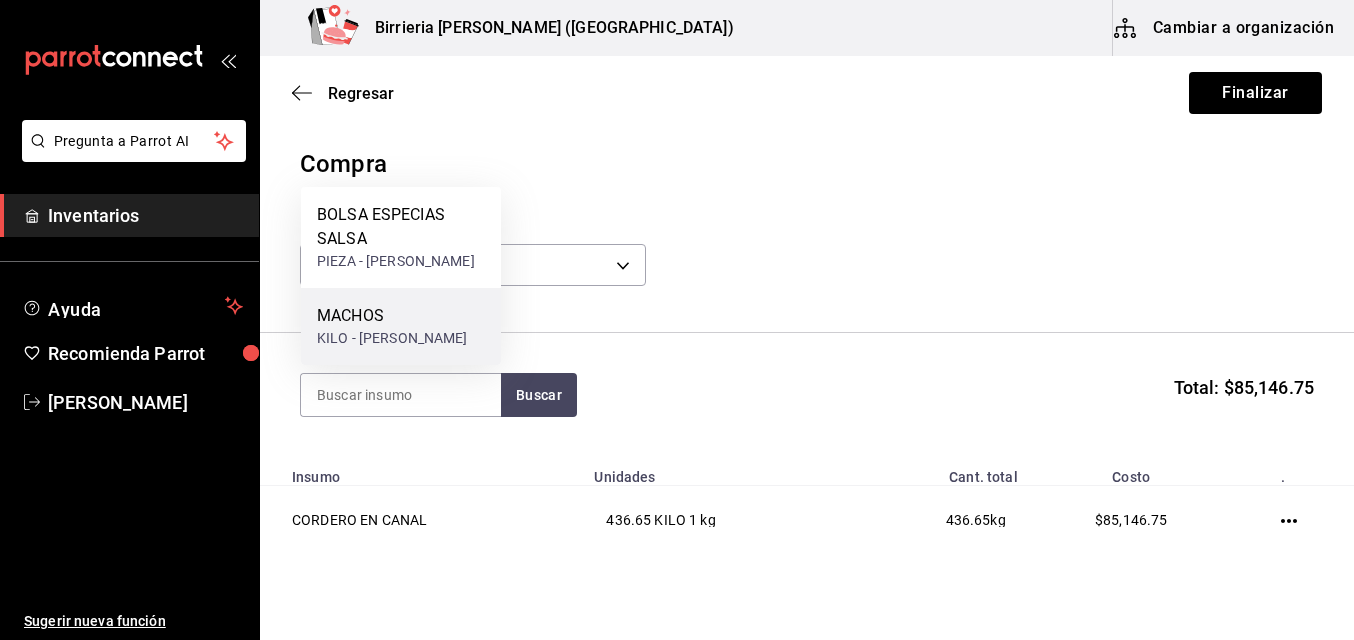 click on "MACHOS" at bounding box center [392, 316] 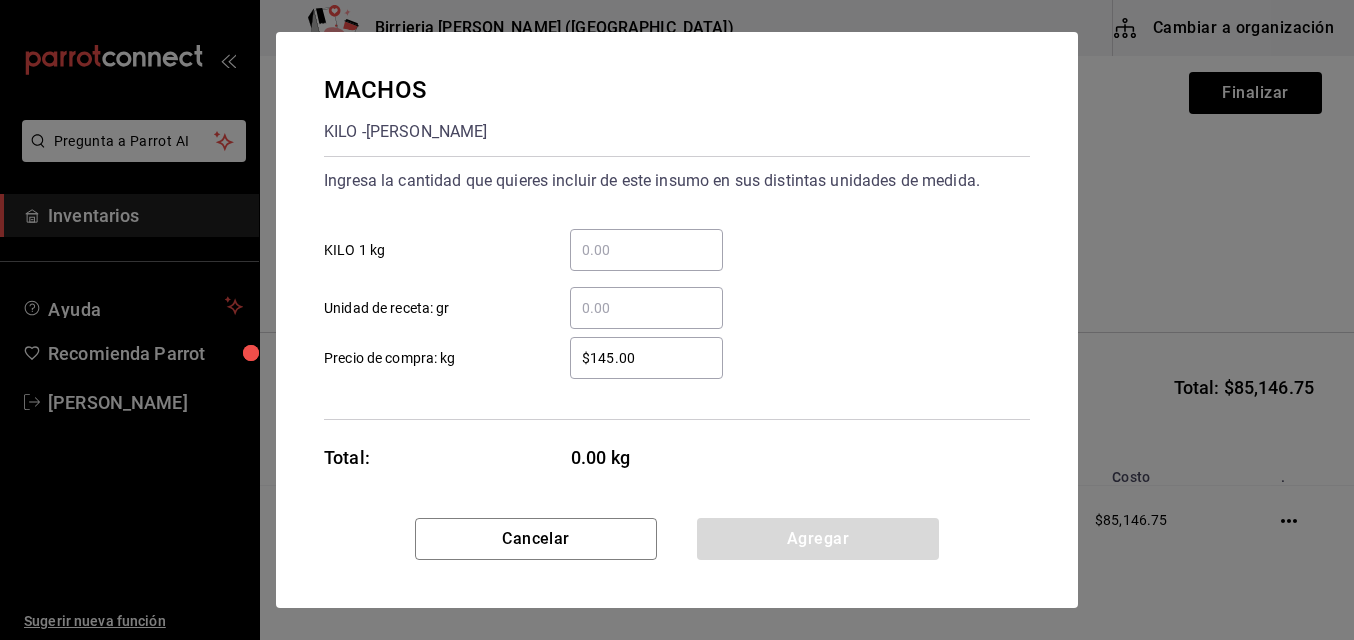 click on "​ KILO 1 kg" at bounding box center (646, 250) 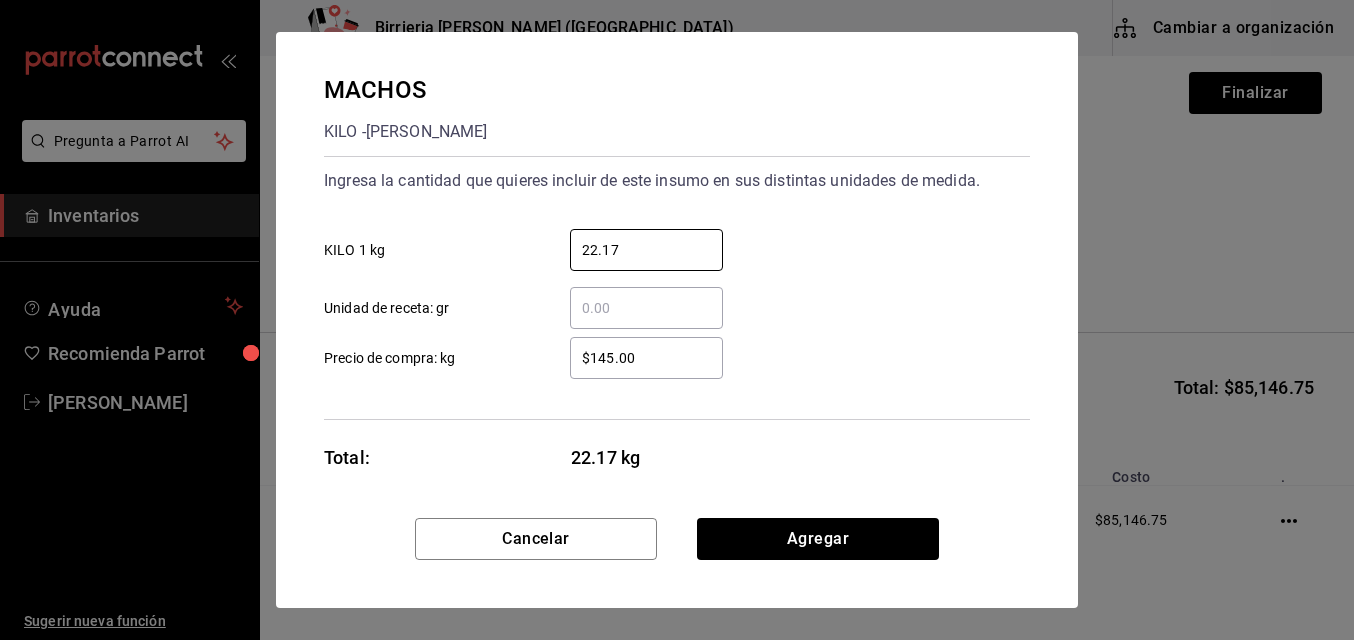 type on "22.17" 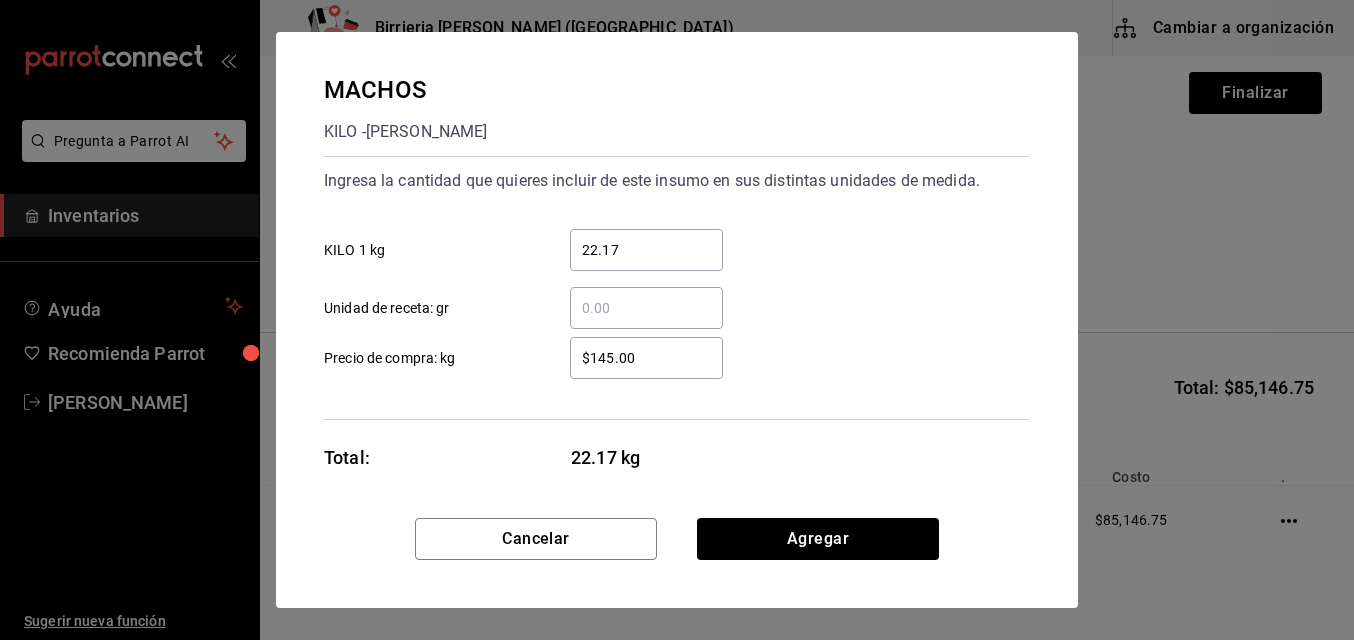 click on "$145.00" at bounding box center [646, 358] 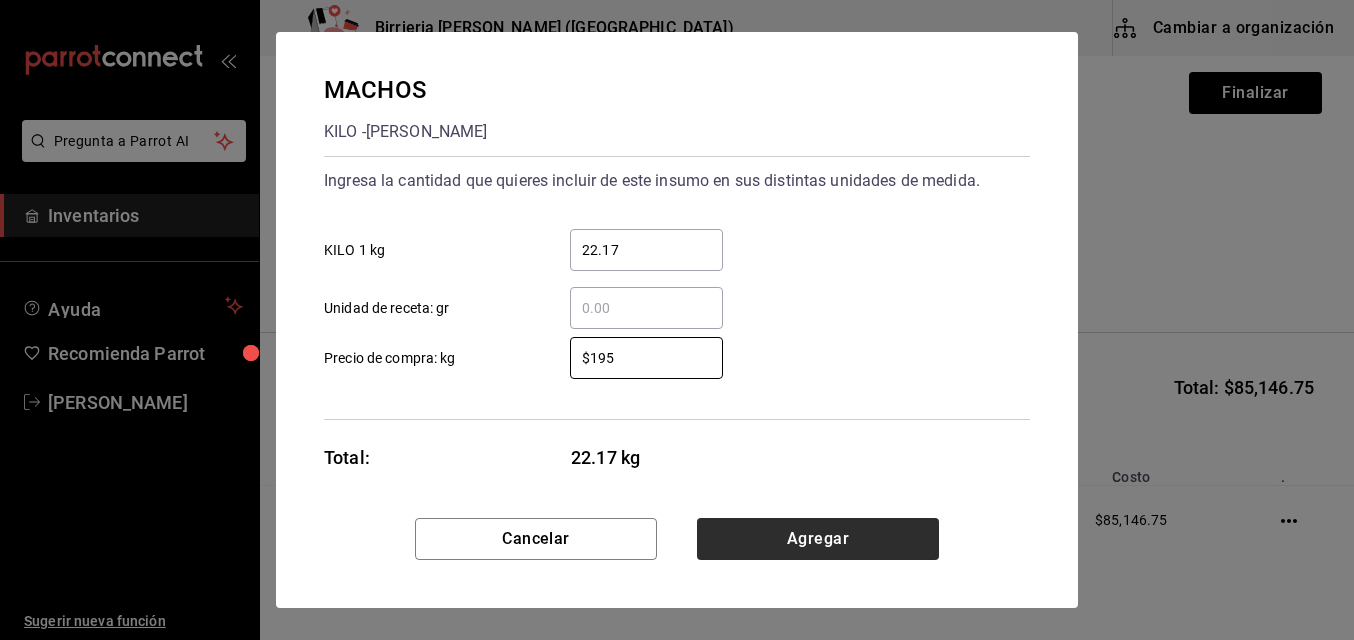 type on "$195" 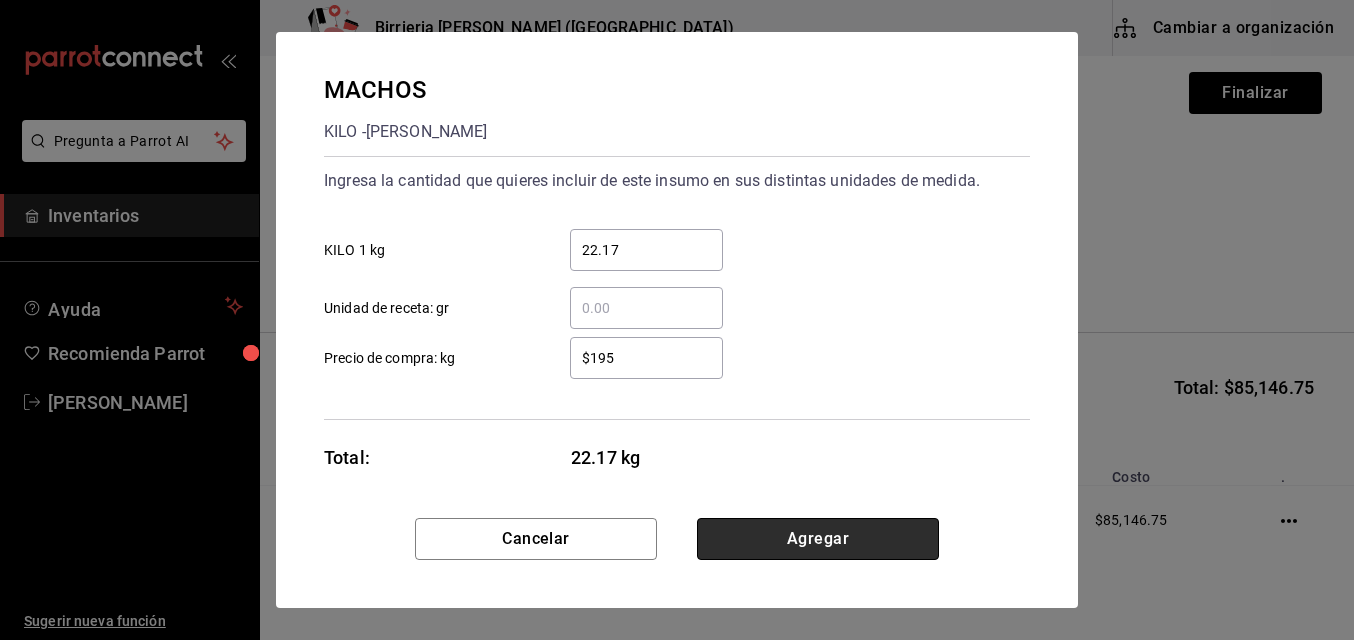 click on "Agregar" at bounding box center (818, 539) 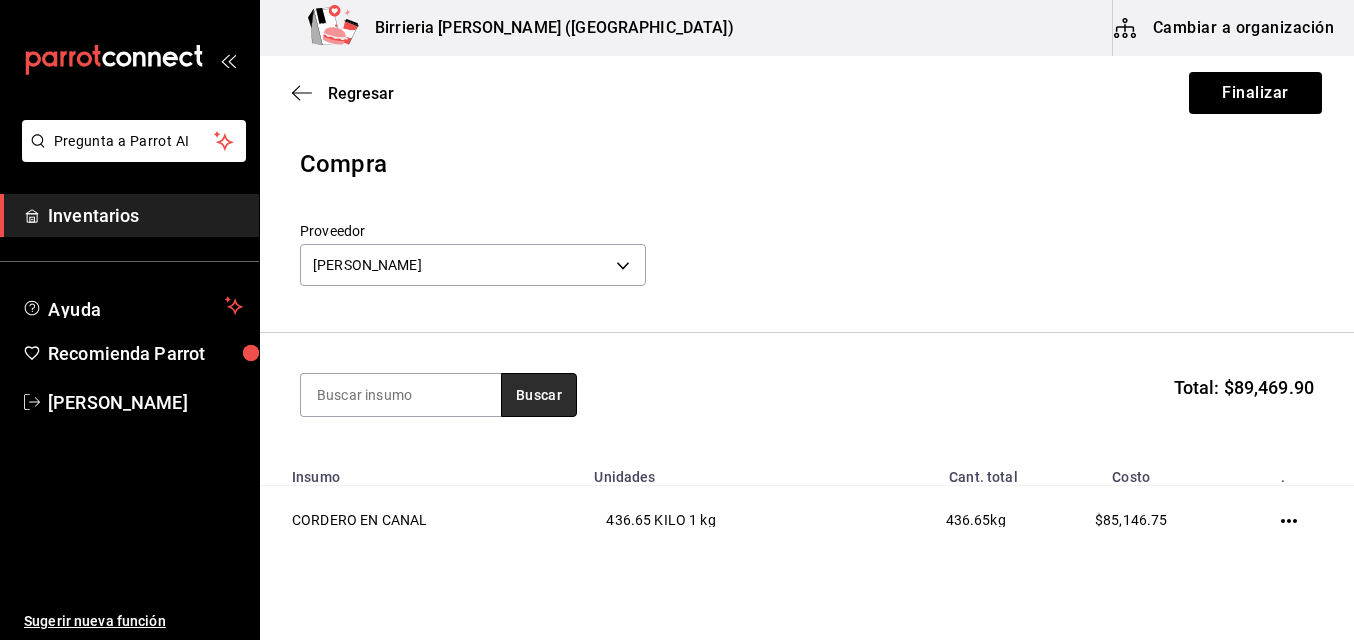click on "Buscar" at bounding box center [539, 395] 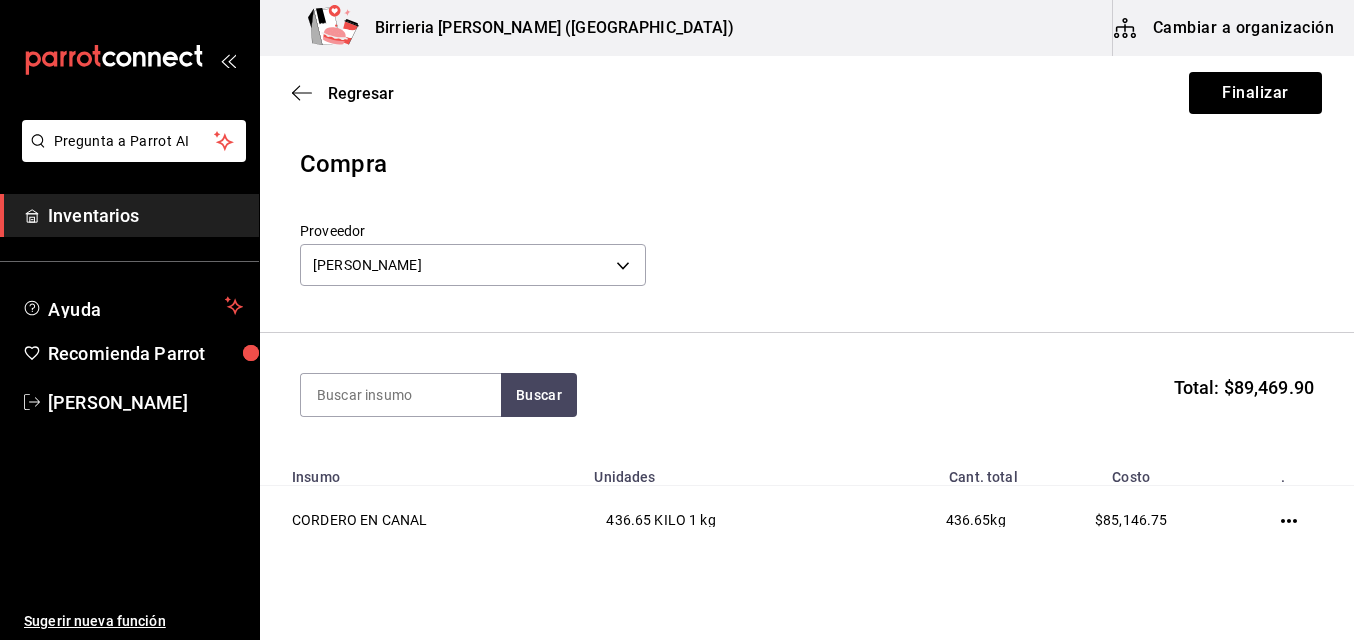 click on "Buscar Total: $89,469.90" at bounding box center [807, 395] 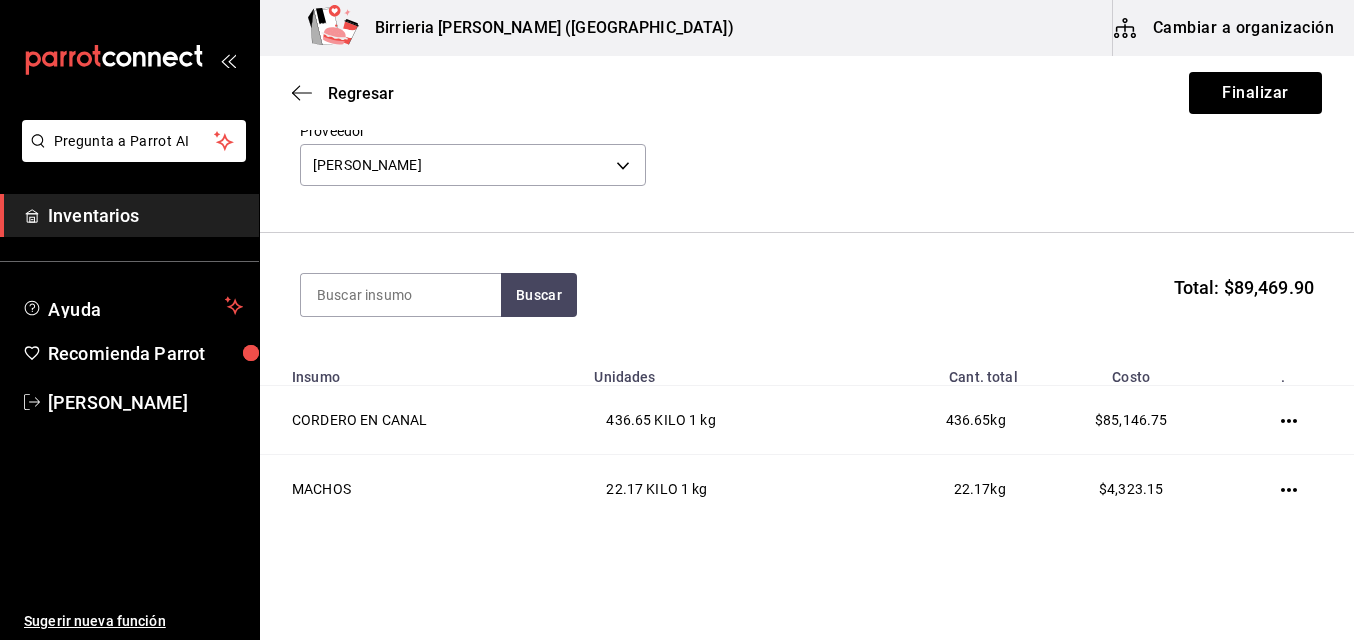 scroll, scrollTop: 161, scrollLeft: 0, axis: vertical 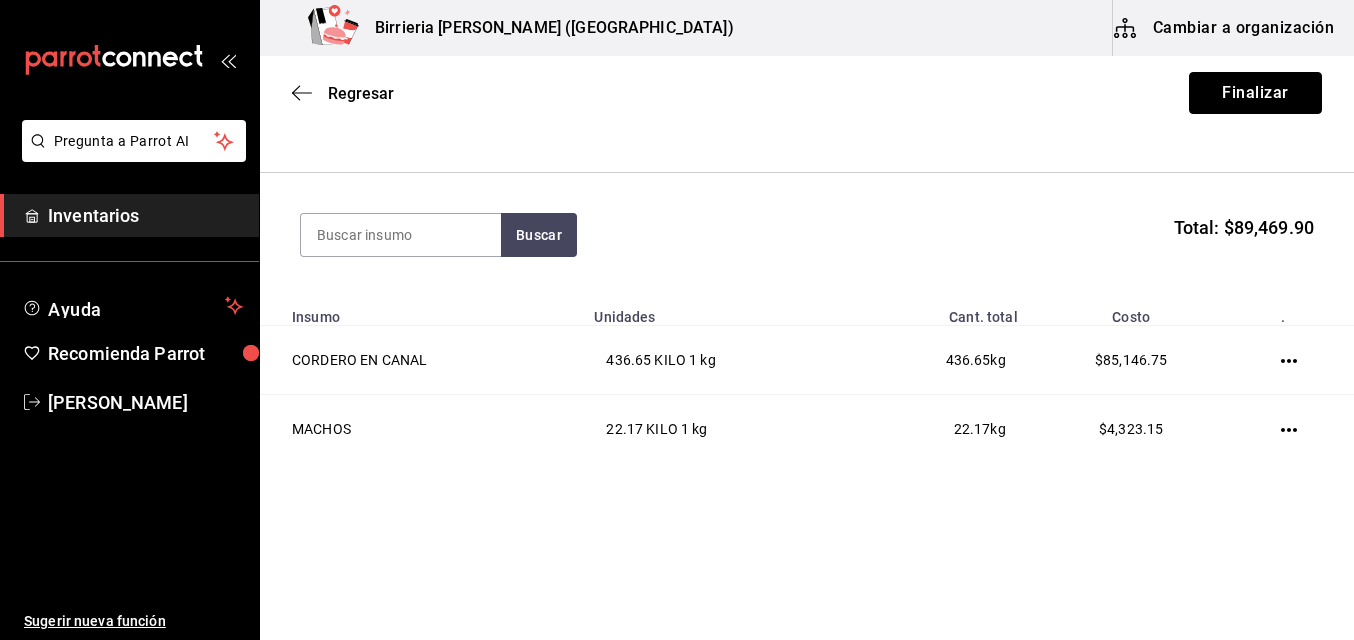 click on "Finalizar" at bounding box center (1255, 93) 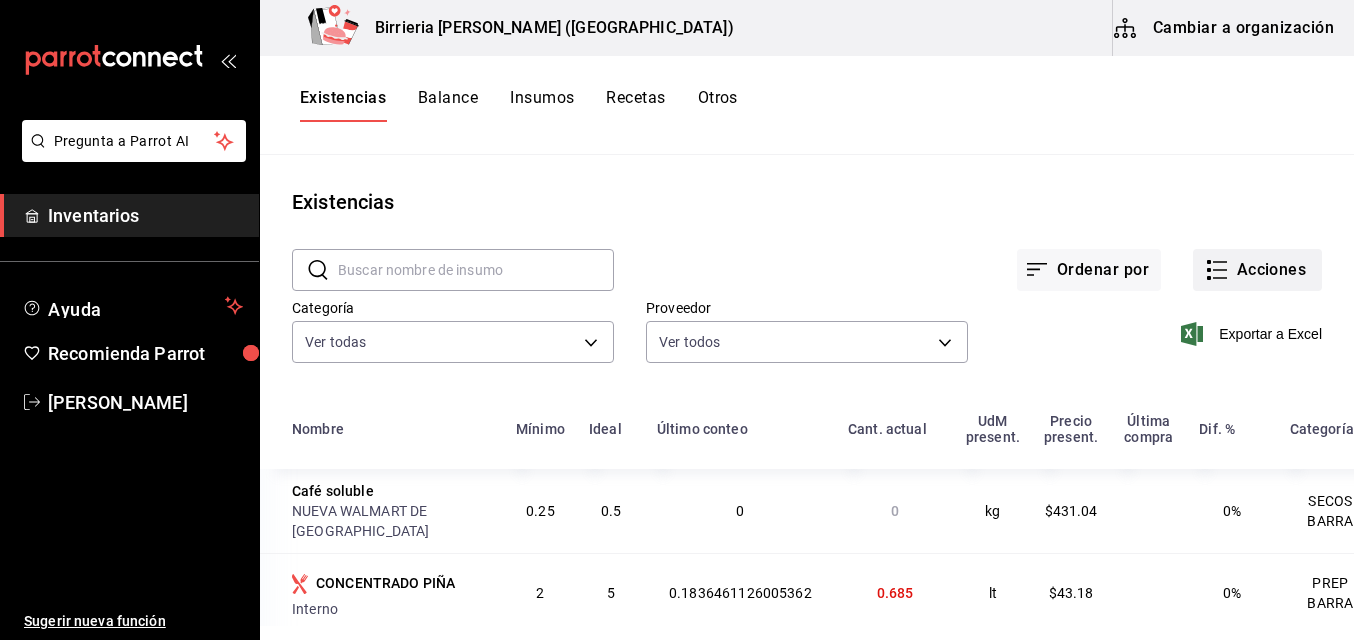 click on "Acciones" at bounding box center (1257, 270) 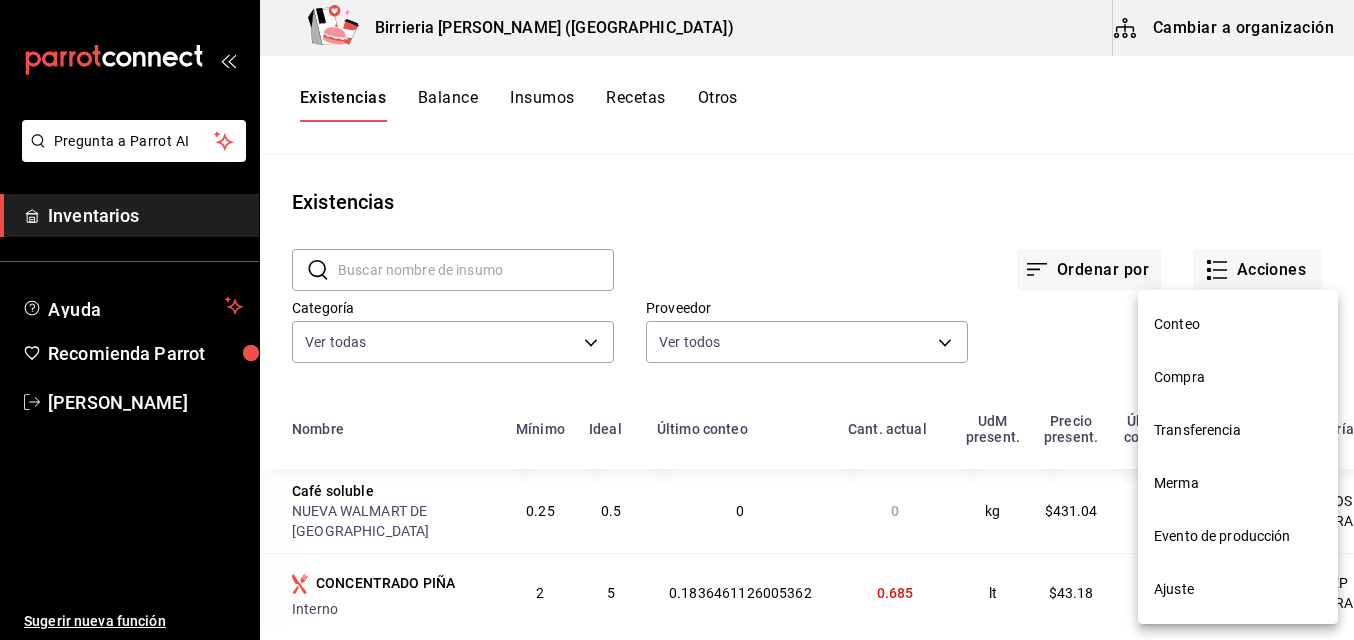 click on "Compra" at bounding box center [1238, 377] 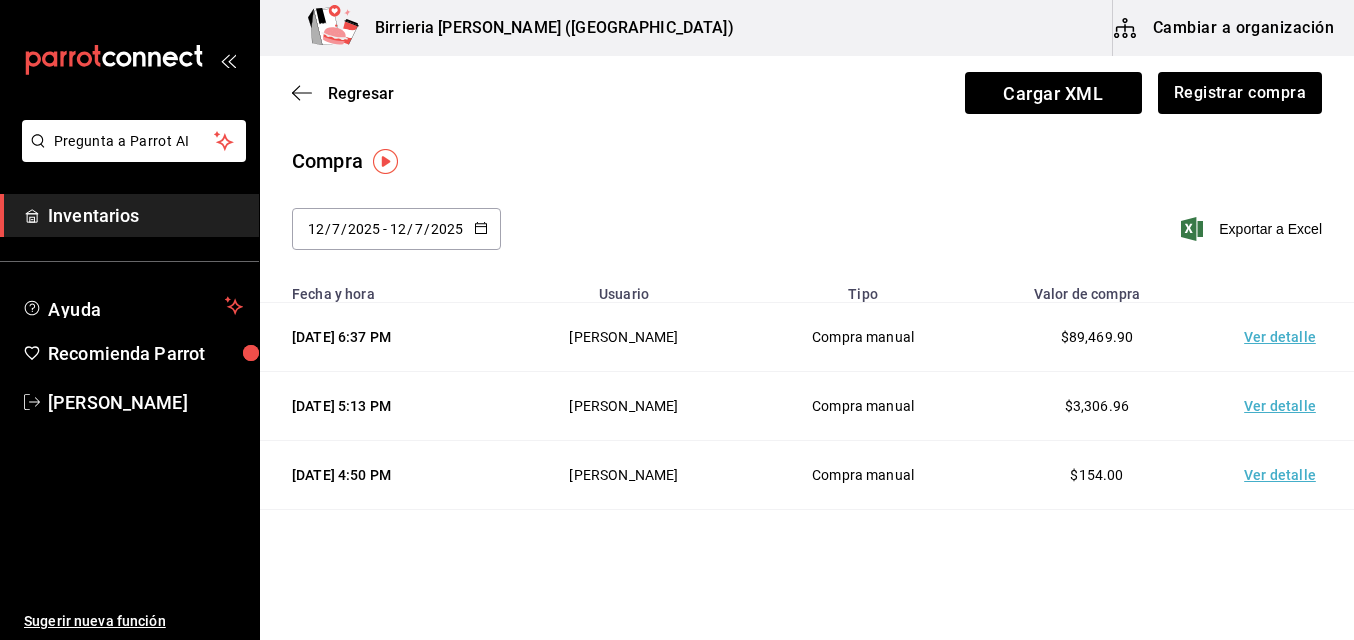 click on "Ver detalle" at bounding box center (1284, 337) 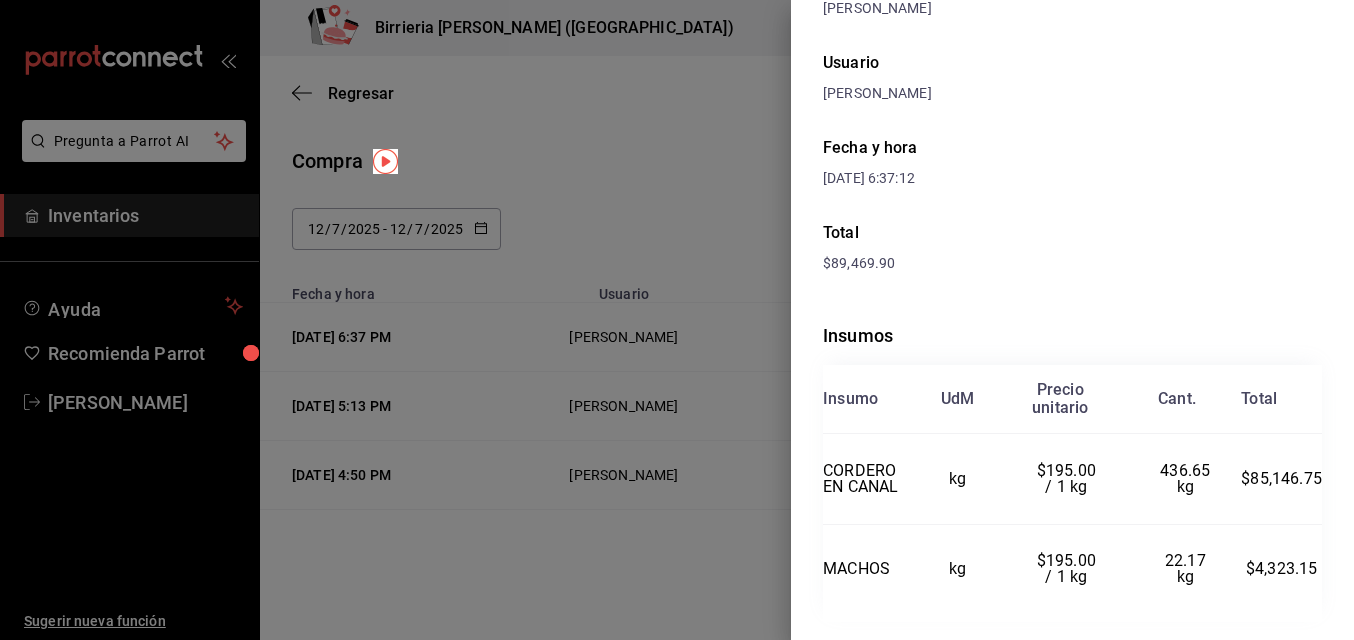 scroll, scrollTop: 196, scrollLeft: 0, axis: vertical 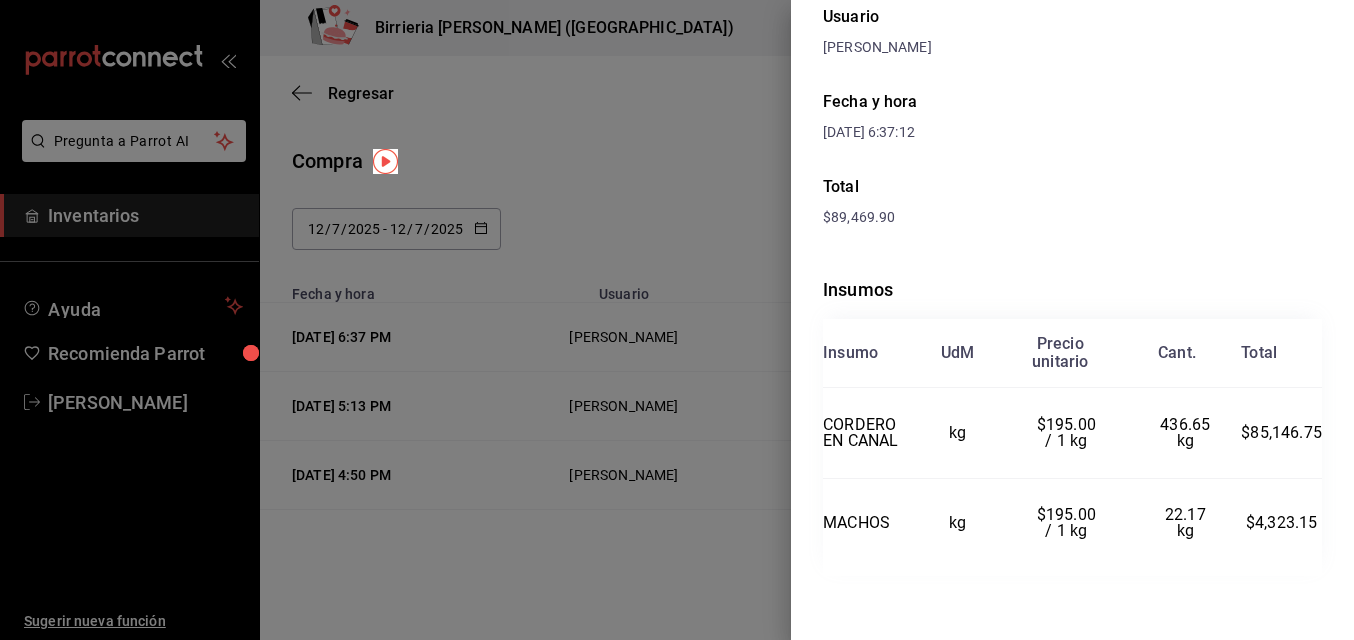 click at bounding box center (677, 320) 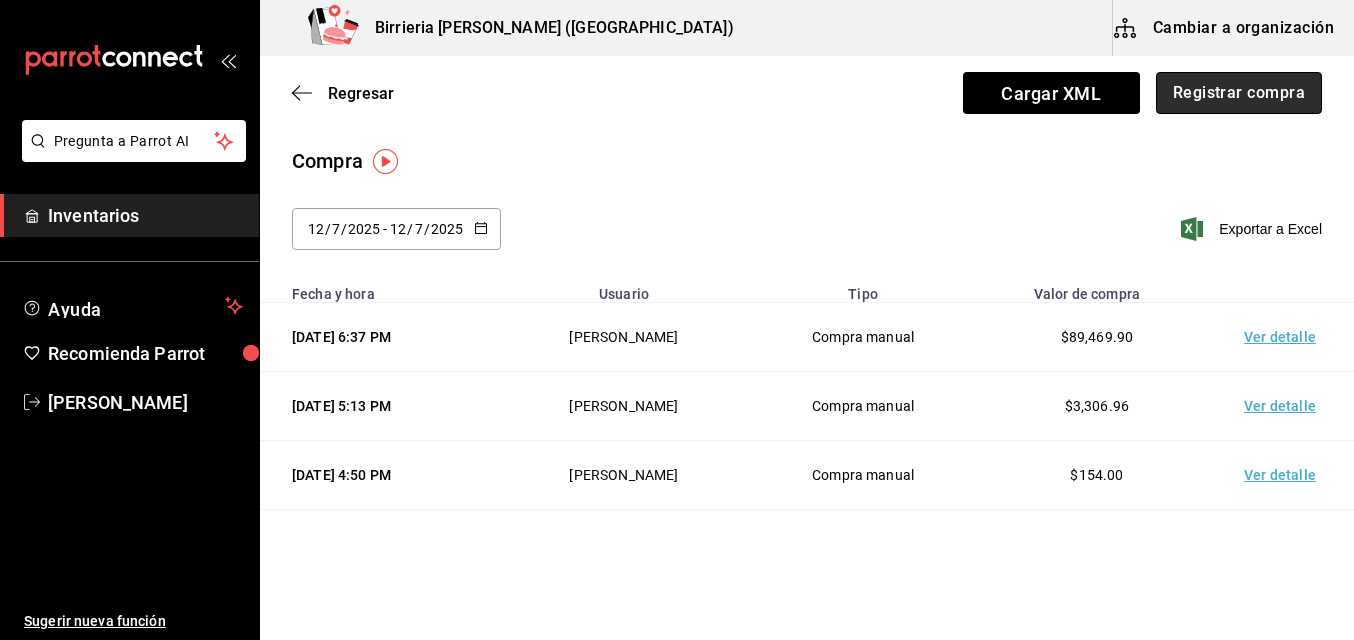 click on "Registrar compra" at bounding box center (1239, 93) 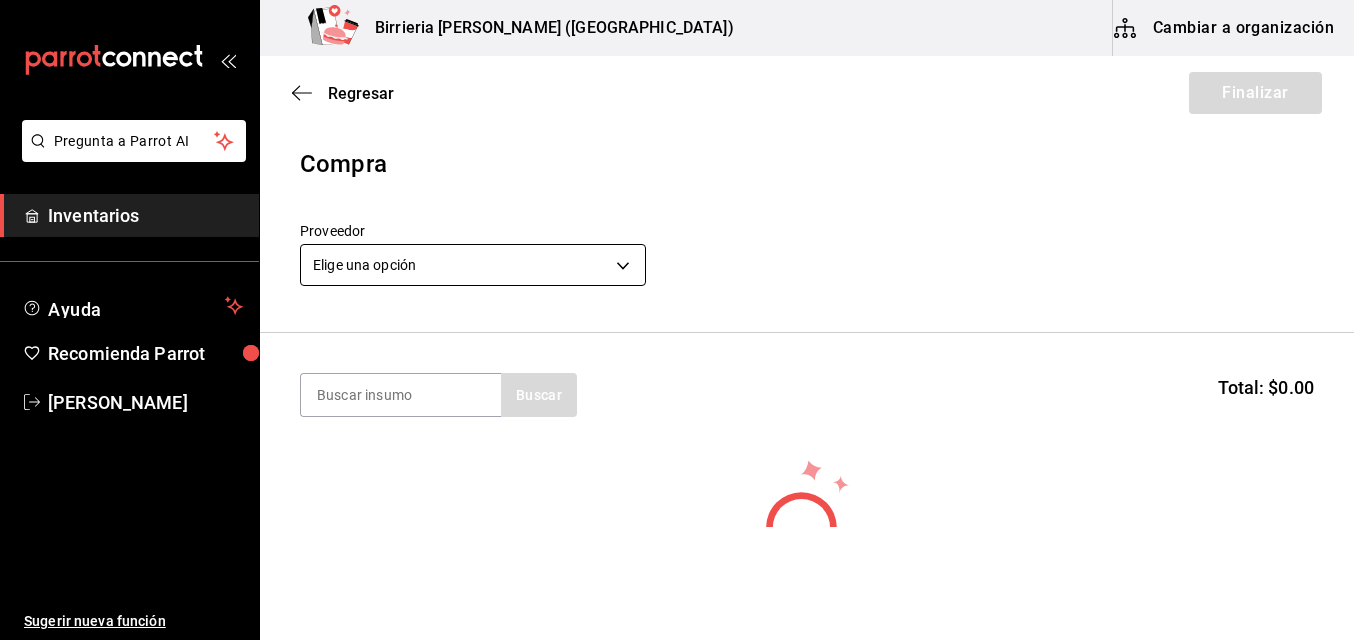 click on "Pregunta a Parrot AI Inventarios   Ayuda Recomienda Parrot   Ivan Lujan   Sugerir nueva función   Birrieria Mendoza (Zacatecas) Cambiar a organización Regresar Finalizar Compra Proveedor Elige una opción default Buscar Total: $0.00 No hay insumos a mostrar. Busca un insumo para agregarlo a la lista Pregunta a Parrot AI Inventarios   Ayuda Recomienda Parrot   Ivan Lujan   Sugerir nueva función   GANA 1 MES GRATIS EN TU SUSCRIPCIÓN AQUÍ ¿Recuerdas cómo empezó tu restaurante?
Hoy puedes ayudar a un colega a tener el mismo cambio que tú viviste.
Recomienda Parrot directamente desde tu Portal Administrador.
Es fácil y rápido.
🎁 Por cada restaurante que se una, ganas 1 mes gratis. Ver video tutorial Ir a video Editar Eliminar Visitar centro de ayuda (81) 2046 6363 soporte@parrotsoftware.io Visitar centro de ayuda (81) 2046 6363 soporte@parrotsoftware.io" at bounding box center (677, 263) 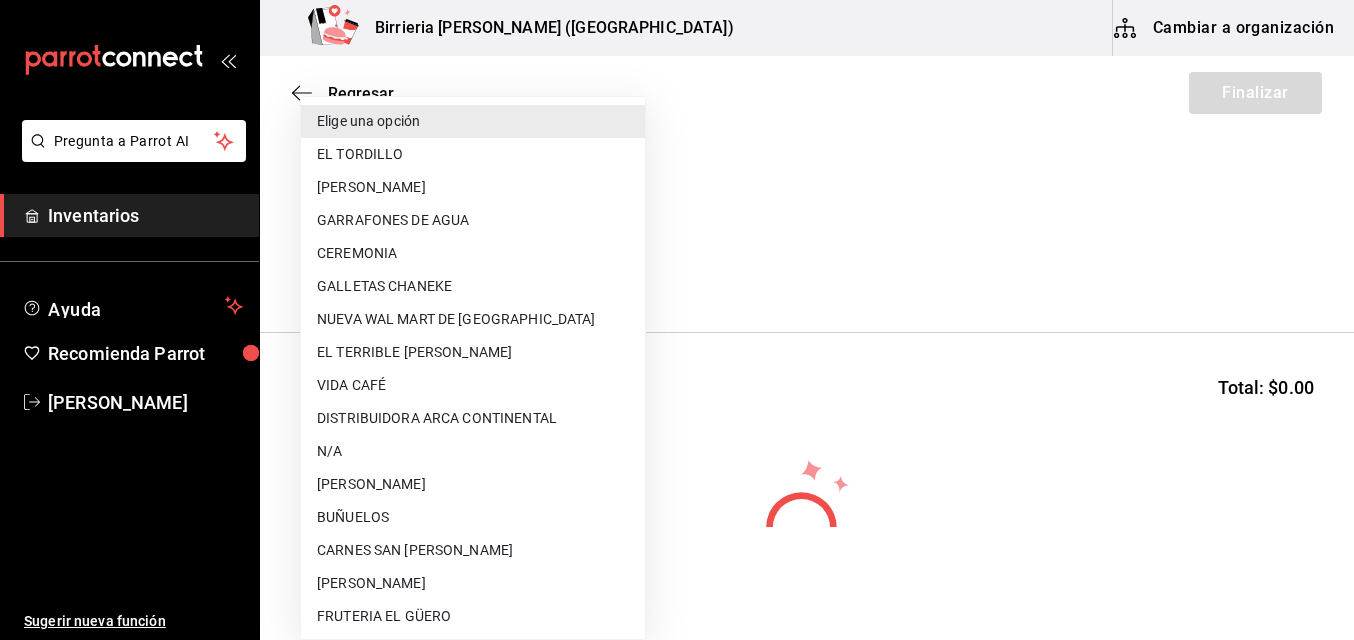 scroll, scrollTop: 266, scrollLeft: 0, axis: vertical 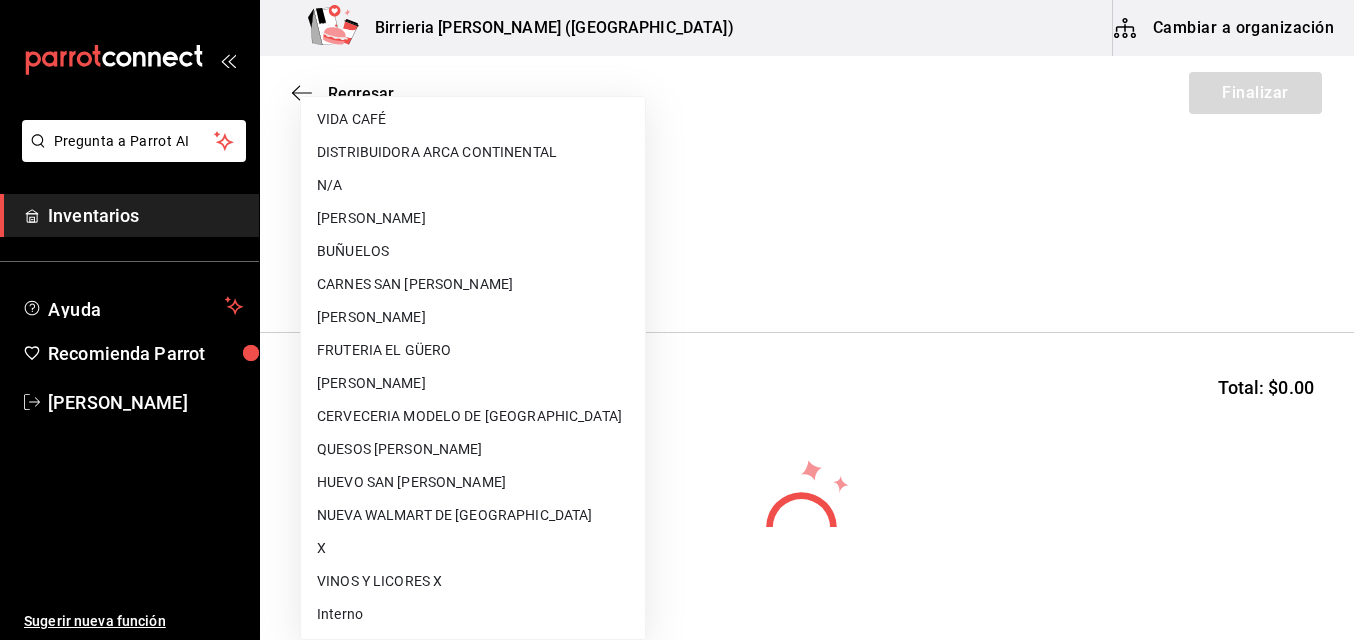 click on "[PERSON_NAME]" at bounding box center [473, 383] 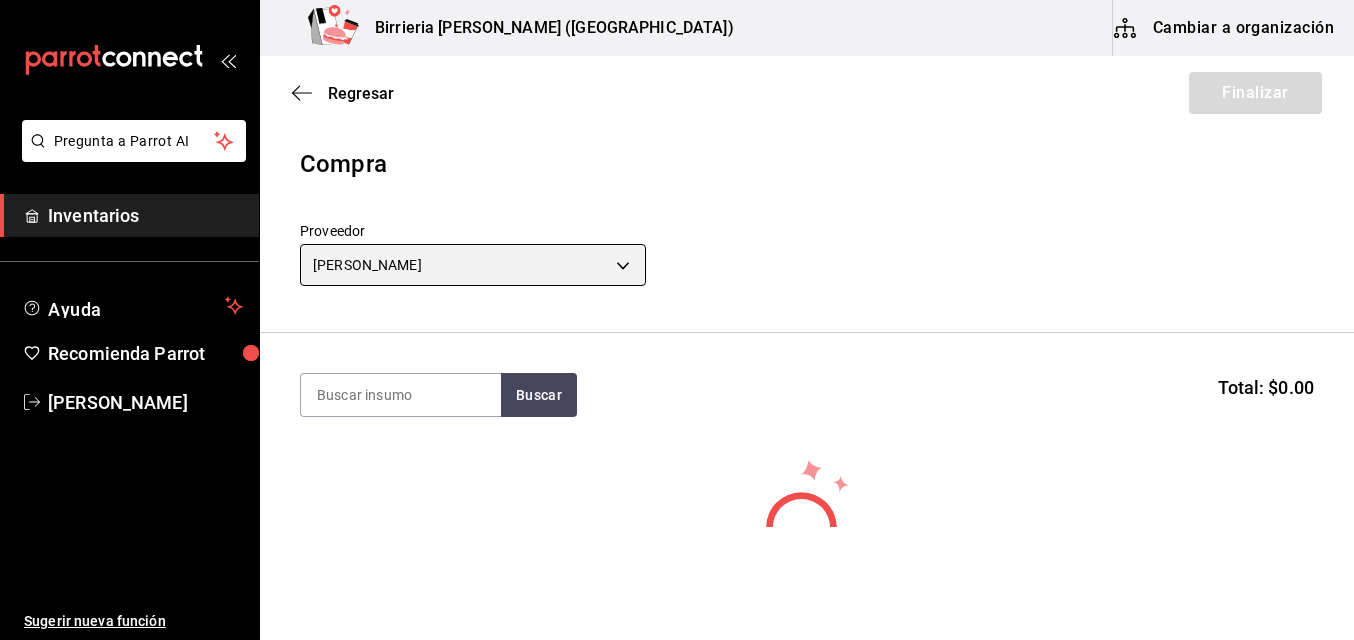 type on "dae604be-4797-4cab-9d29-7e31389dcbb1" 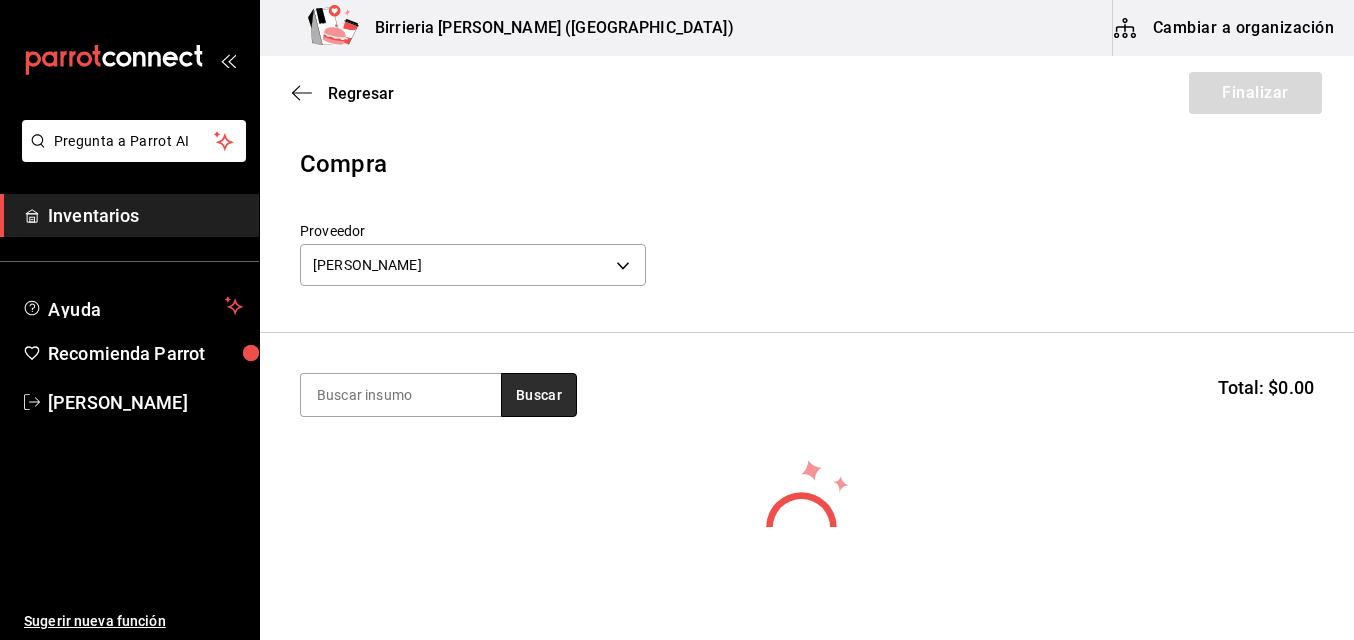 click on "Buscar" at bounding box center [539, 395] 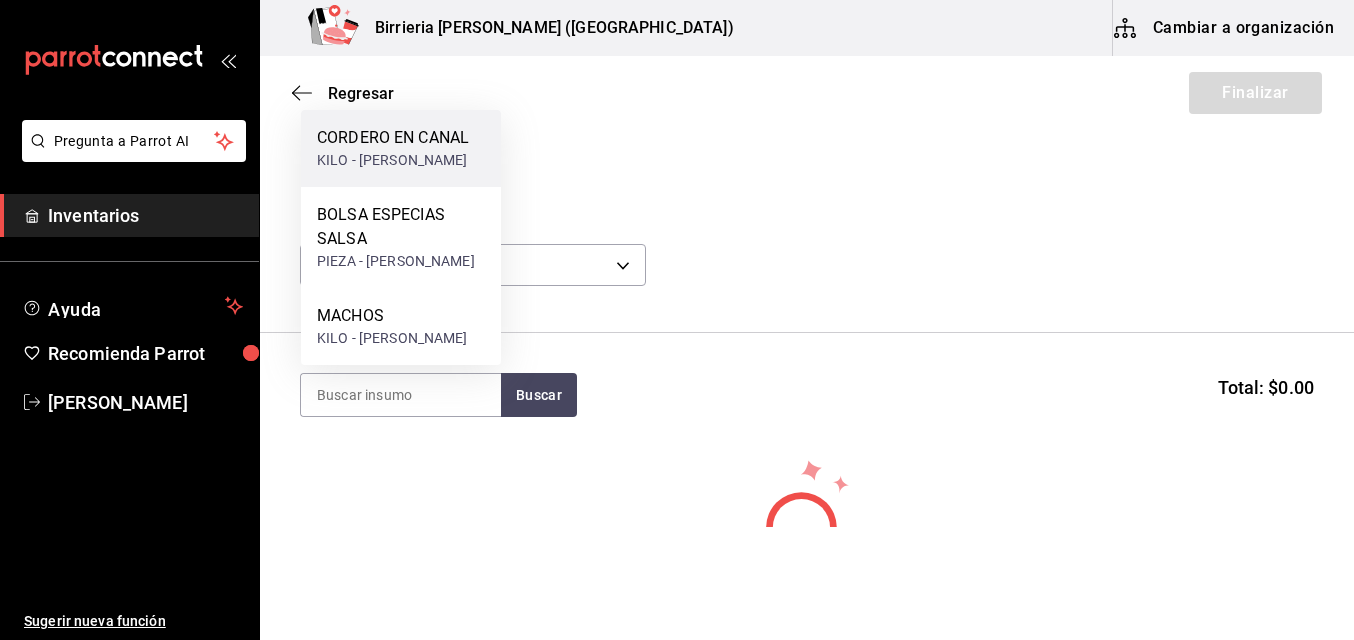 click on "CORDERO EN CANAL" at bounding box center (393, 138) 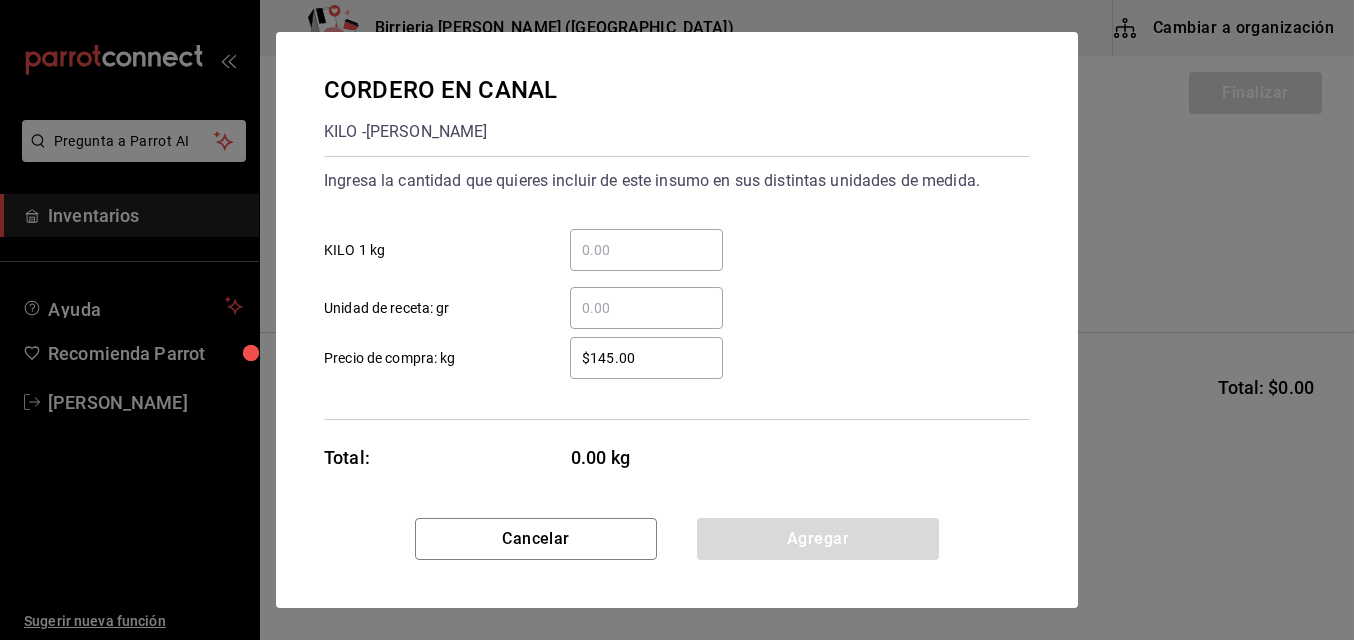 click on "​ KILO 1 kg" at bounding box center (646, 250) 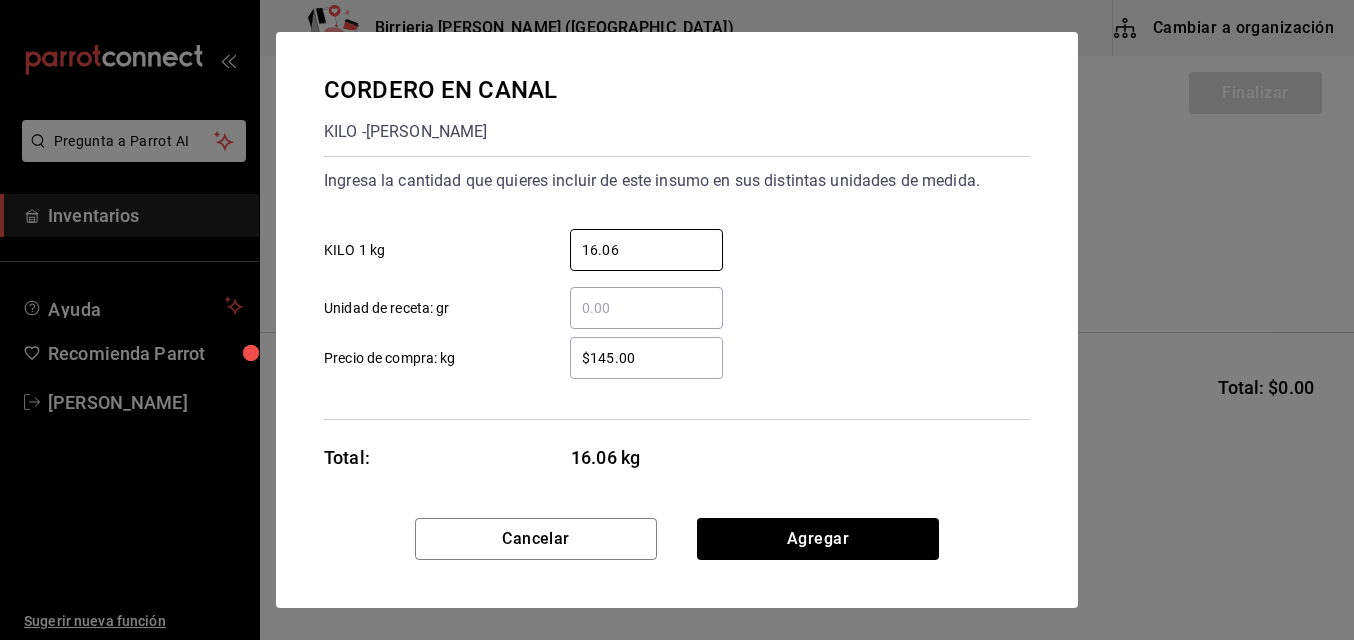 type on "16.06" 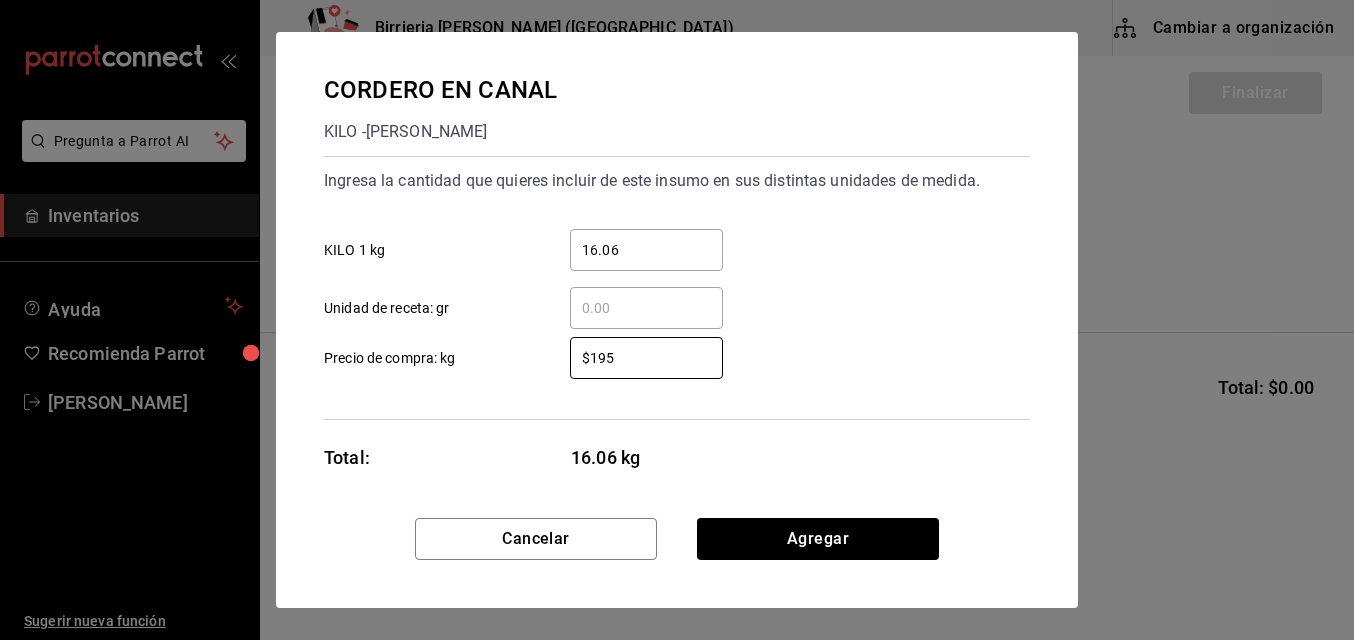 type on "$195" 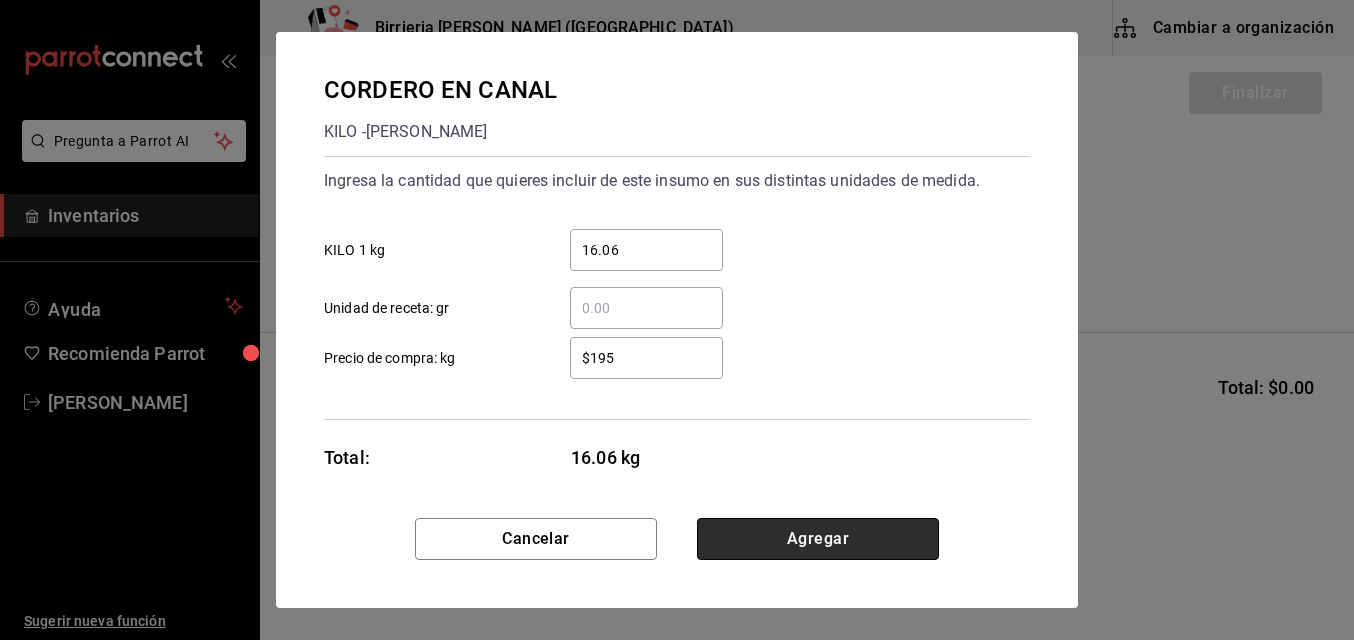 click on "Agregar" at bounding box center (818, 539) 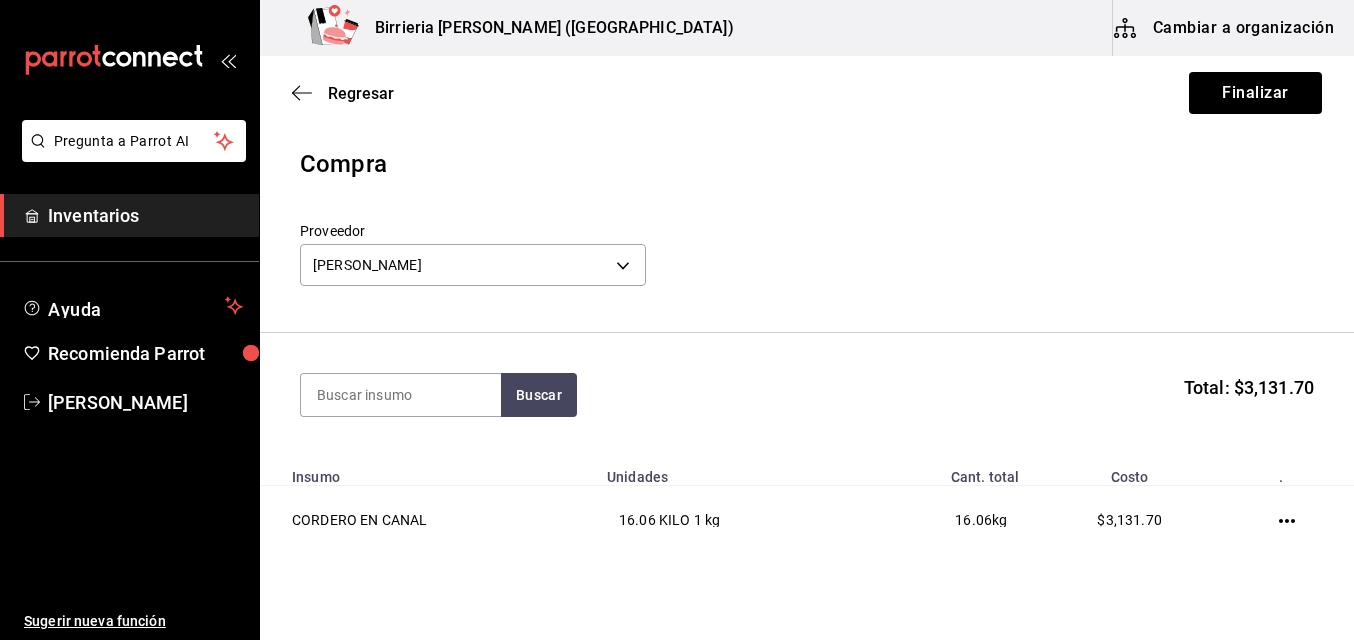 scroll, scrollTop: 92, scrollLeft: 0, axis: vertical 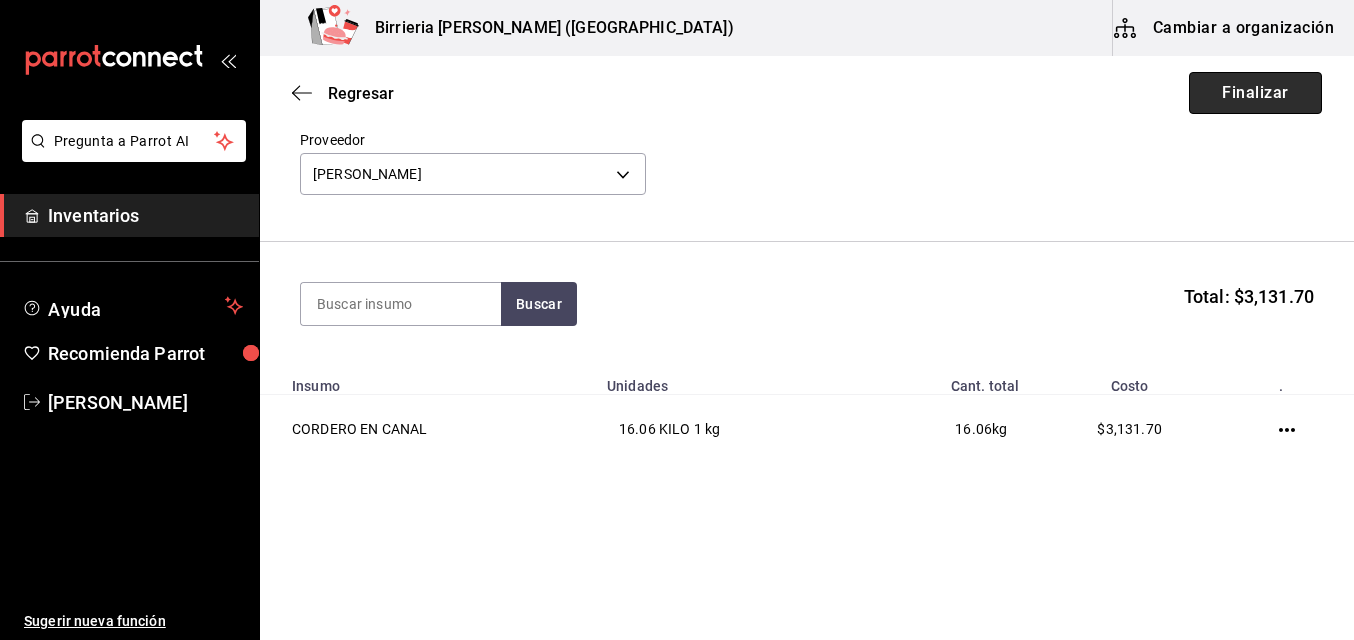 click on "Finalizar" at bounding box center [1255, 93] 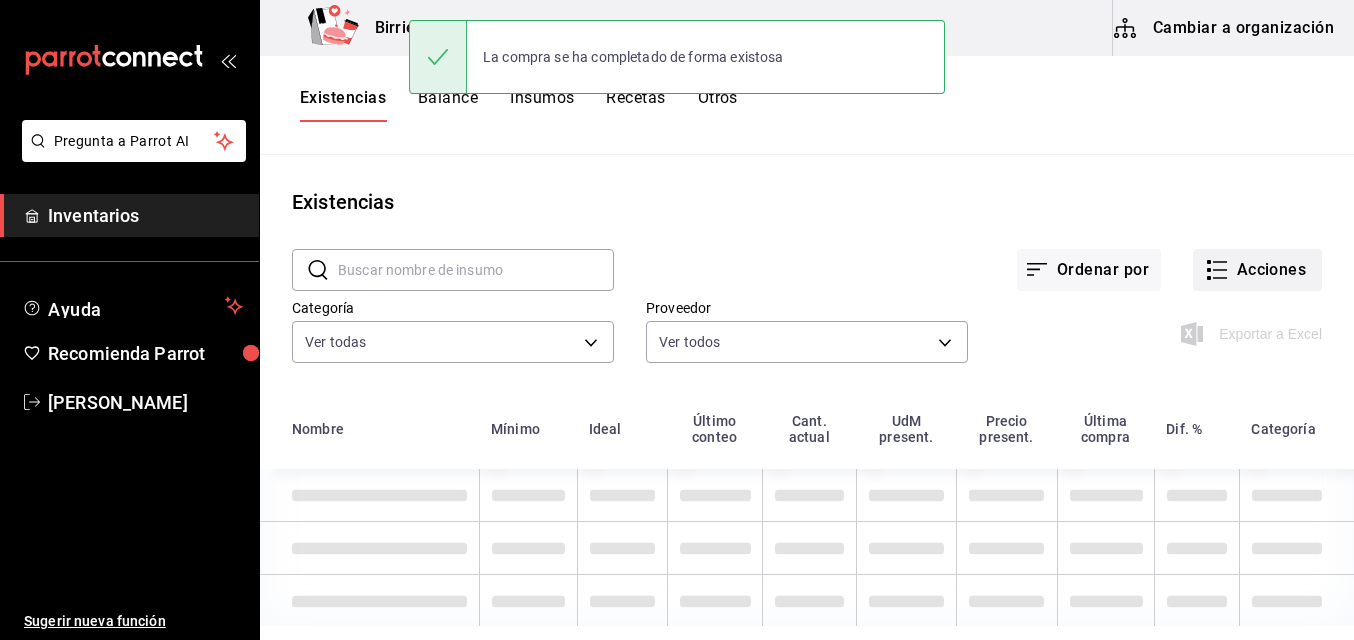click on "Ordenar por Acciones" at bounding box center [968, 254] 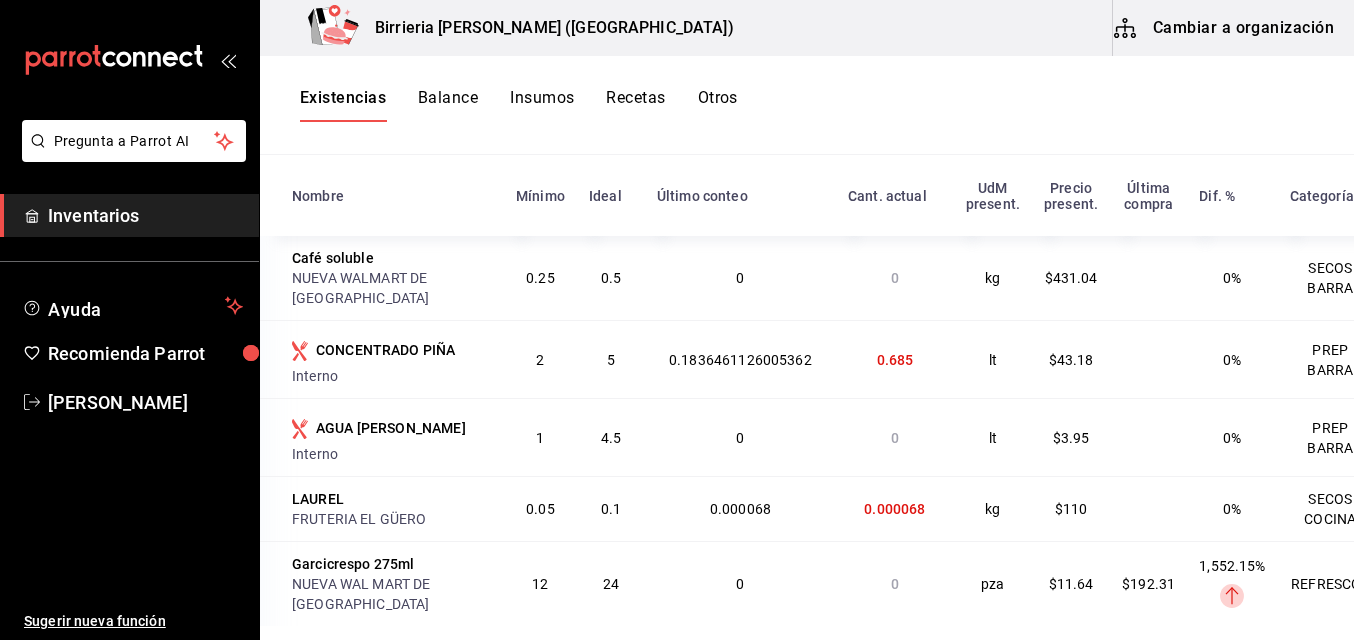 scroll, scrollTop: 0, scrollLeft: 0, axis: both 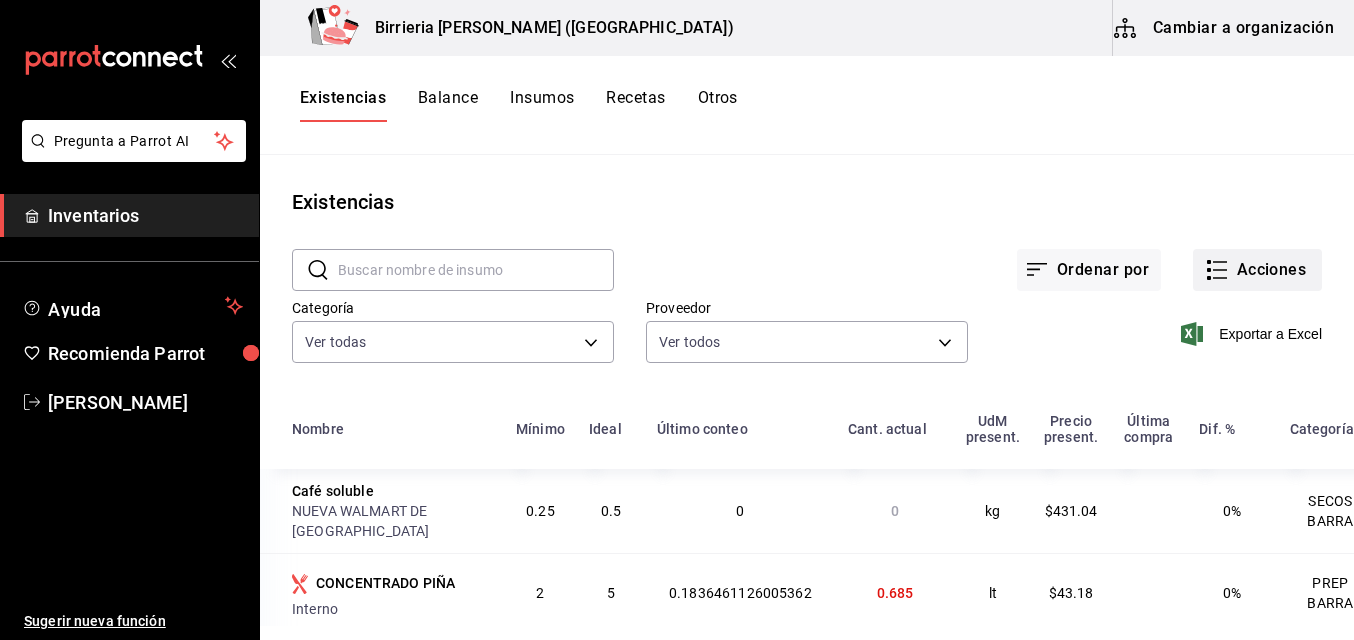 click on "Acciones" at bounding box center (1257, 270) 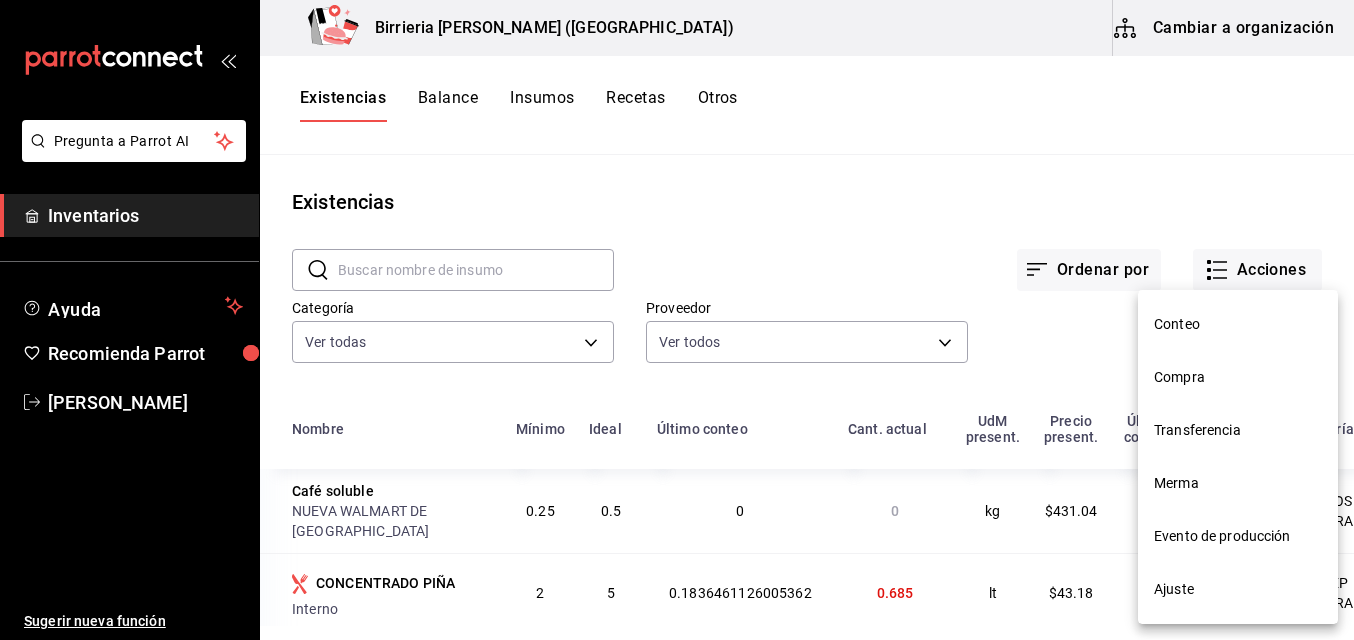 click on "Compra" at bounding box center (1238, 377) 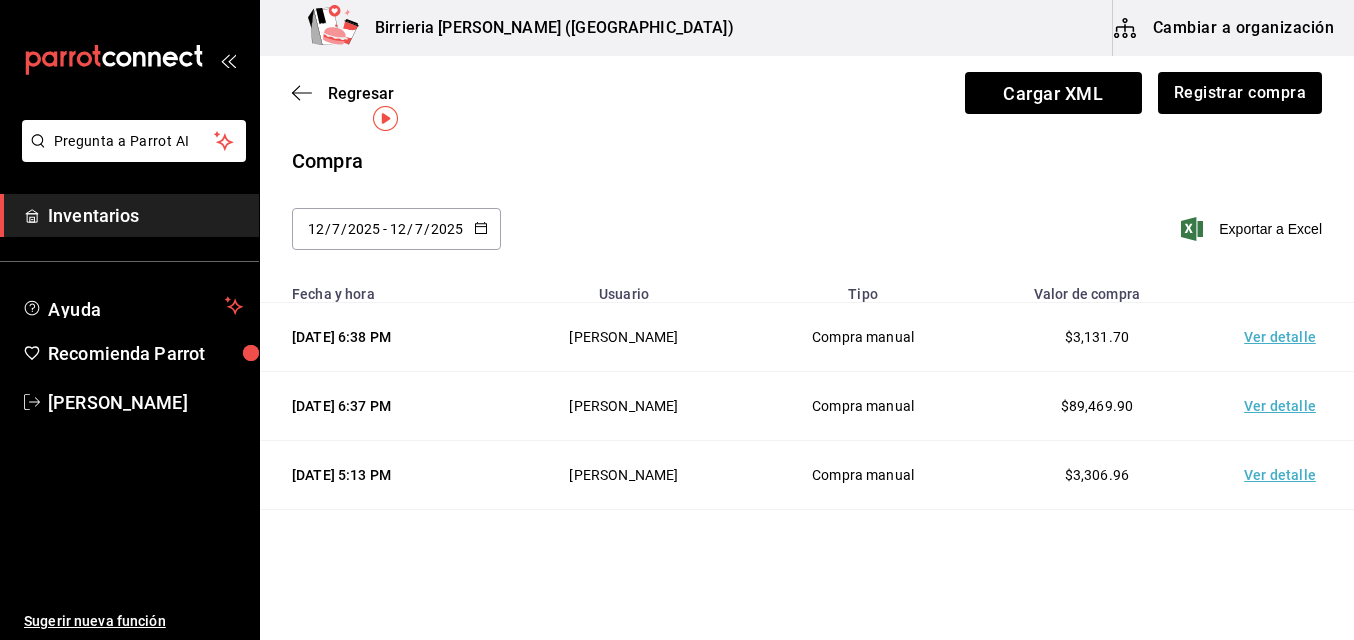 scroll, scrollTop: 222, scrollLeft: 0, axis: vertical 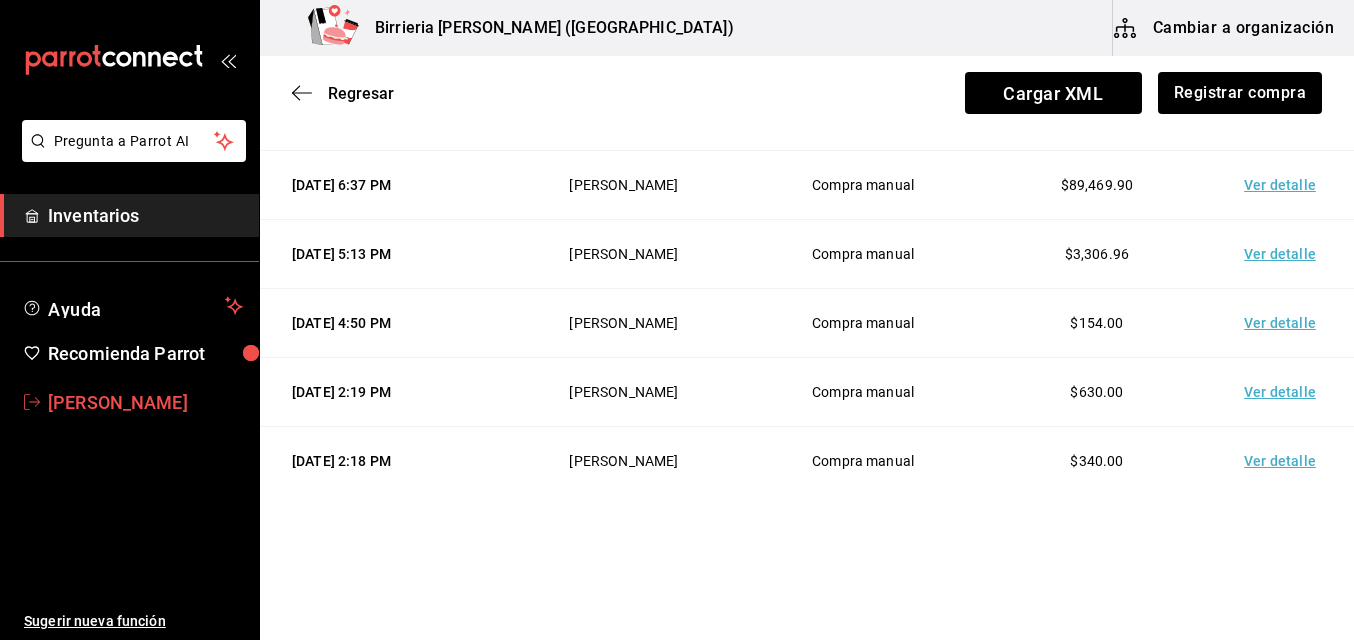 click on "[PERSON_NAME]" at bounding box center [145, 402] 